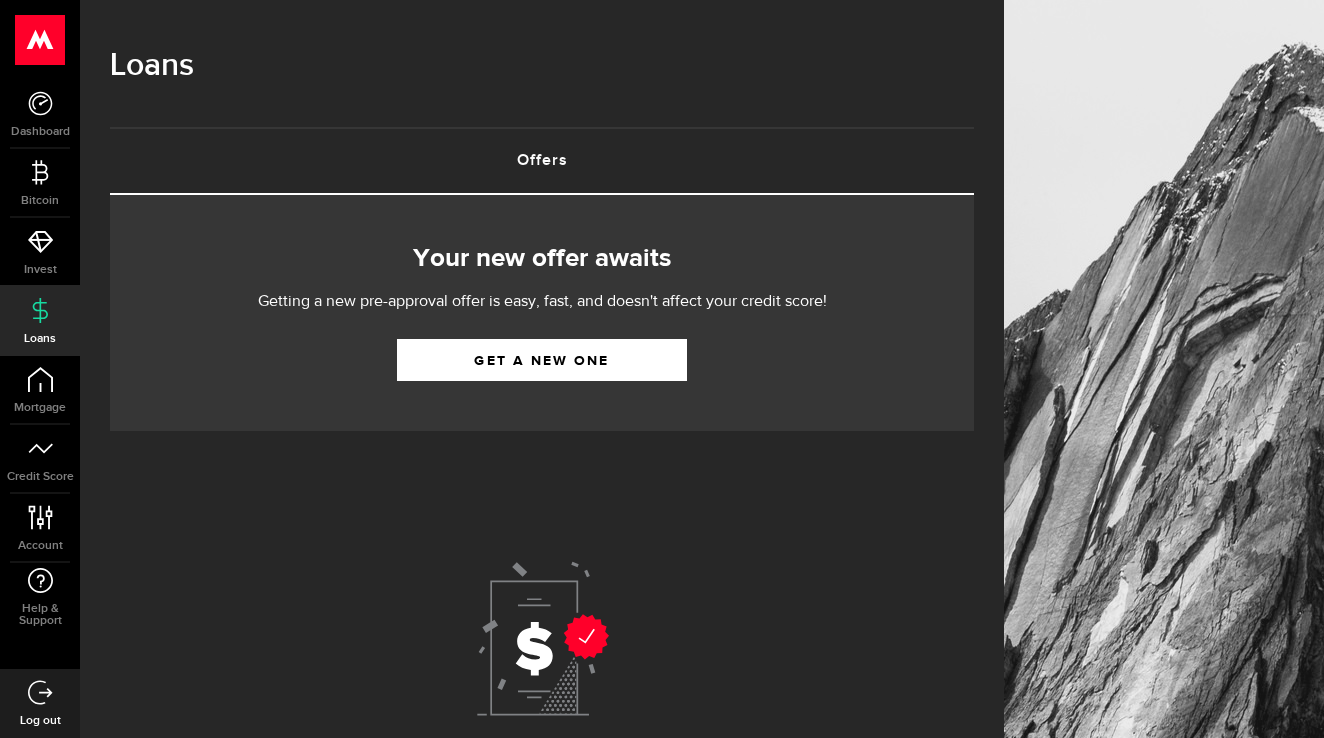 scroll, scrollTop: 0, scrollLeft: 0, axis: both 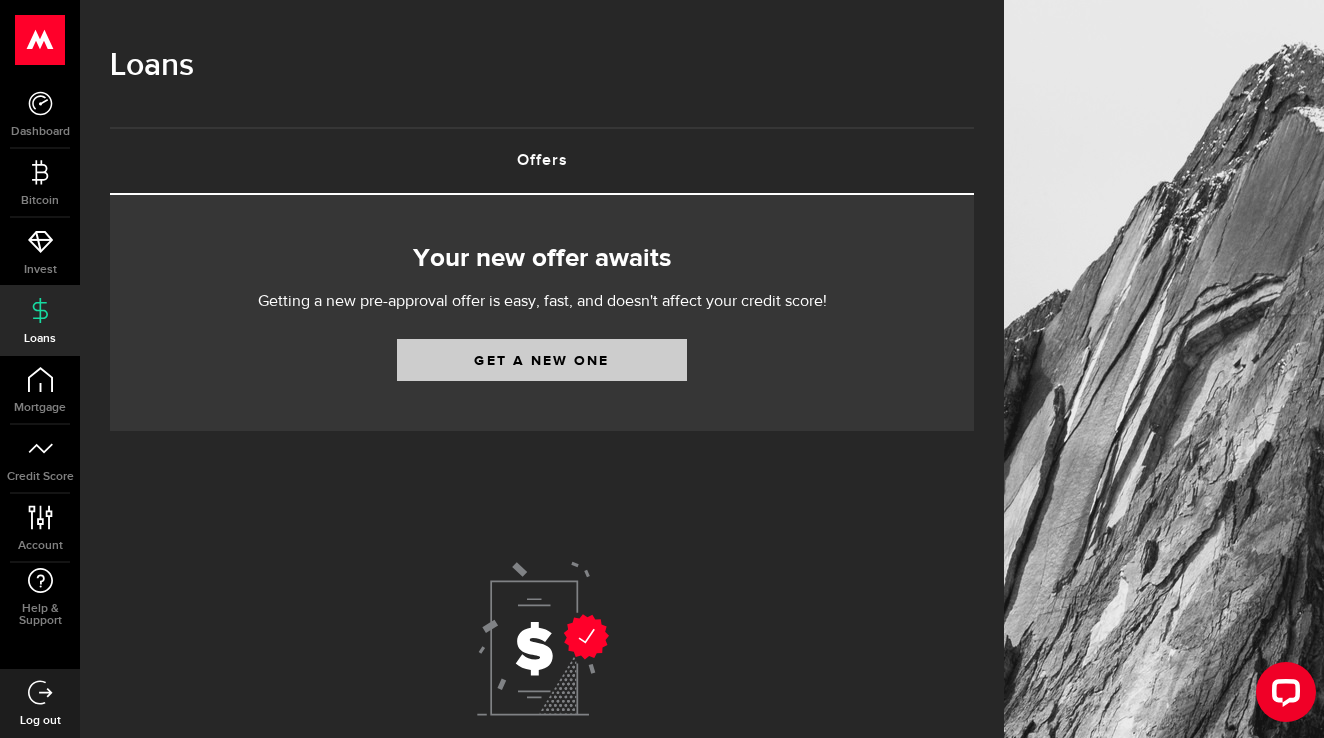 click on "Get a new one" at bounding box center (542, 360) 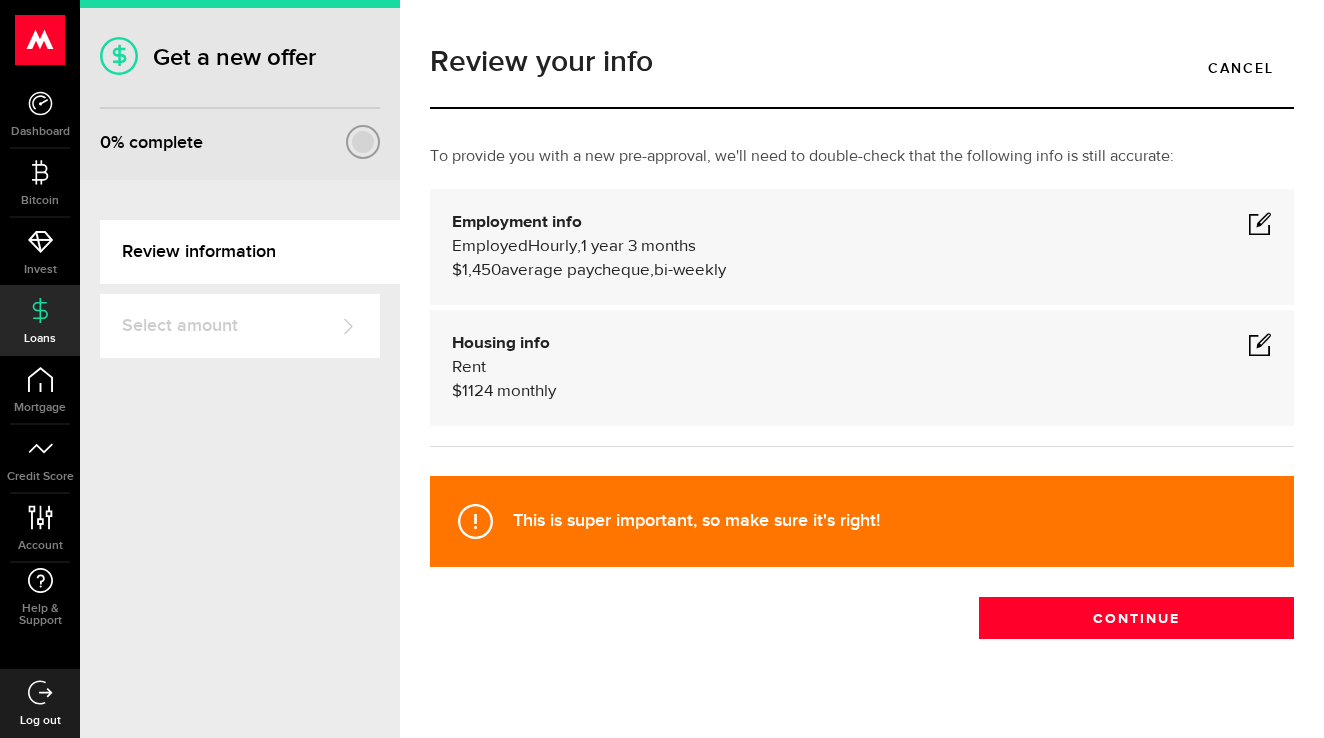 click at bounding box center (1260, 344) 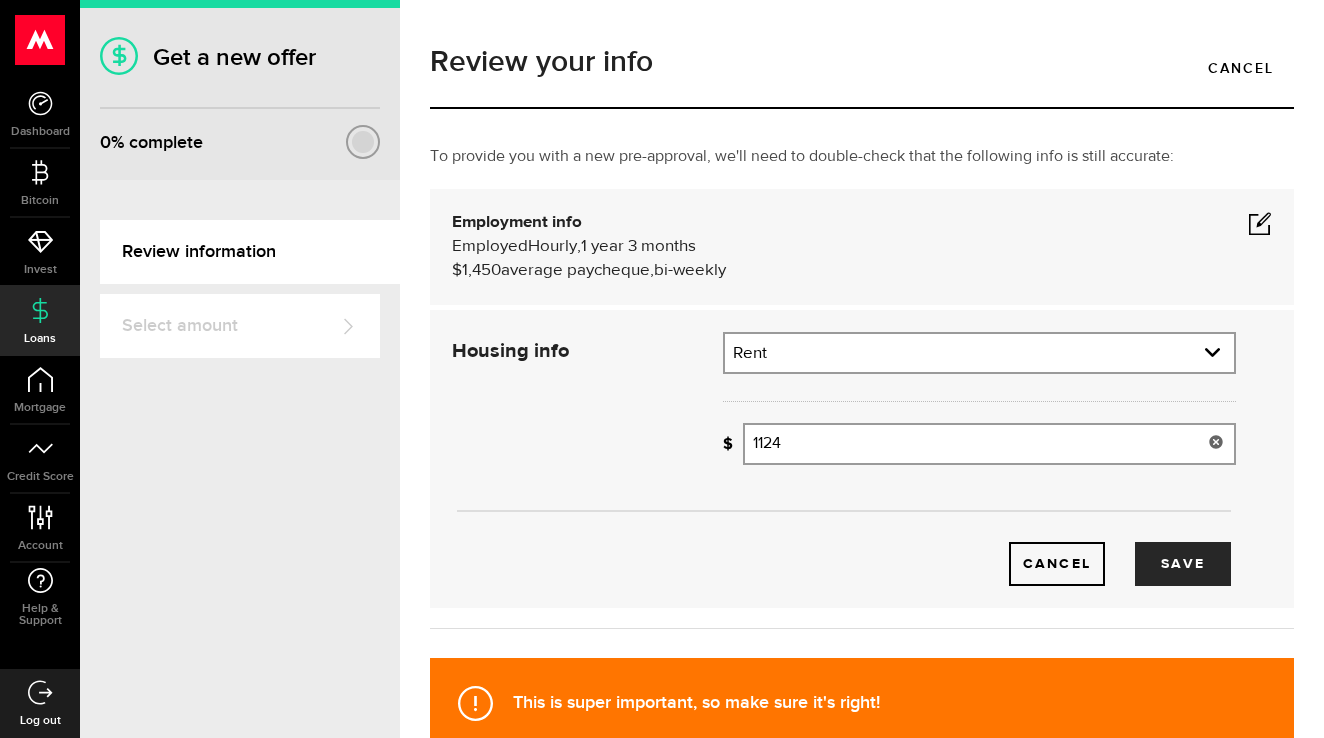 click on "1124" at bounding box center (989, 444) 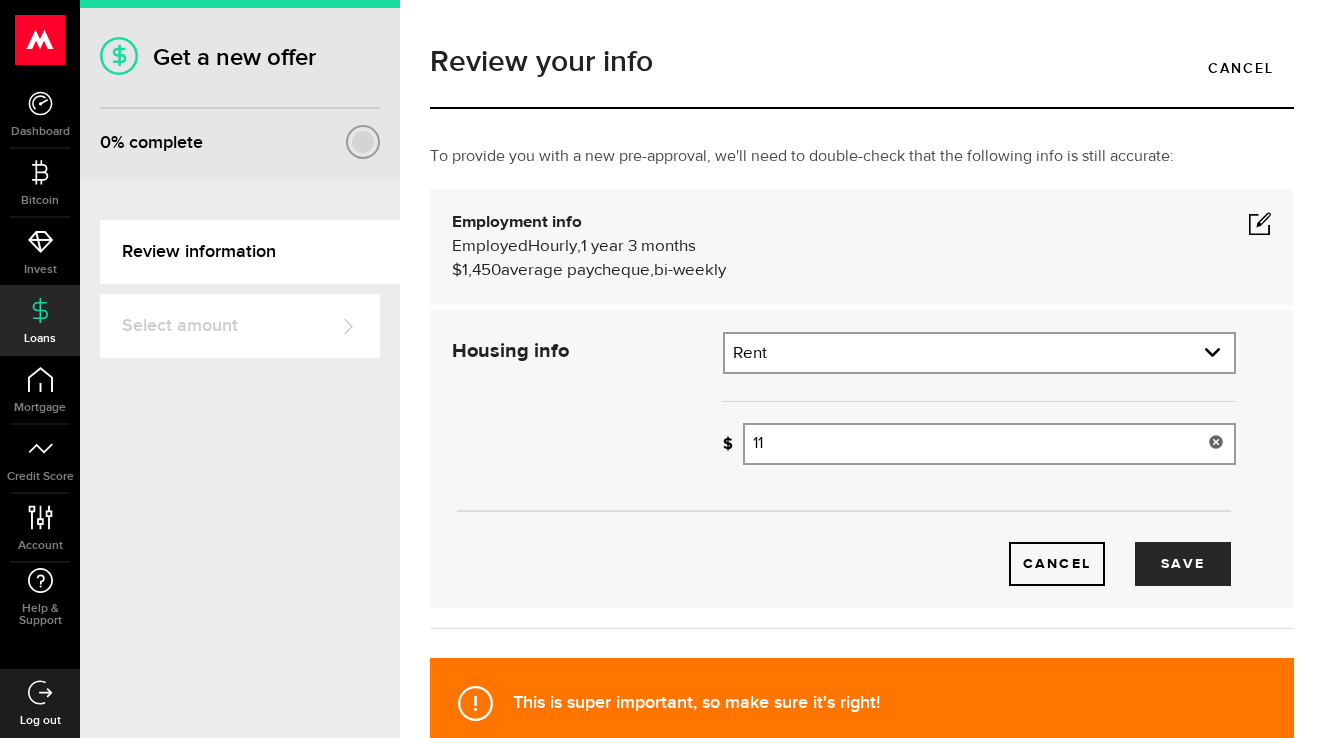 type on "1" 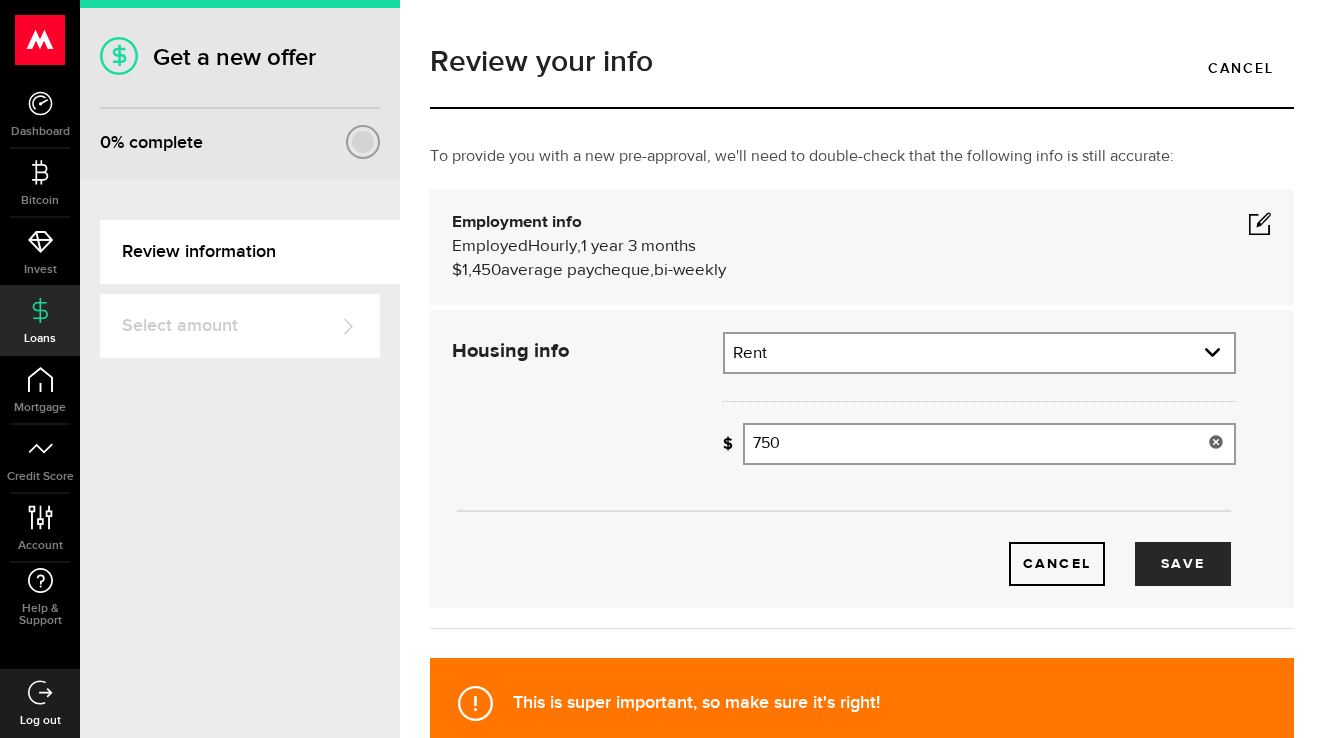 type on "750" 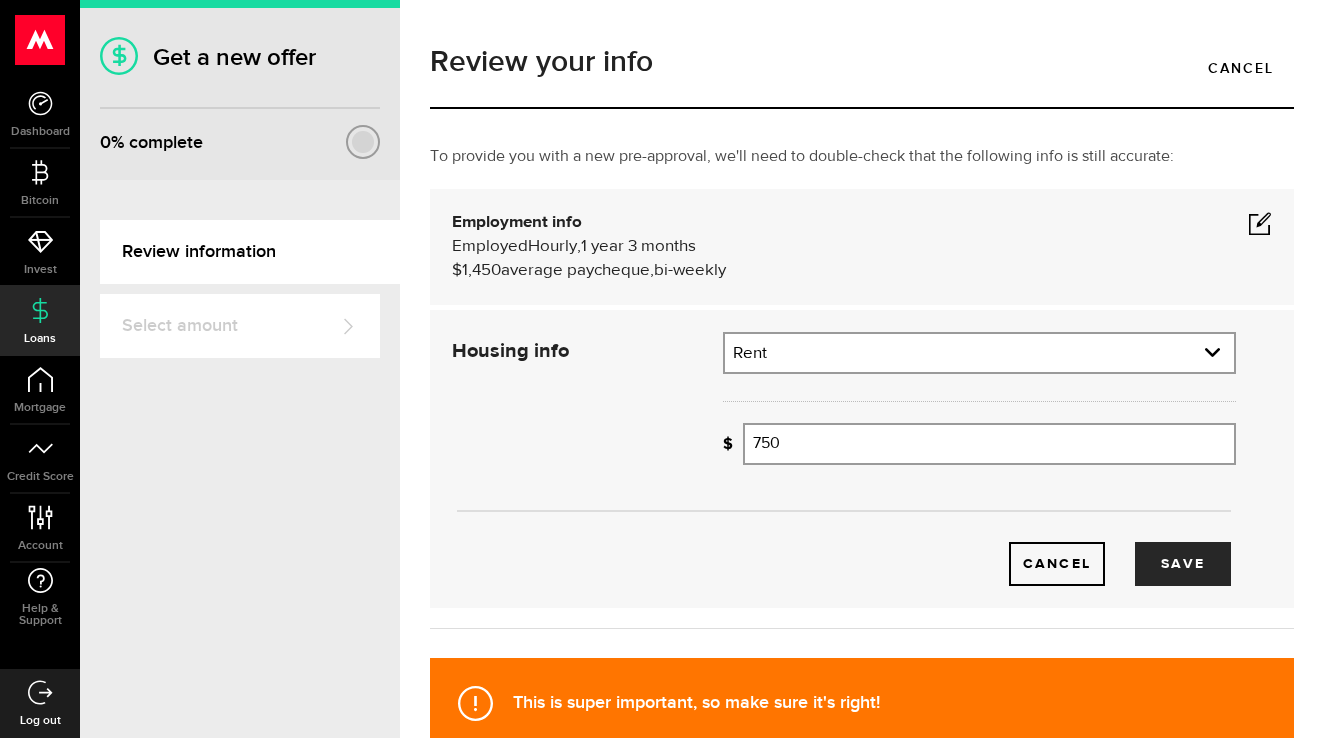 click at bounding box center (1260, 223) 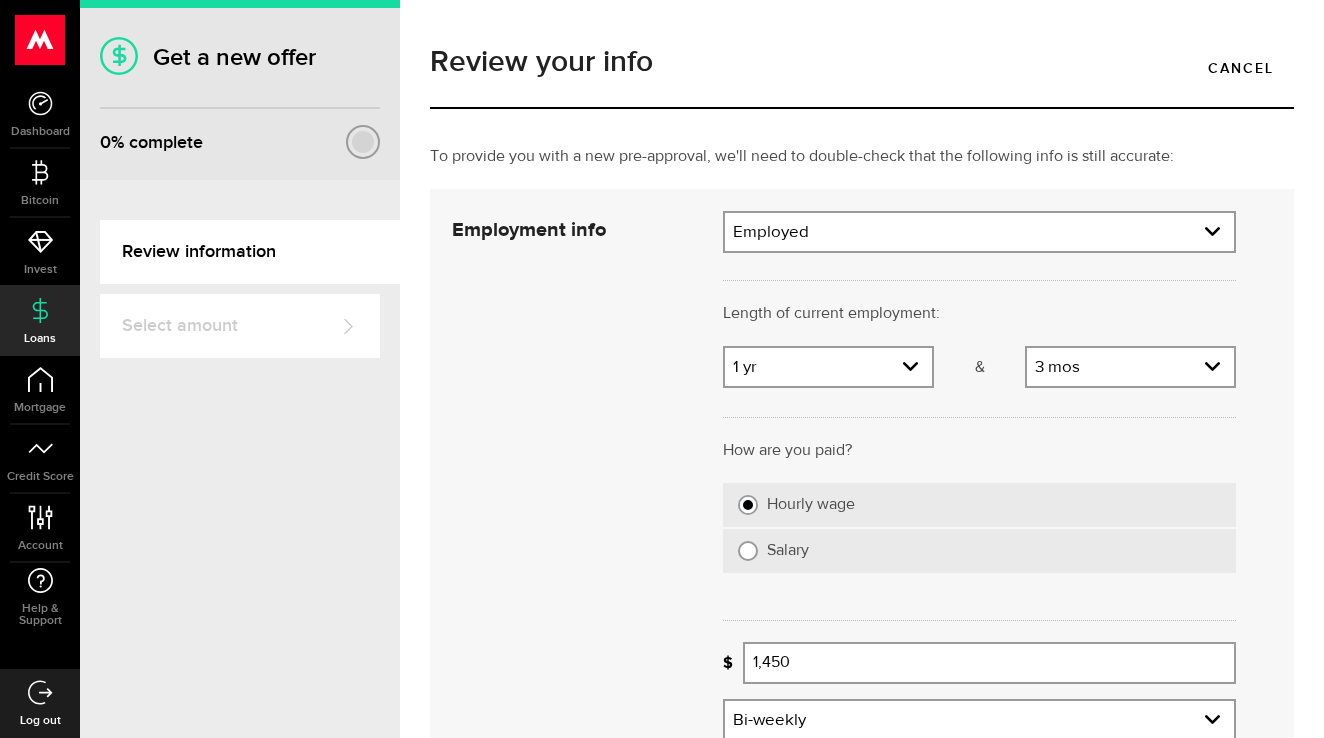 click at bounding box center [979, 414] 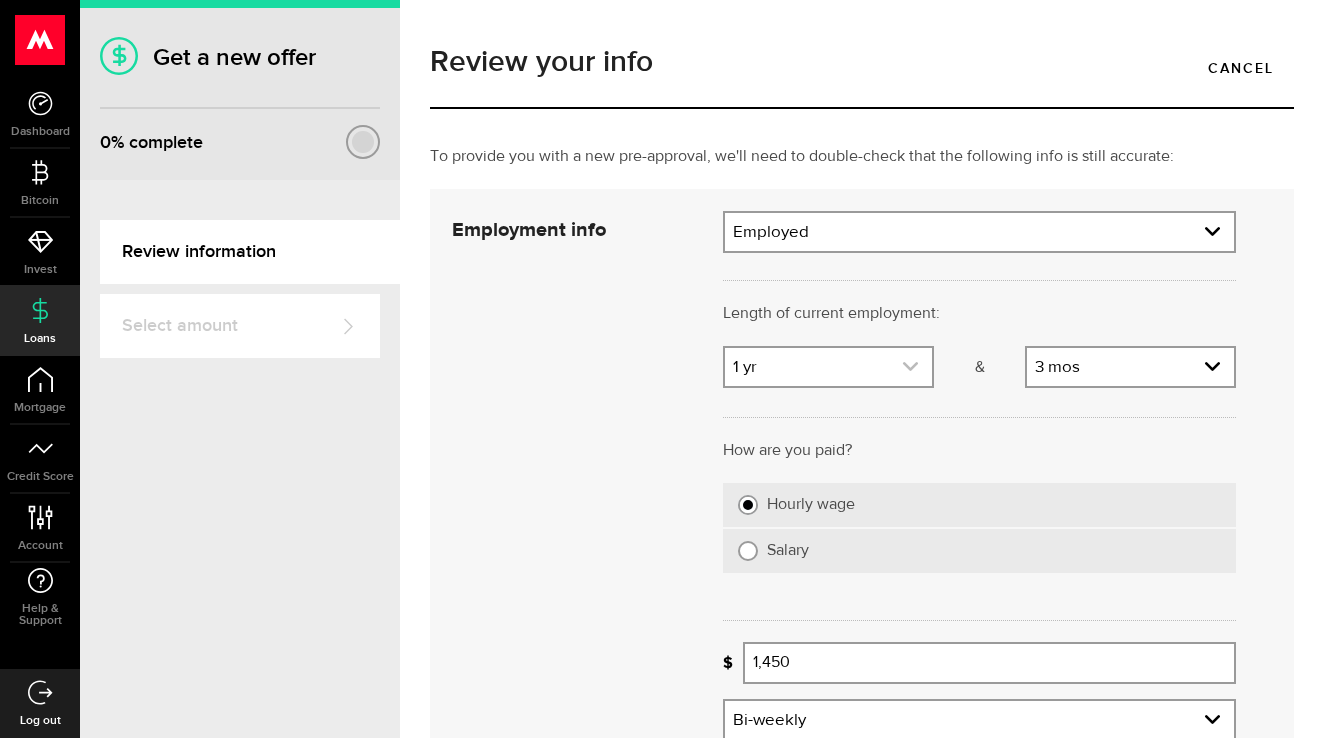 click at bounding box center [828, 367] 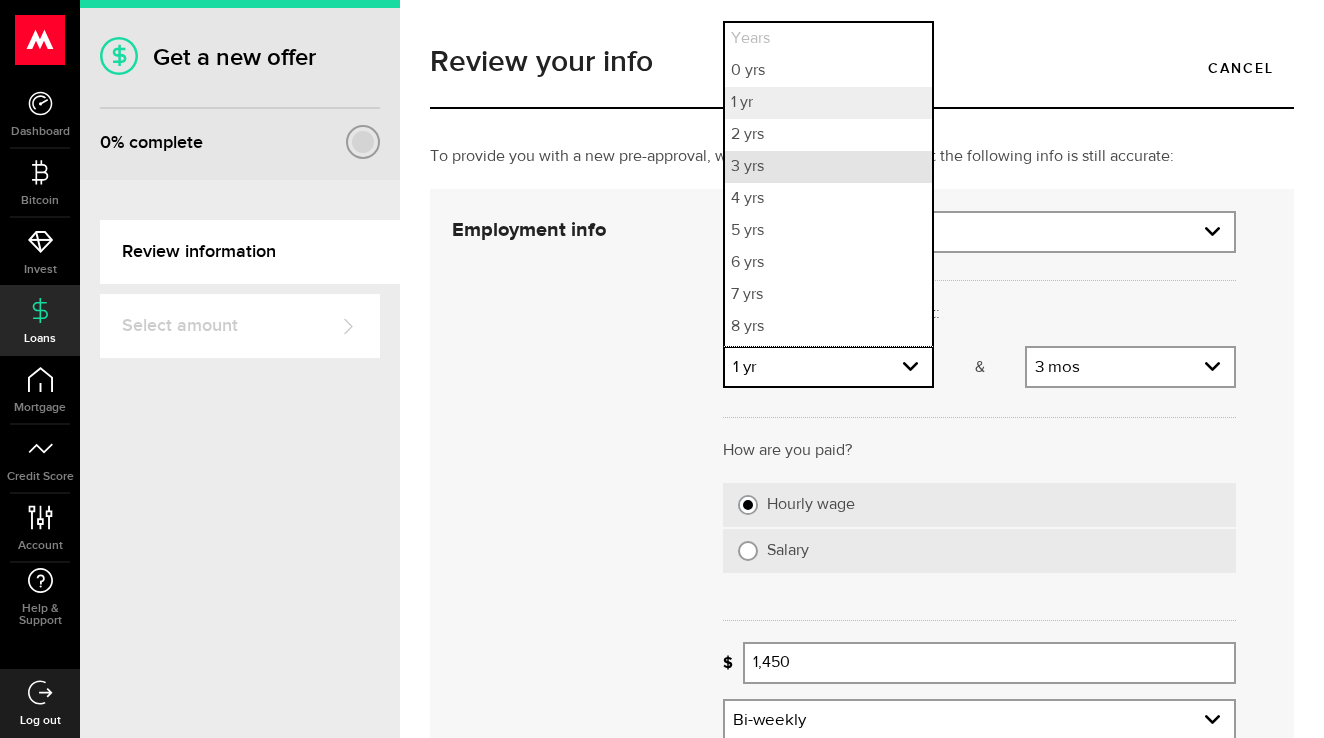 click on "3 yrs" at bounding box center [828, 167] 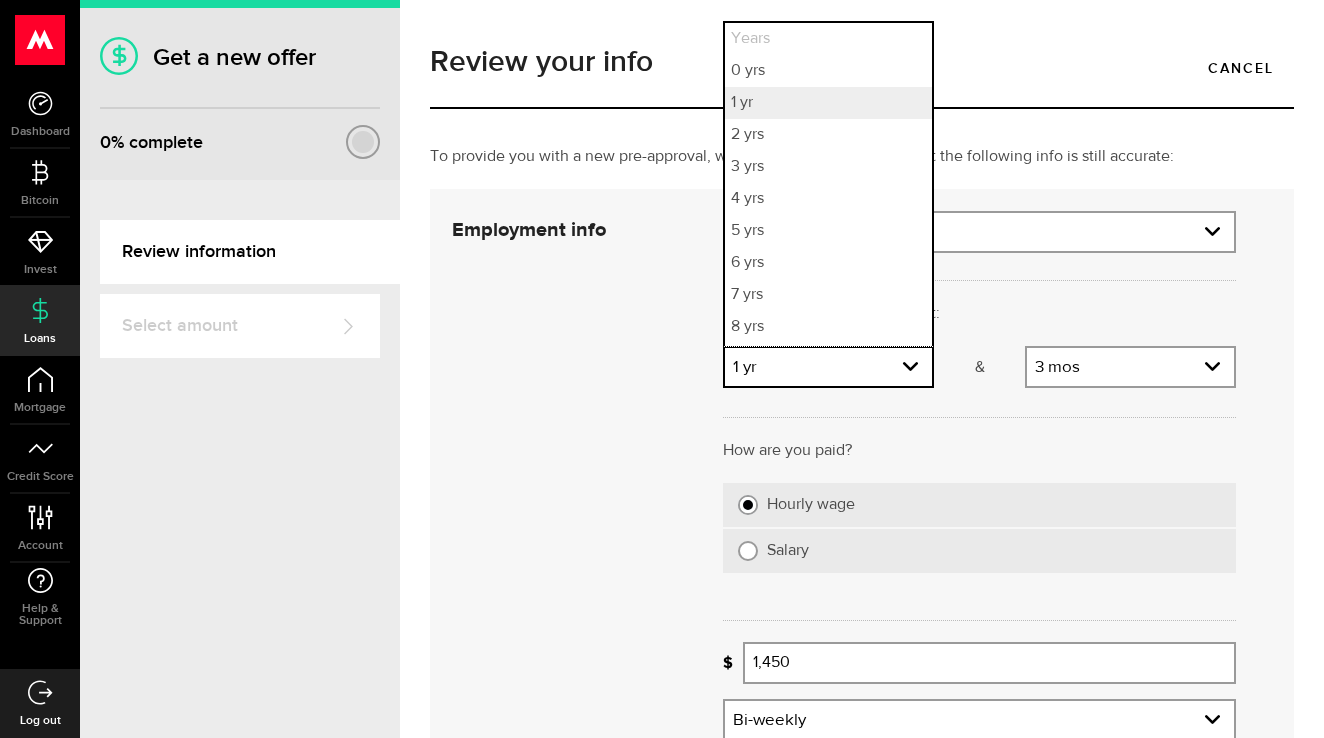 select on "3" 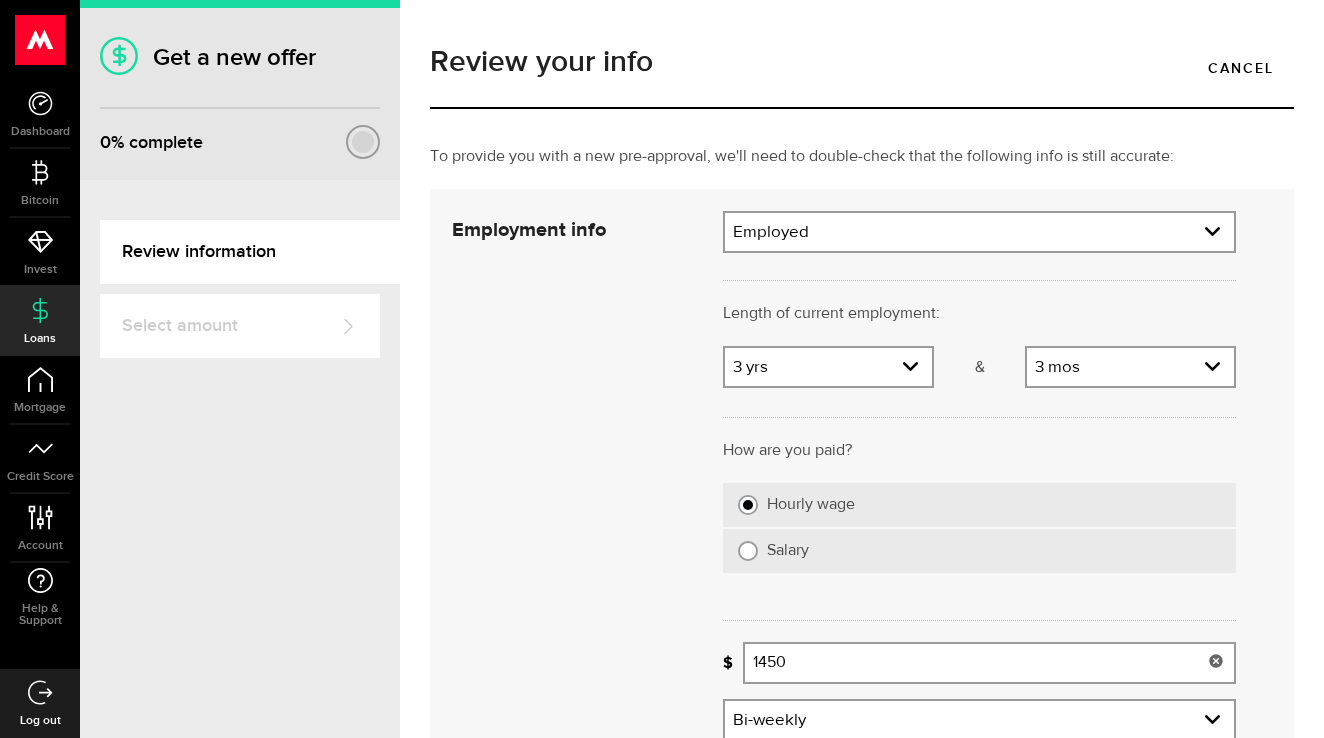 click on "1450" at bounding box center [989, 663] 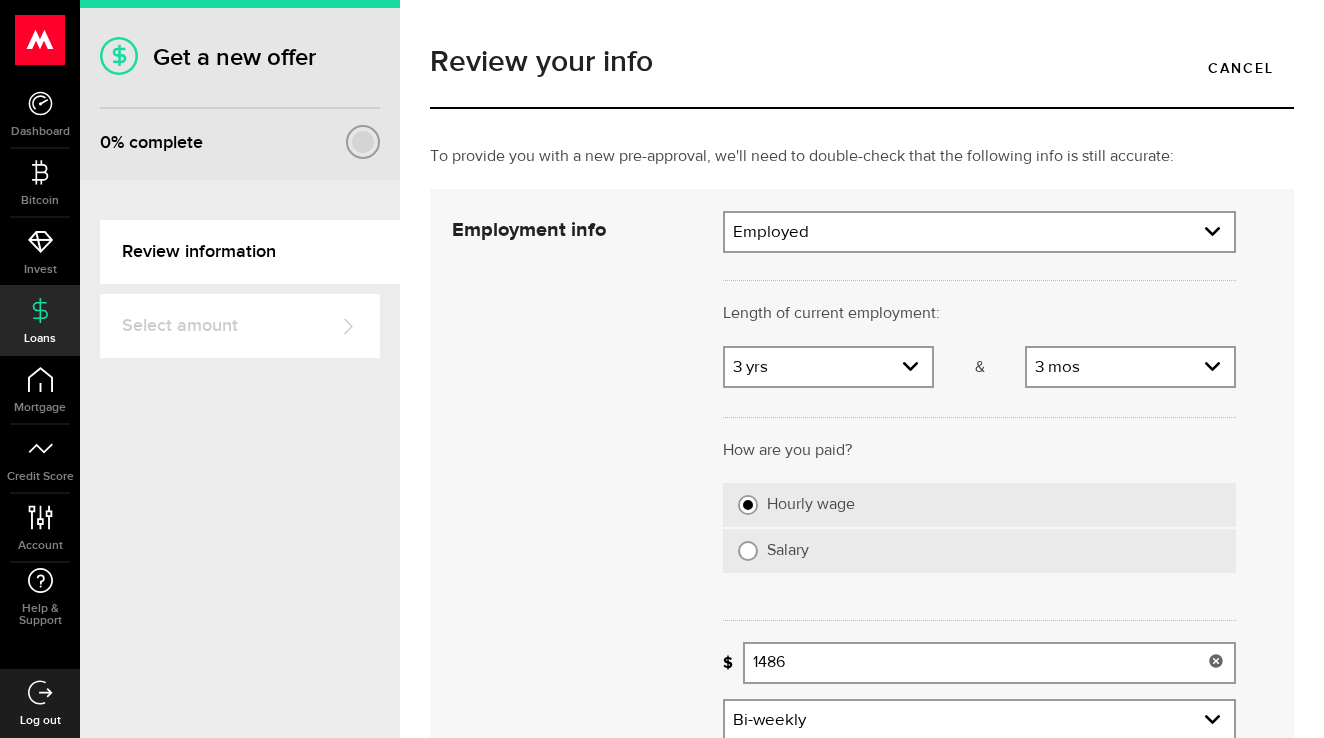 type on "1,486" 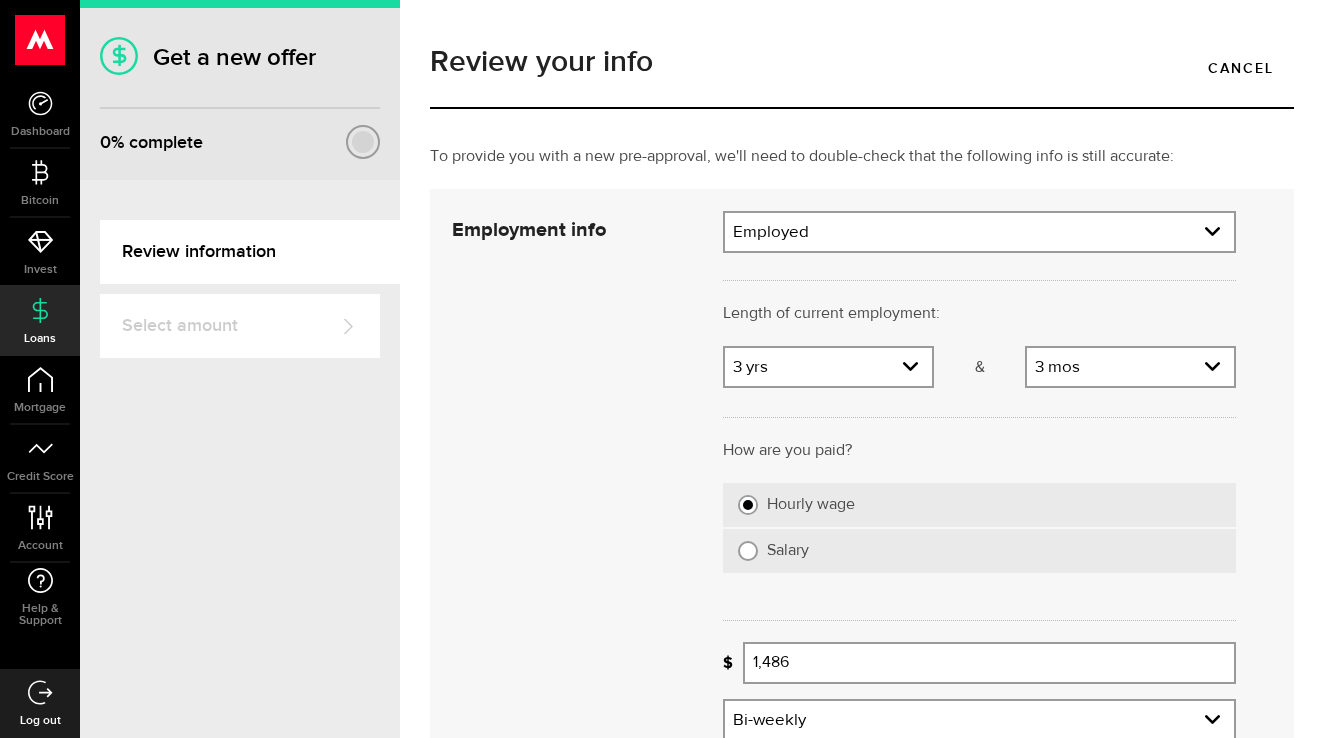 click on "Employment info     Employed   Hourly ,  1 year 3 months  (on maternity leave)         undefined  annually $1,486  average paycheque,  bi-weekly Self-Employed ,  1 year 3 months  undefined  annually Employed $1,486  average paycheque,  bi-weekly Employed Employment info Employment type What's your employment situation like? Employed Employment type Employed Self-Employed Pension Maternity Leave Disability Unemployed Employment type Employed Self-Employed Pension Maternity Leave Disability Unemployed Length of current employment: Length of self-employment: Years Tell us how long you've been employed there! 3 yrs Years 0 yrs 1 yr 2 yrs 3 yrs 4 yrs 5 yrs 6 yrs 7 yrs 8 yrs 9 yrs 10+ yrs Years 0 yrs 1 yr 2 yrs 3 yrs 4 yrs 5 yrs 6 yrs 7 yrs 8 yrs 9 yrs 10+ yrs & Months Tell us how long you've been employed there! 3 mos Months 0 mos 1 mo 2 mos 3 mos 4 mos 5 mos 6 mos 7 mos 8 mos 9 mos 10 mos 11 mos Months 0 mos 1 mo 2 mos 3 mos 4 mos 5 mos 6 mos 7 mos 8 mos 9 mos 10 mos 11 mos How are you paid? Hourly wage Save" at bounding box center (862, 529) 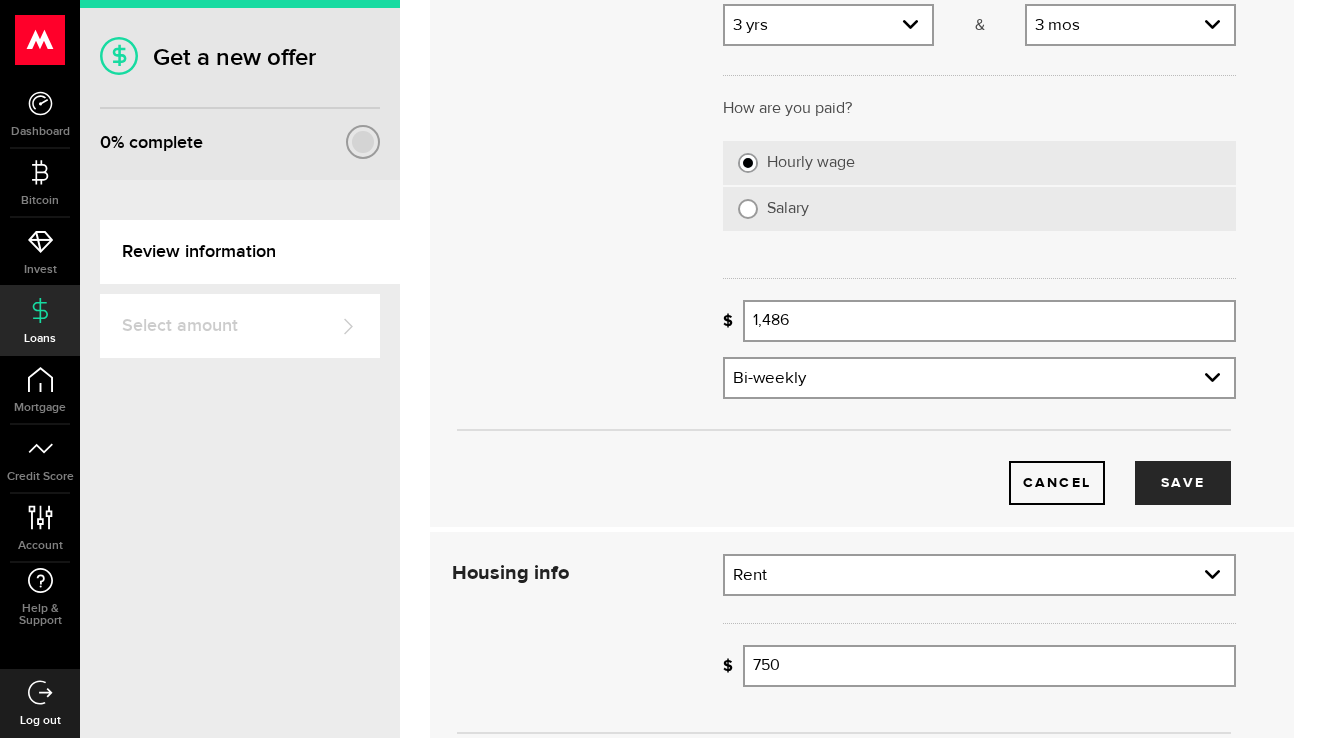 scroll, scrollTop: 348, scrollLeft: 0, axis: vertical 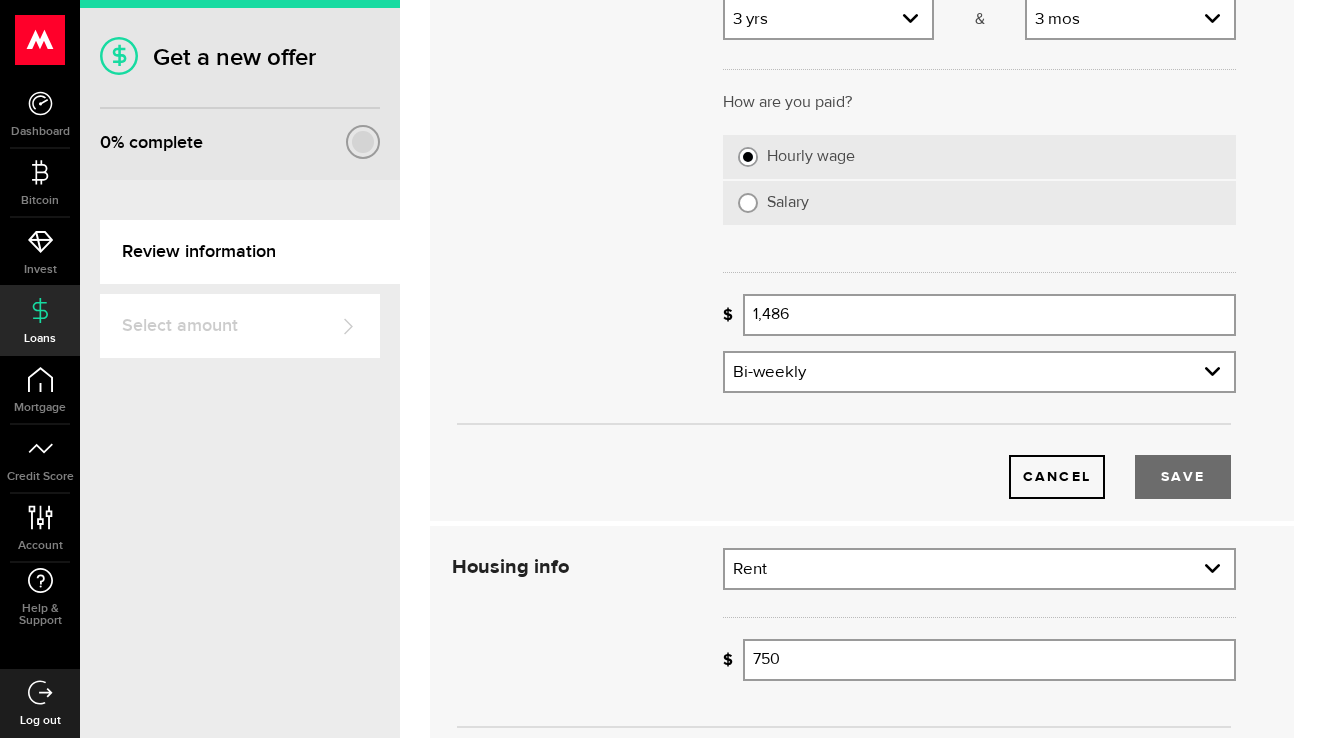 click on "Save" at bounding box center [1183, 477] 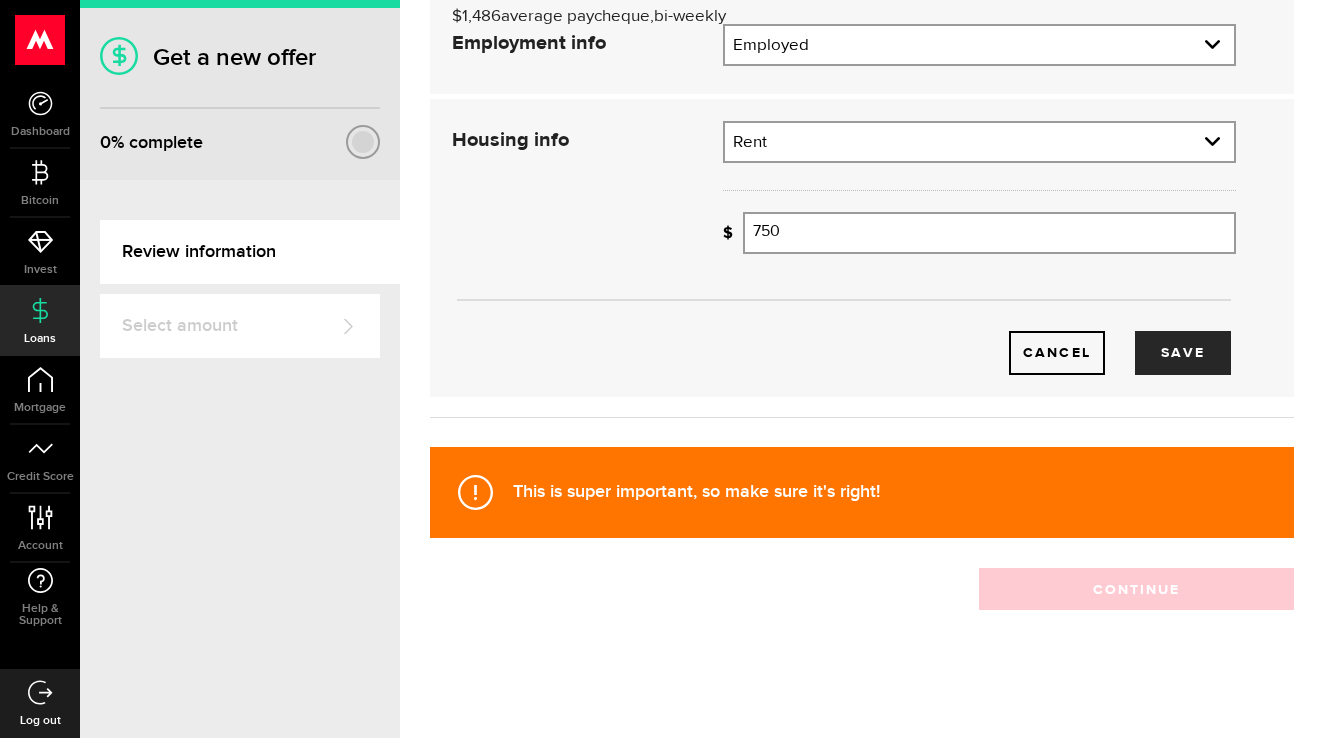 scroll, scrollTop: 211, scrollLeft: 0, axis: vertical 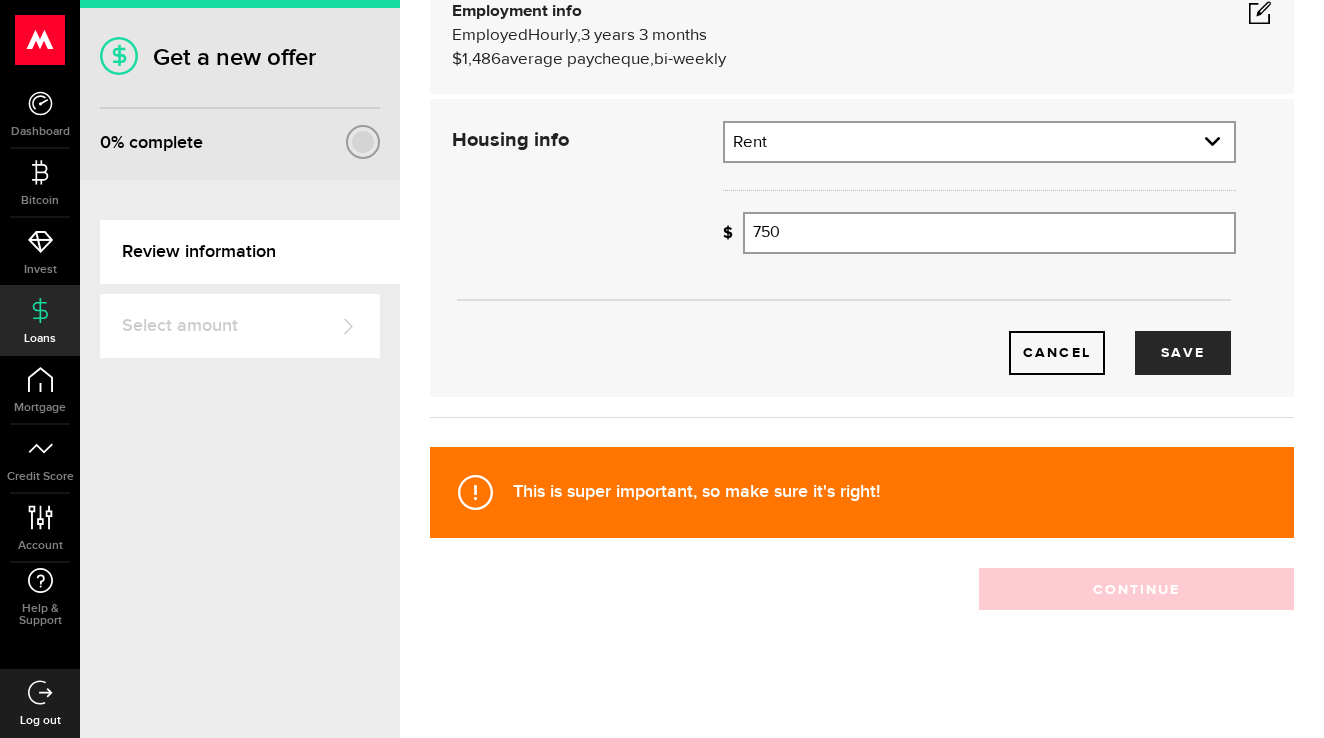 click on "Housing info Rent $ 750   monthly     Housing info Residential status What's your residential status? Rent Residential status Rent Own Living with parents Other Residential status Rent Own Living with parents Other                           How much is your monthly payment? 750 Monthly mortgage/rent Cancel Save" at bounding box center [862, 248] 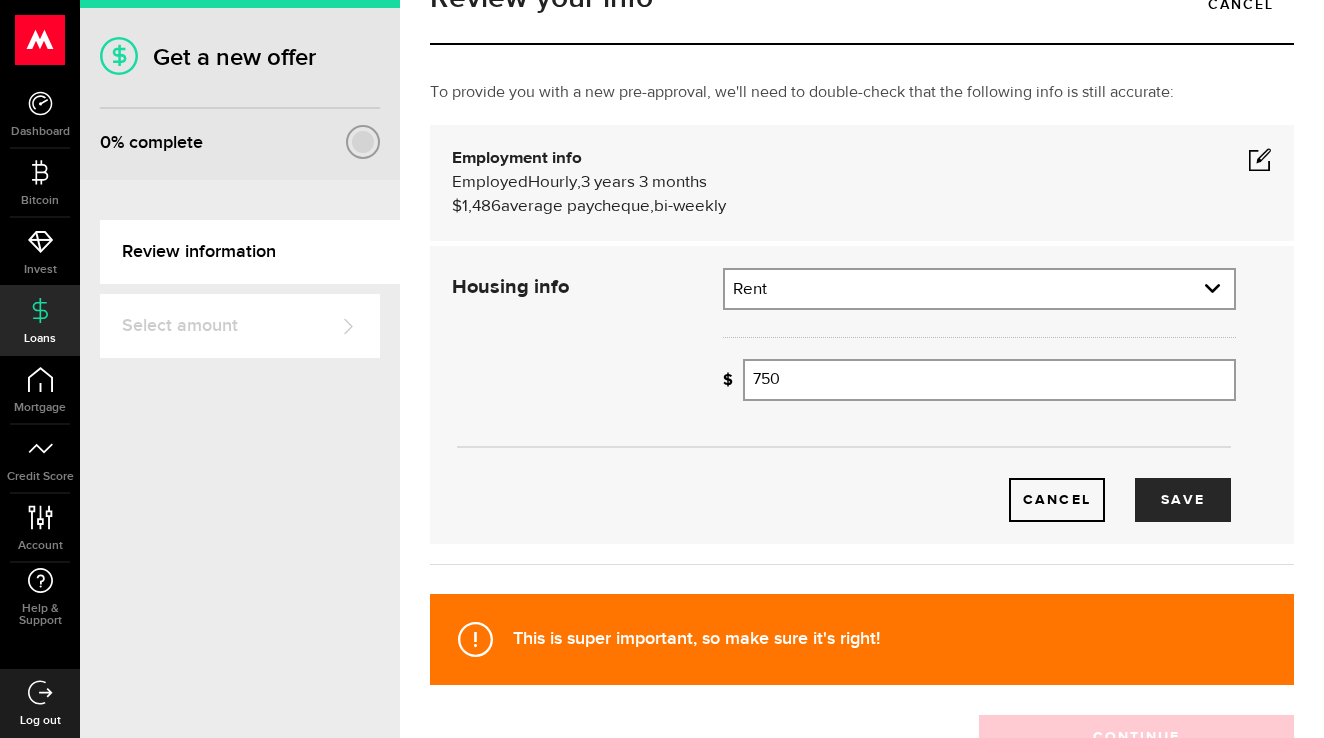 scroll, scrollTop: 65, scrollLeft: 0, axis: vertical 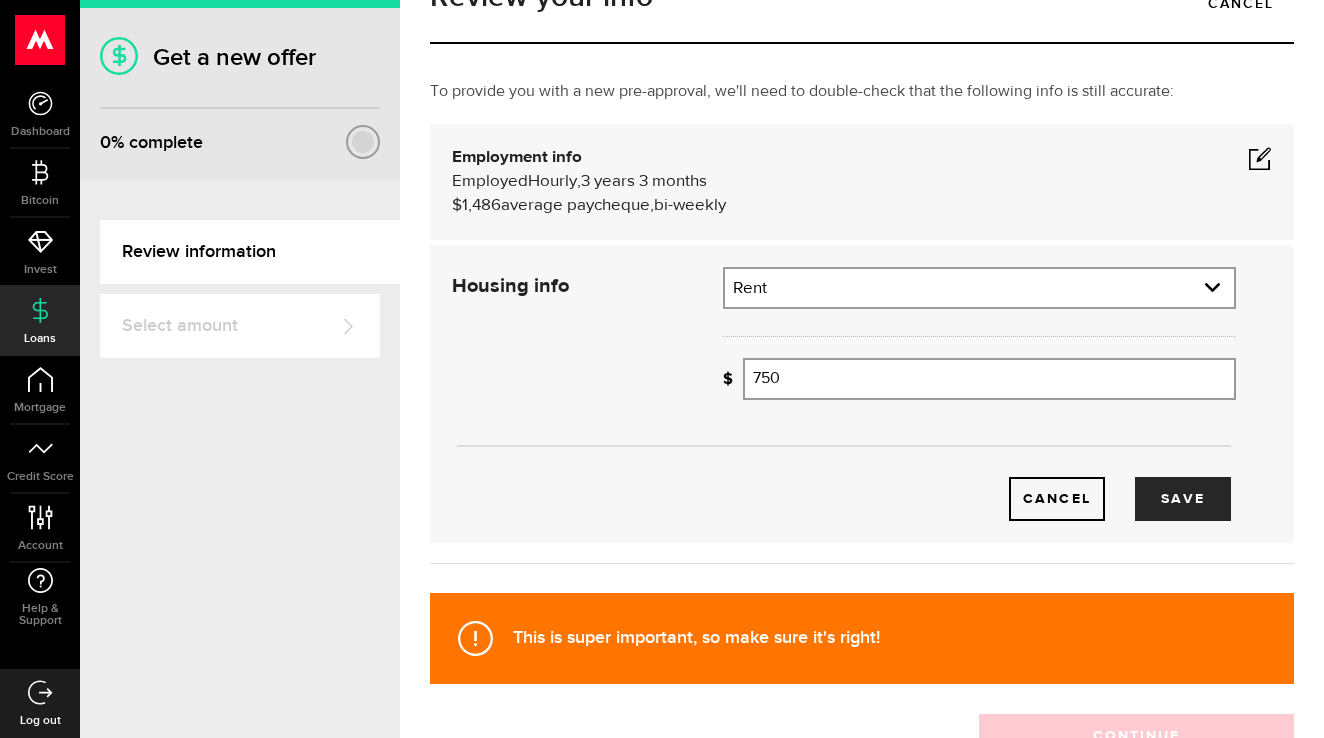 click 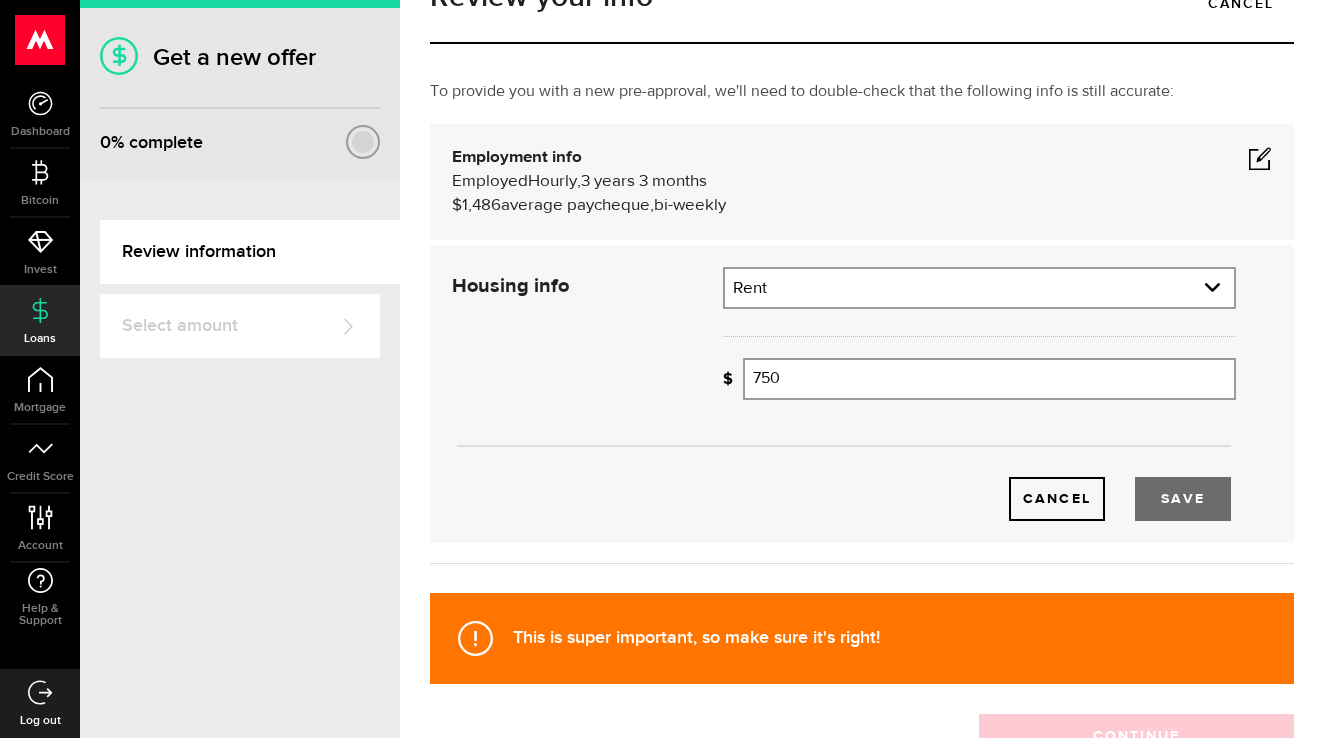 click on "Save" at bounding box center [1183, 499] 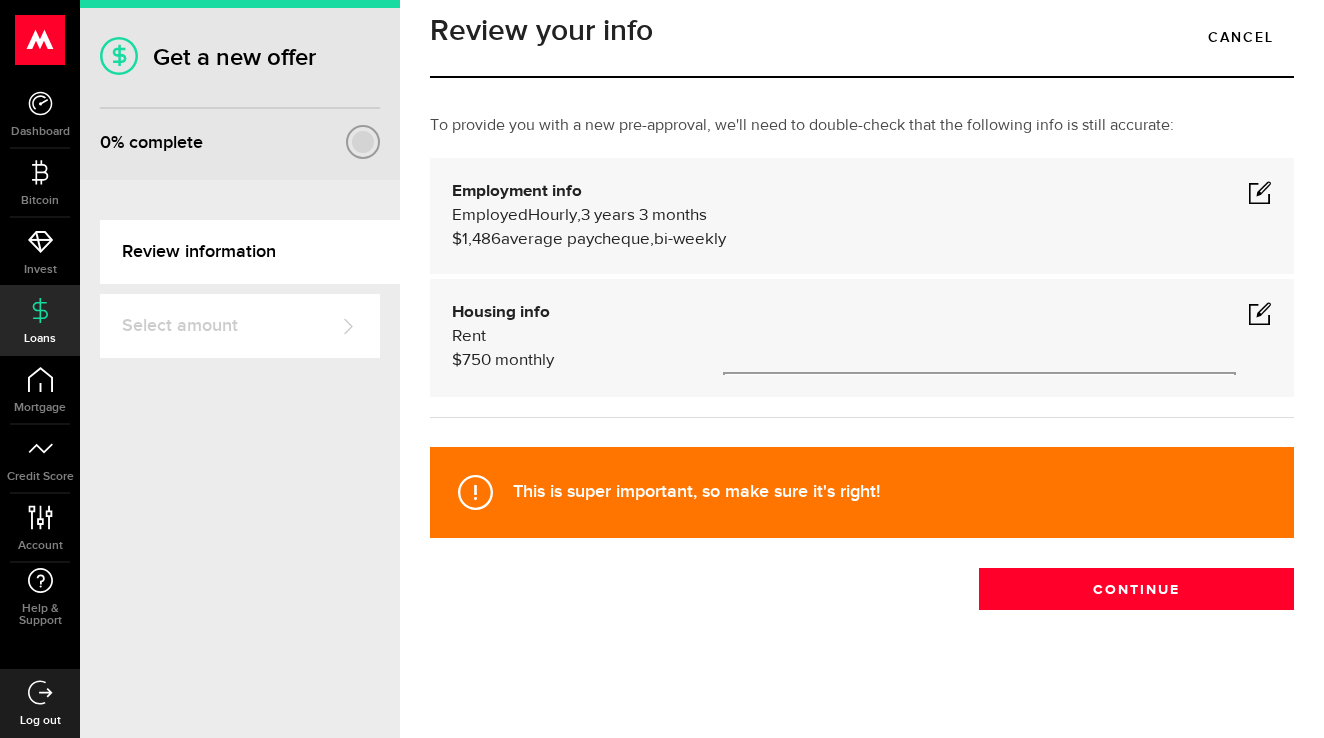 scroll, scrollTop: 29, scrollLeft: 0, axis: vertical 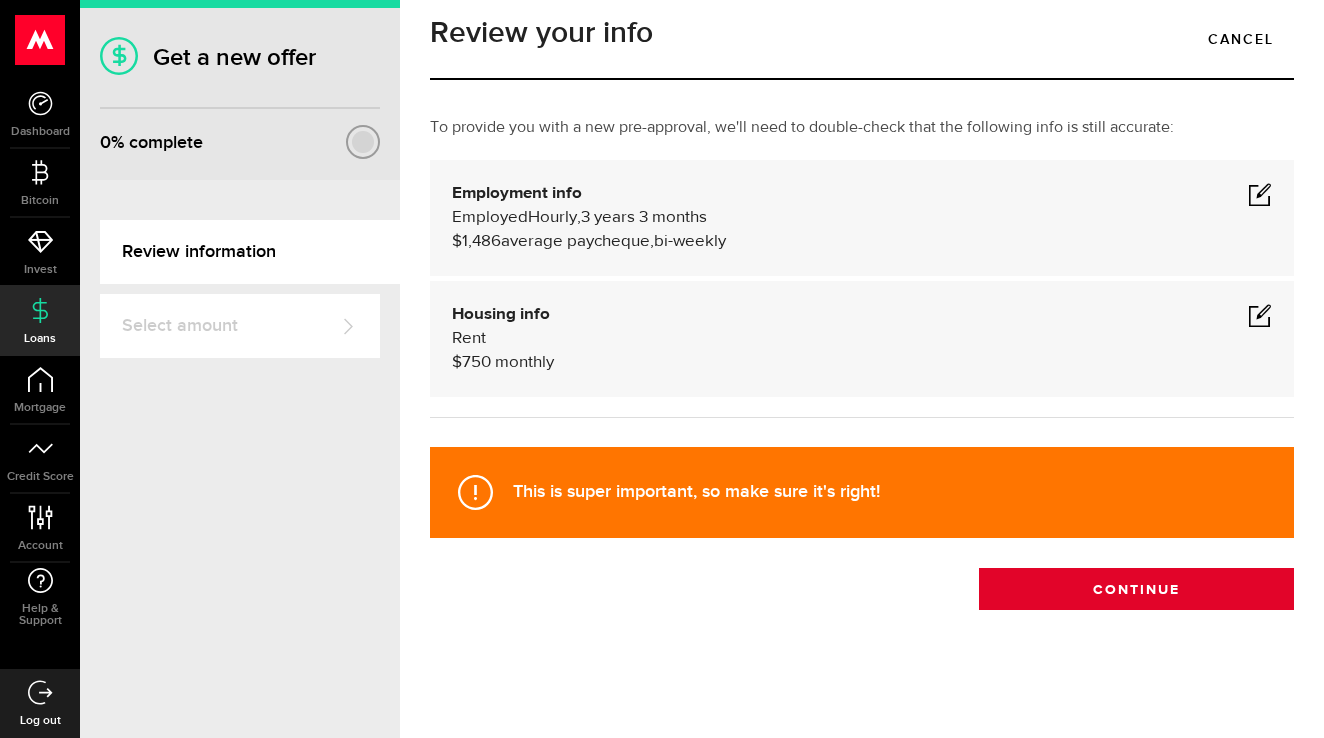 click on "Continue" at bounding box center [1136, 589] 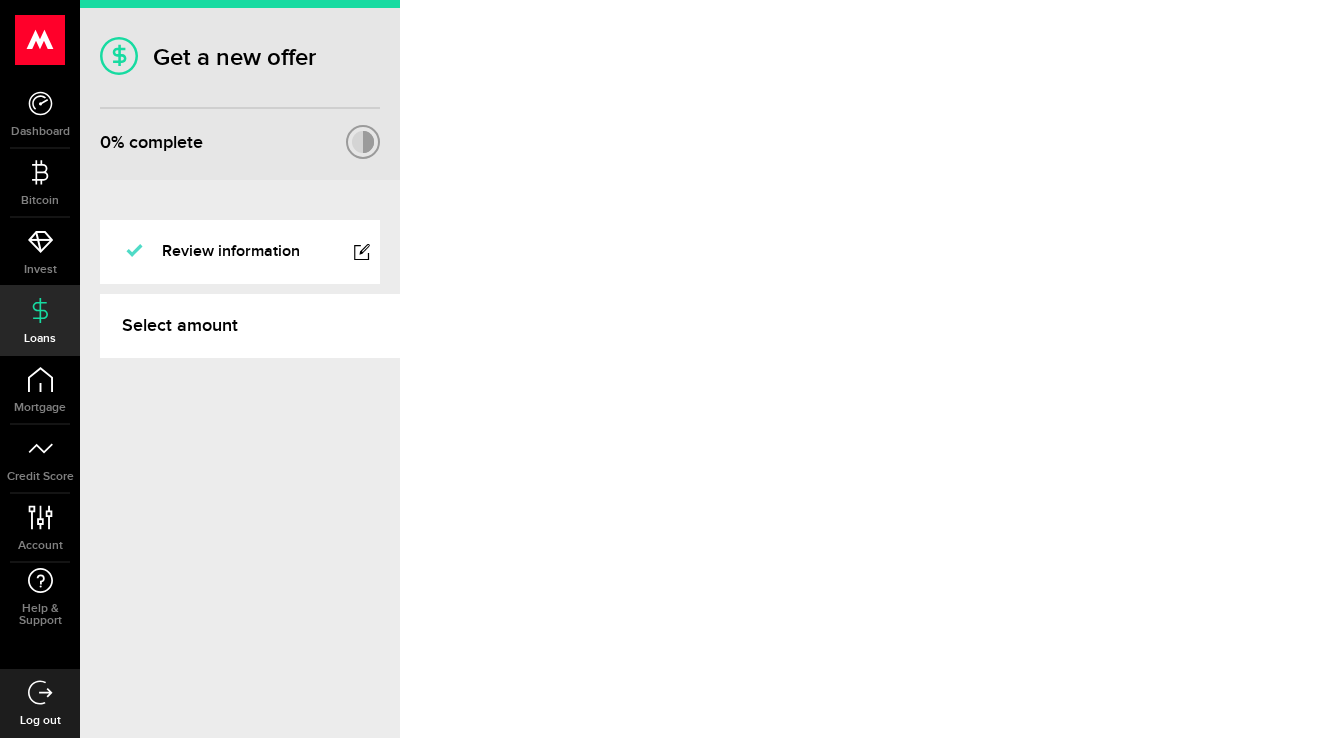 scroll, scrollTop: 0, scrollLeft: 0, axis: both 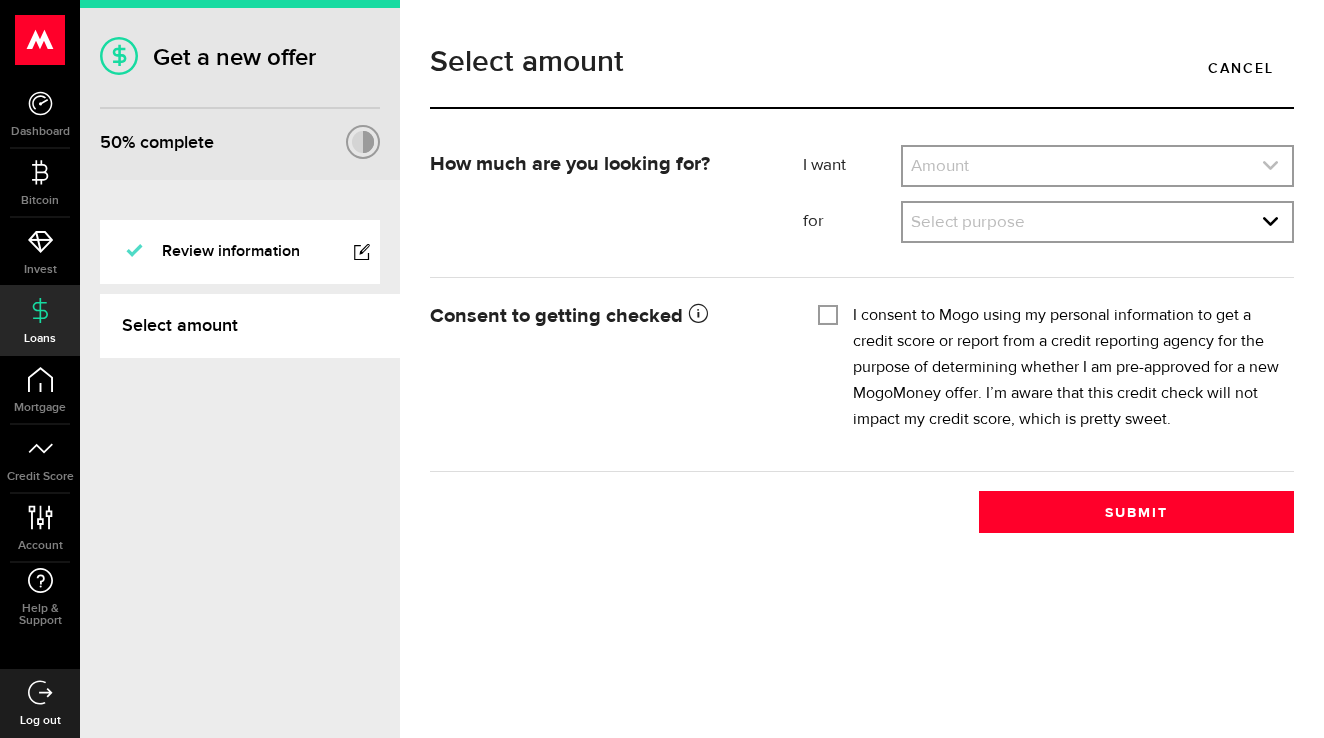 click at bounding box center [1097, 166] 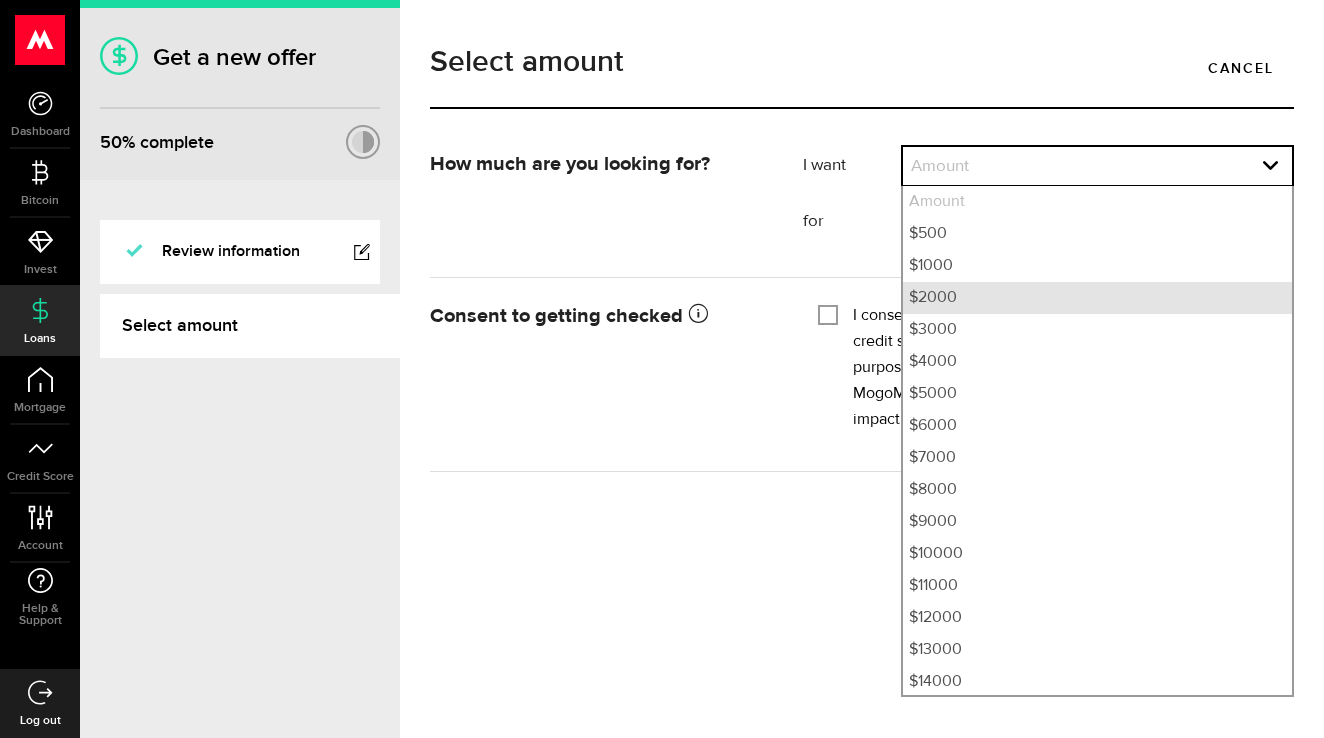 click on "$2000" at bounding box center (1097, 298) 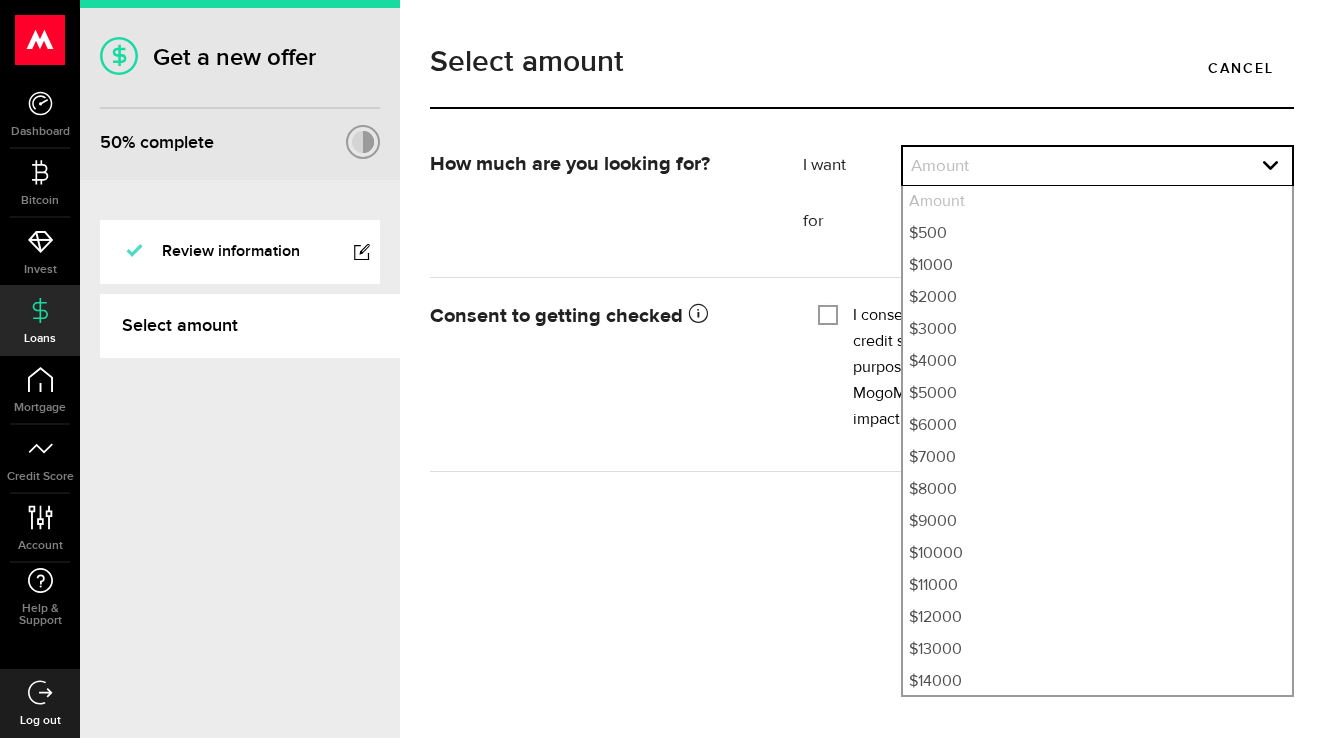 select on "2000" 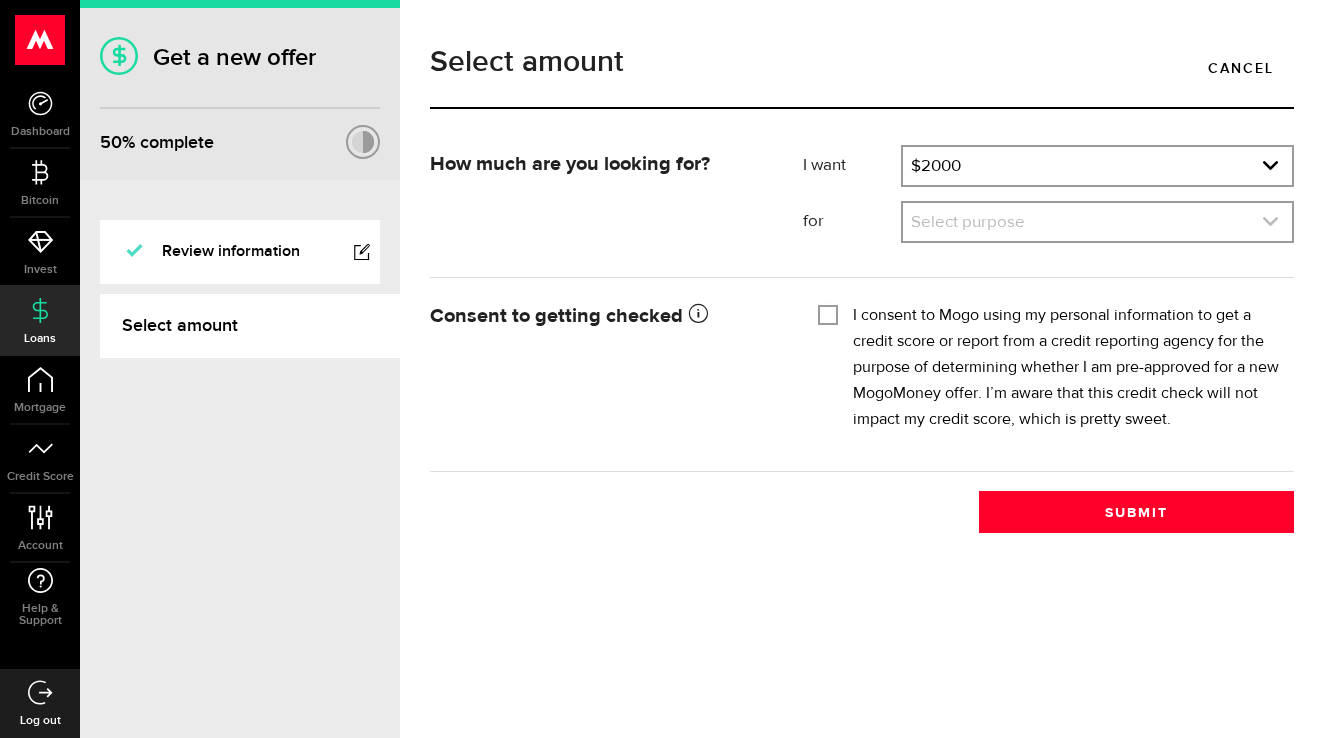 click at bounding box center (1097, 222) 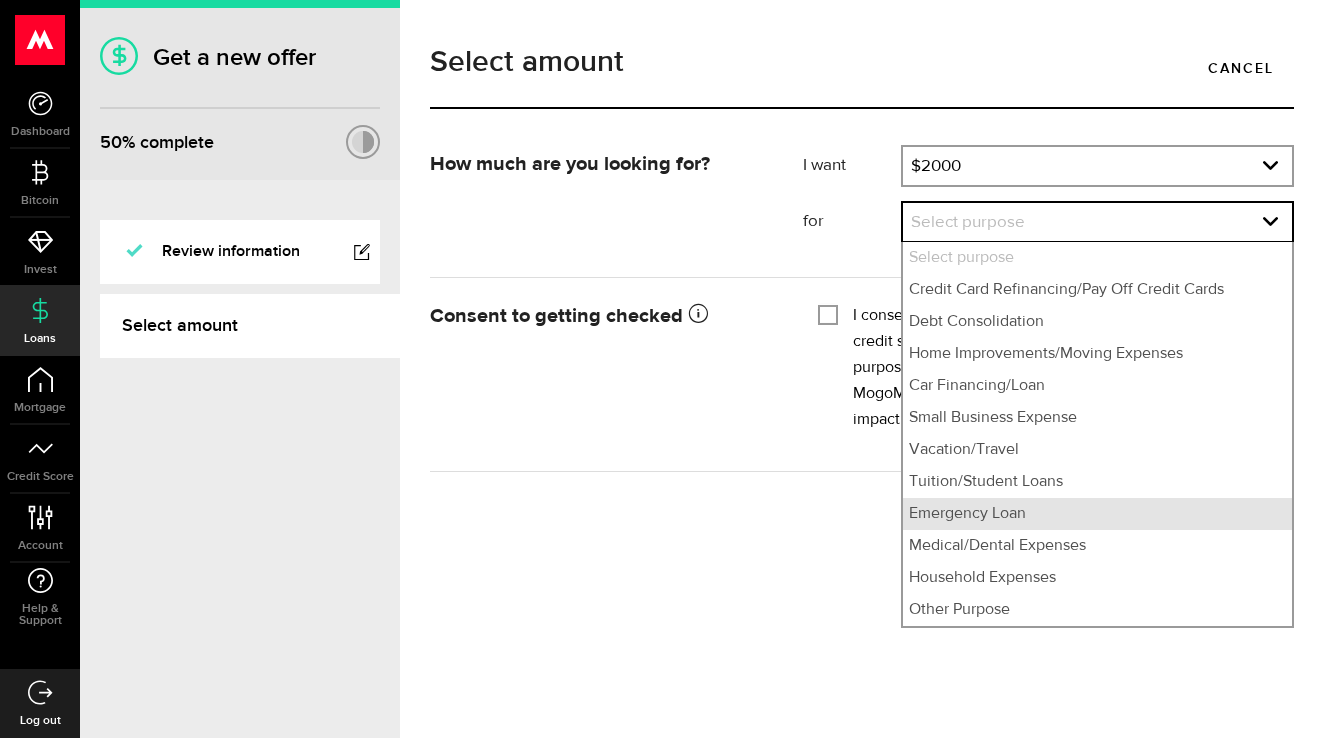 click on "Emergency Loan" at bounding box center [1097, 514] 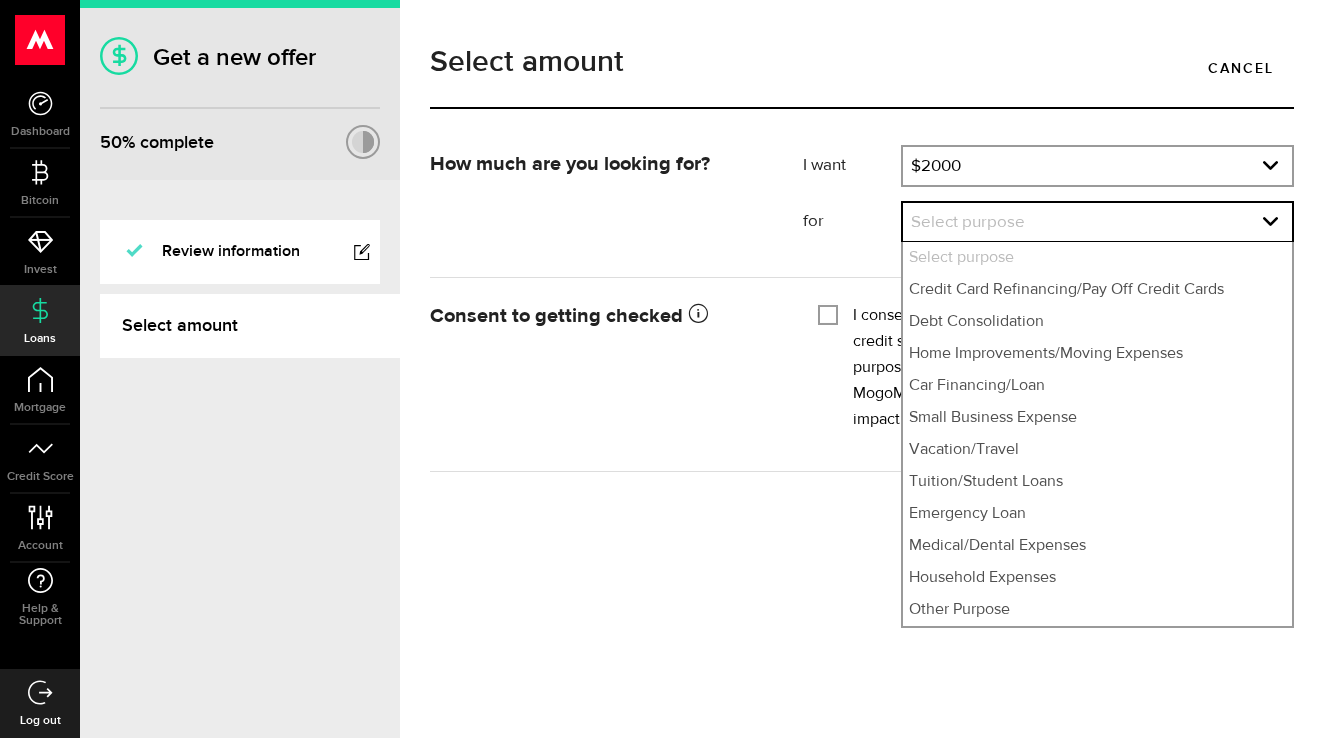 select on "Emergency Loan" 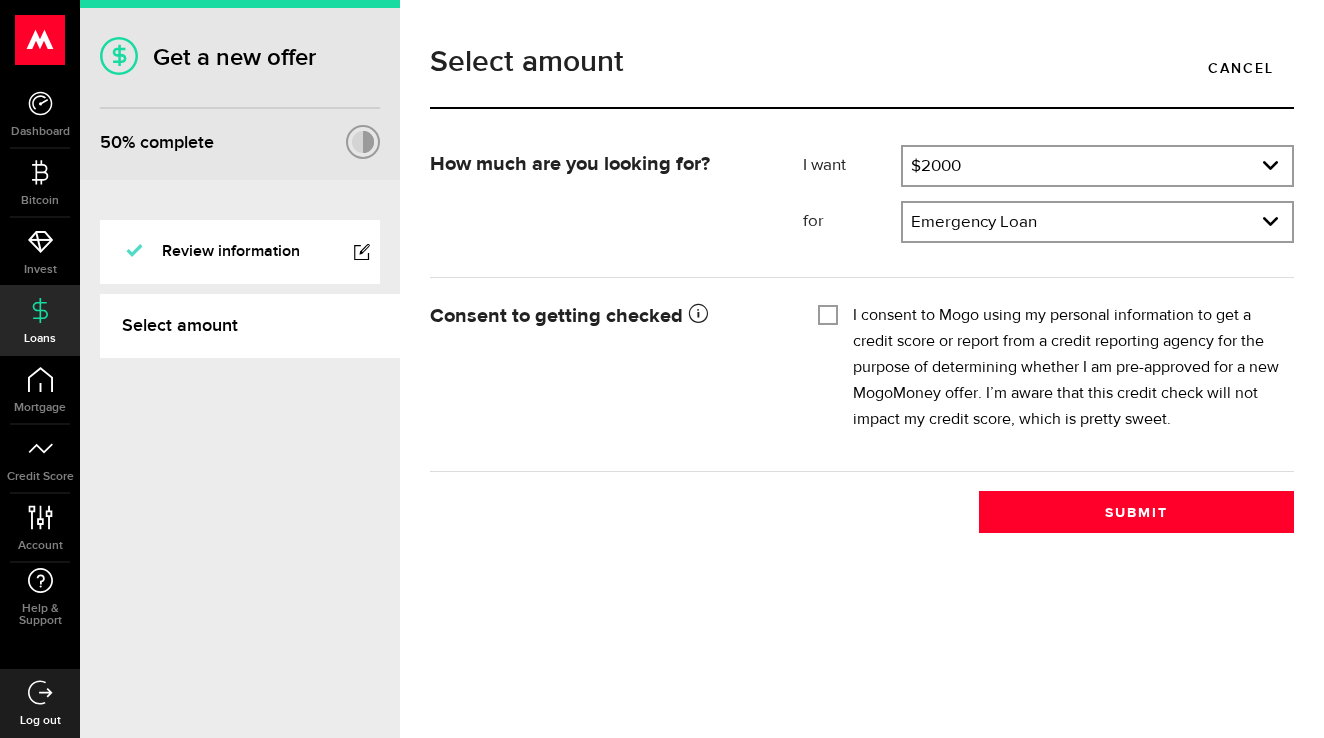 click on "I consent to Mogo using my personal information to get a credit score or report from a credit reporting agency for the purpose of determining whether I am pre-approved for a new MogoMoney offer. I’m aware that this credit check will not impact my credit score, which is pretty sweet." at bounding box center [828, 313] 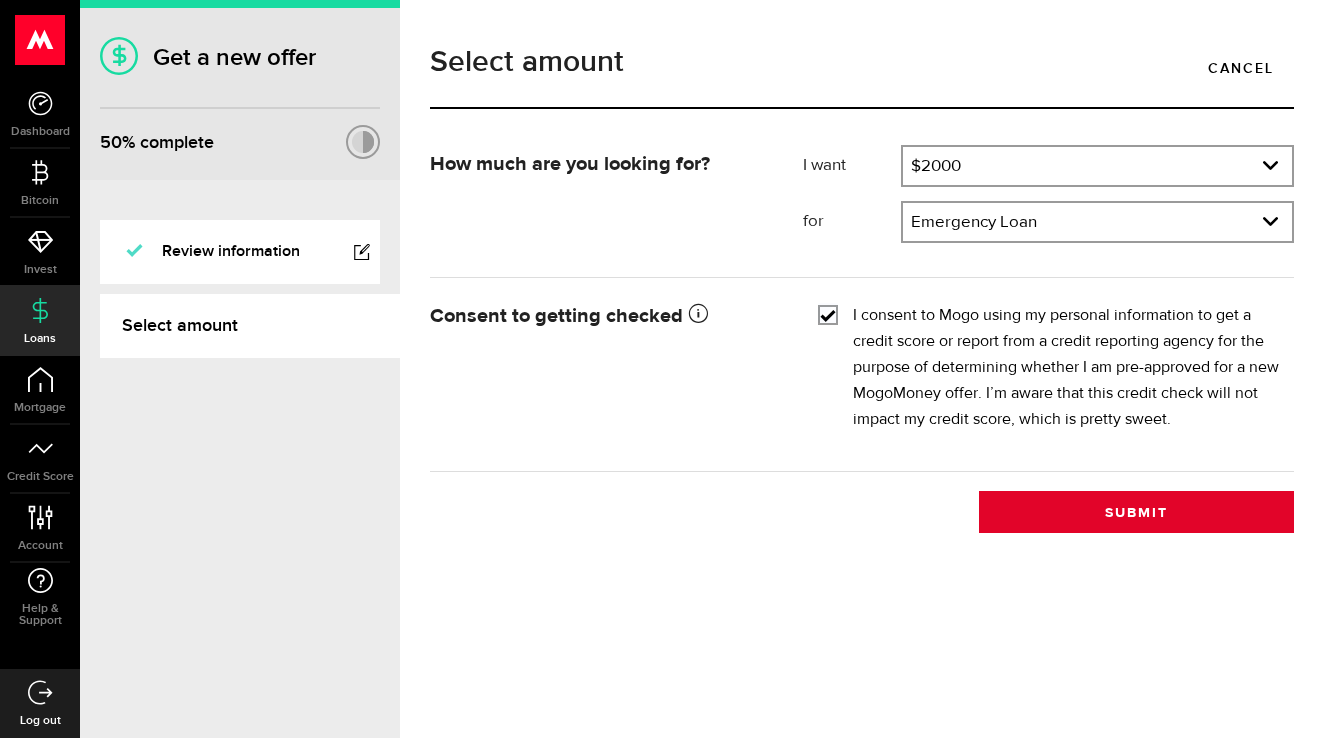 click on "Submit" at bounding box center [1136, 512] 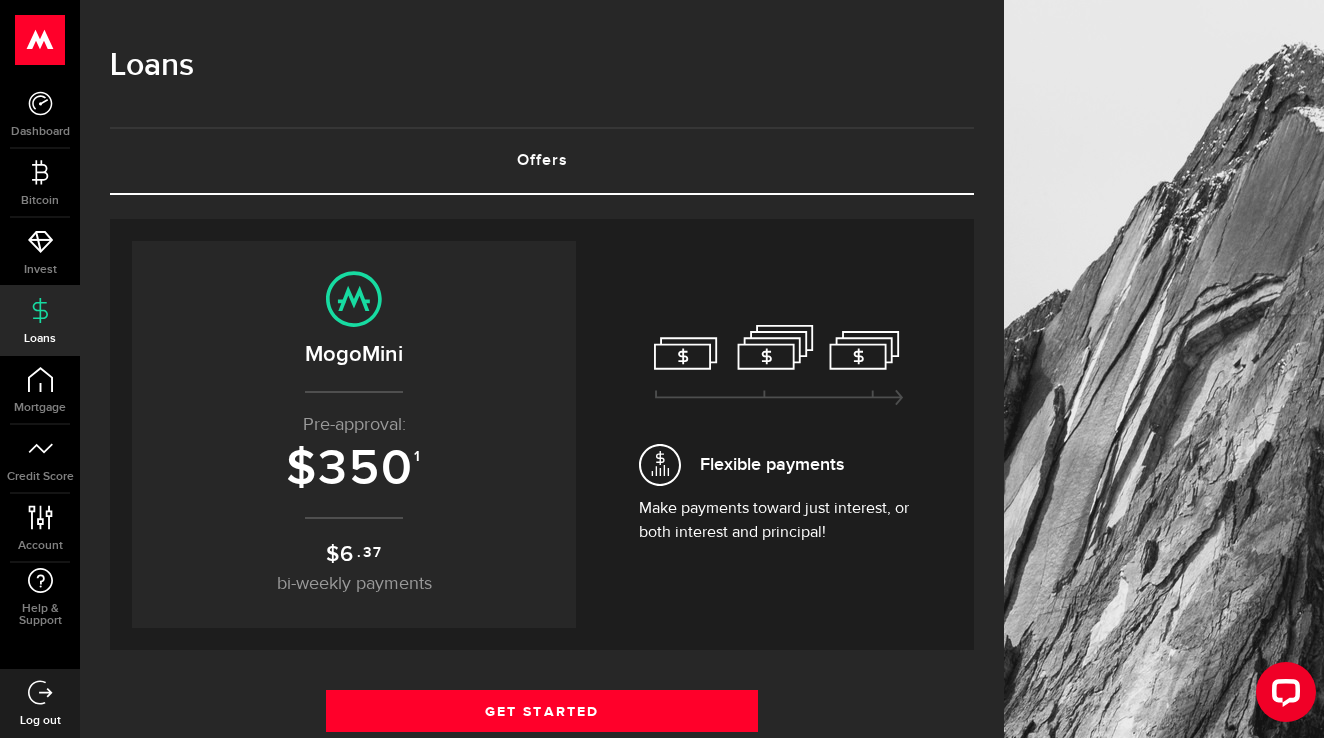 click on "Get Started Get Started" at bounding box center [542, 718] 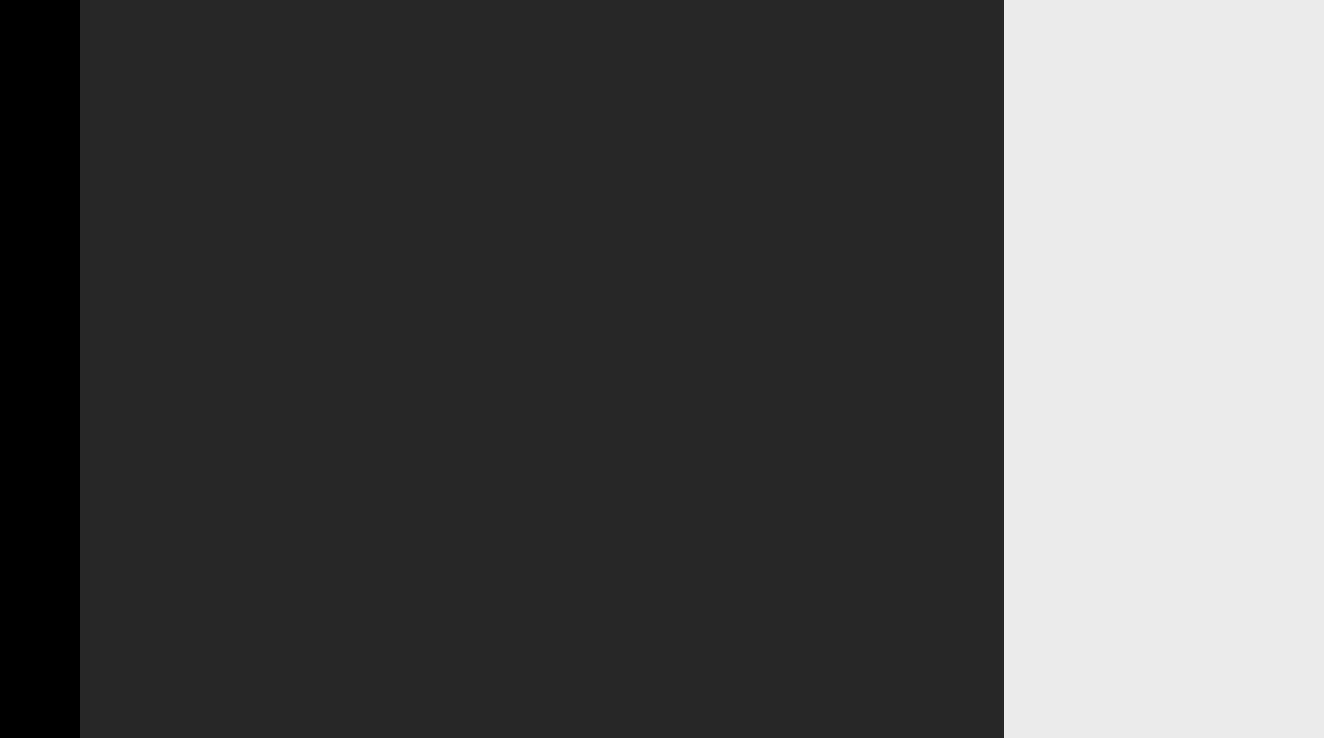 scroll, scrollTop: 0, scrollLeft: 0, axis: both 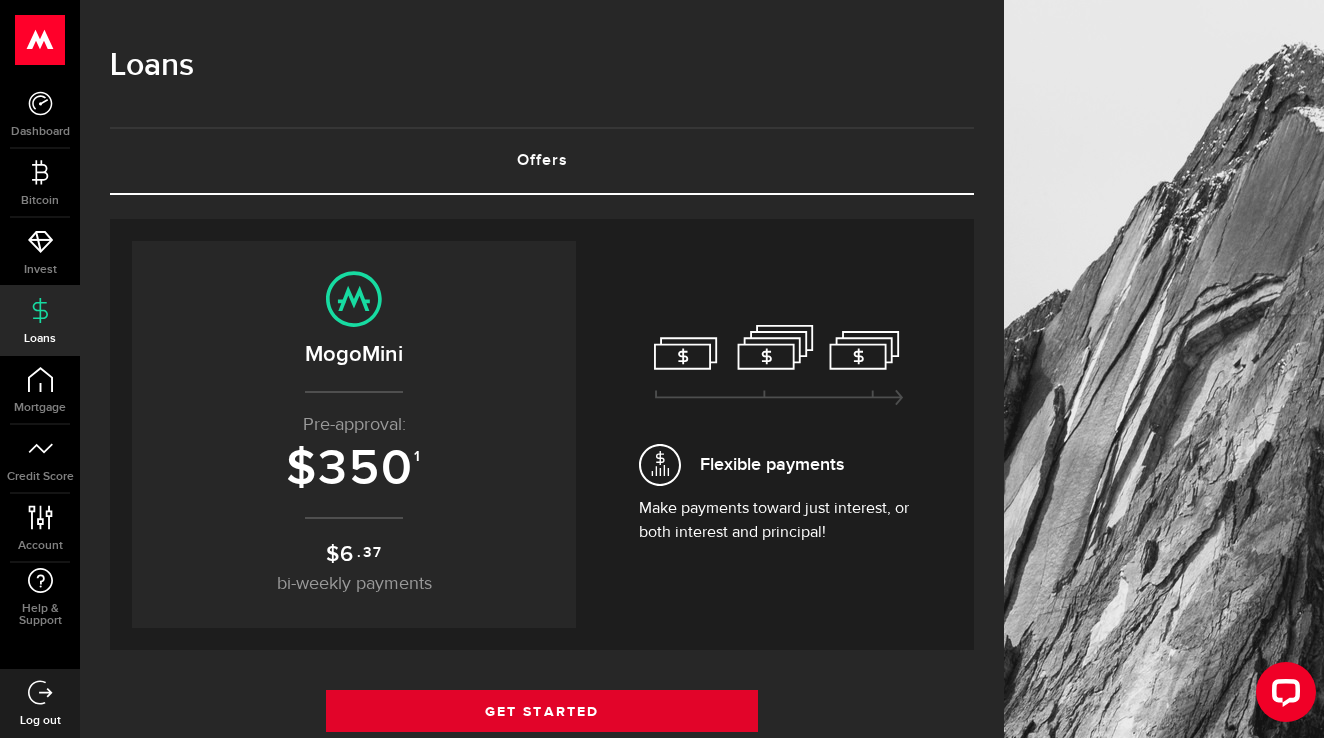 click on "Get Started" at bounding box center (542, 711) 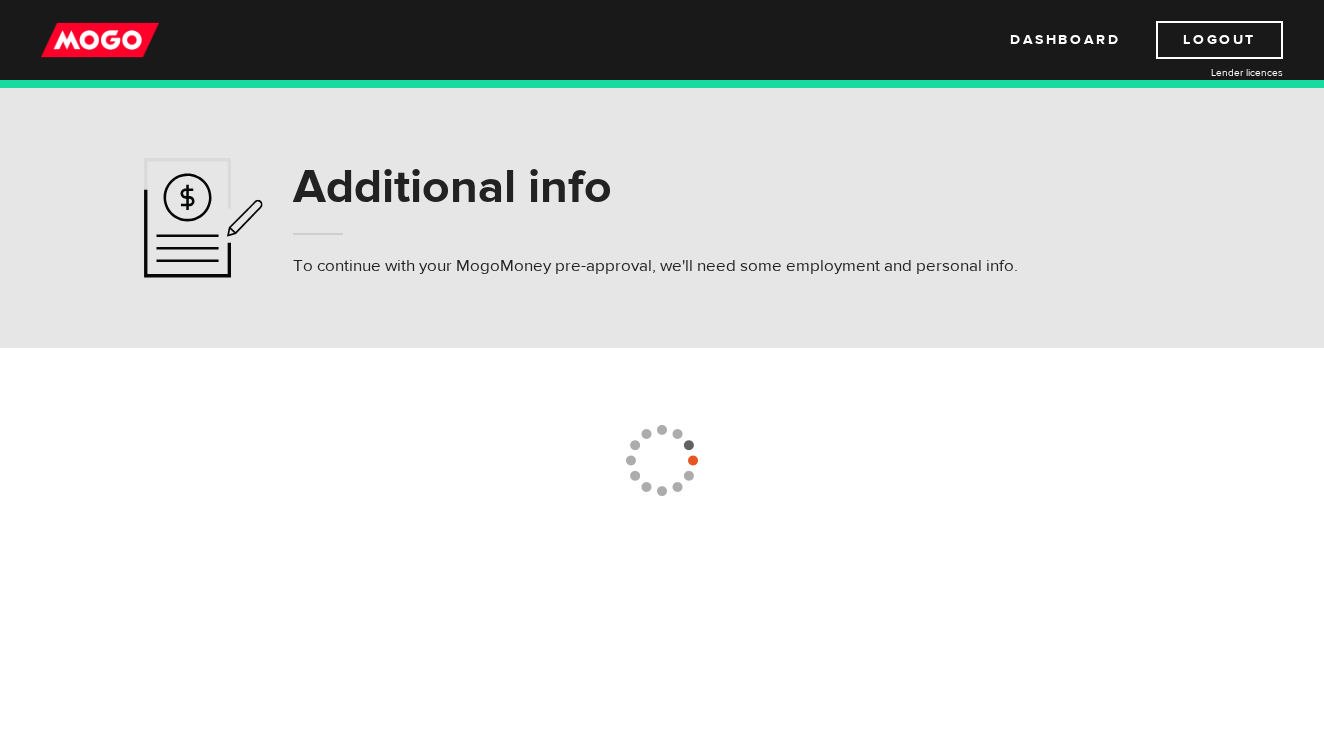 scroll, scrollTop: 0, scrollLeft: 0, axis: both 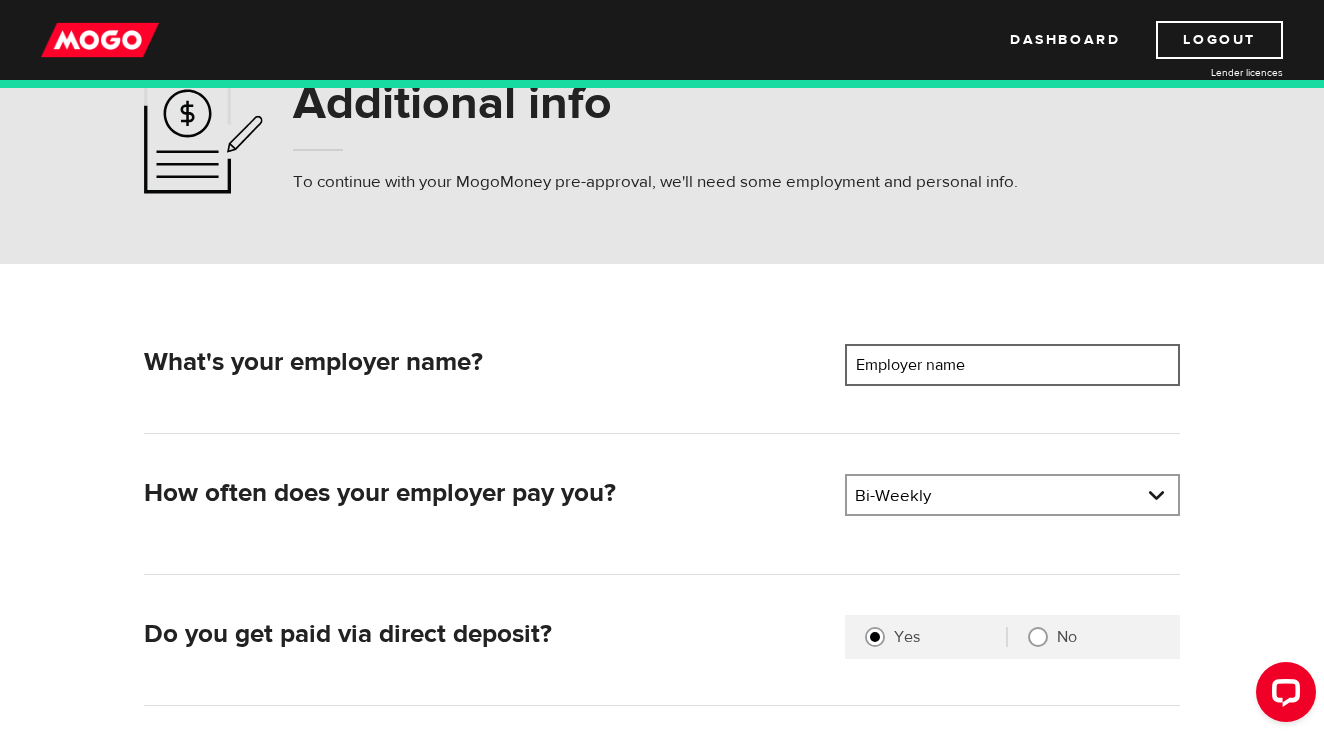 click on "Employer name" at bounding box center (1012, 365) 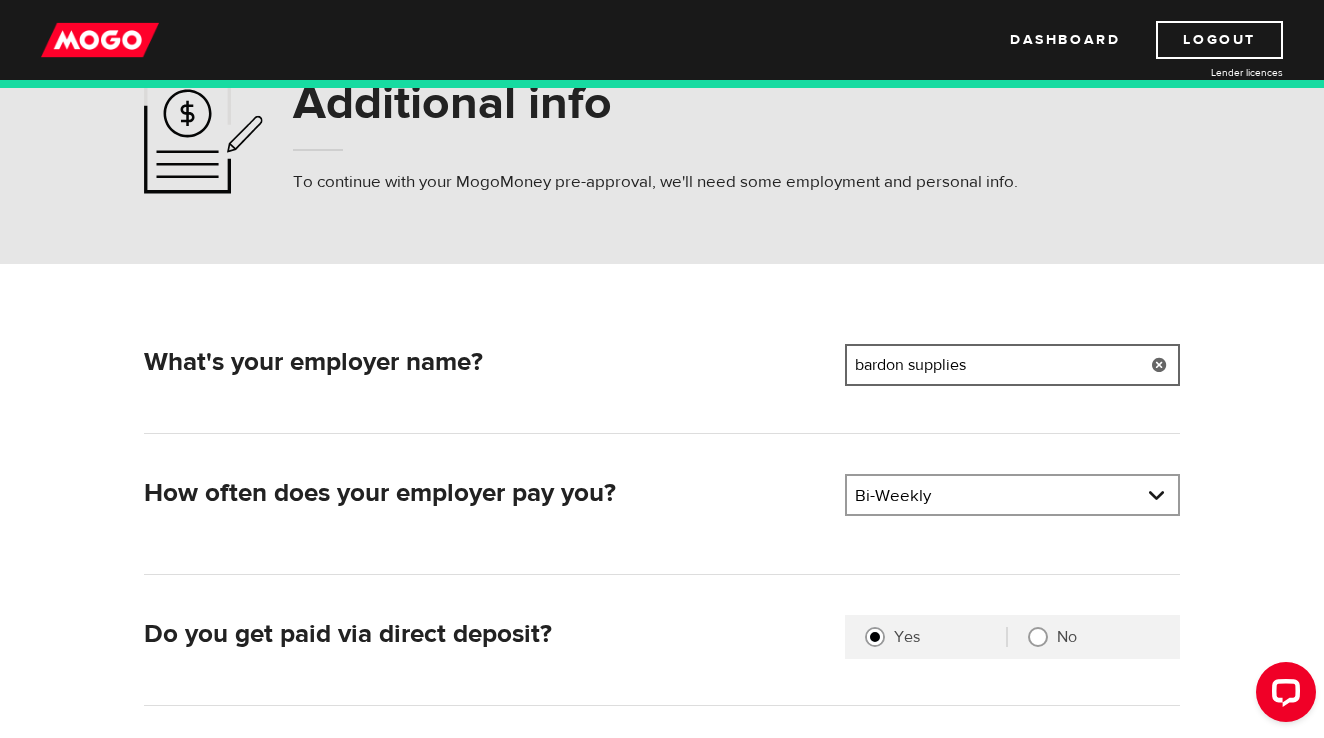 type on "bardon supplies" 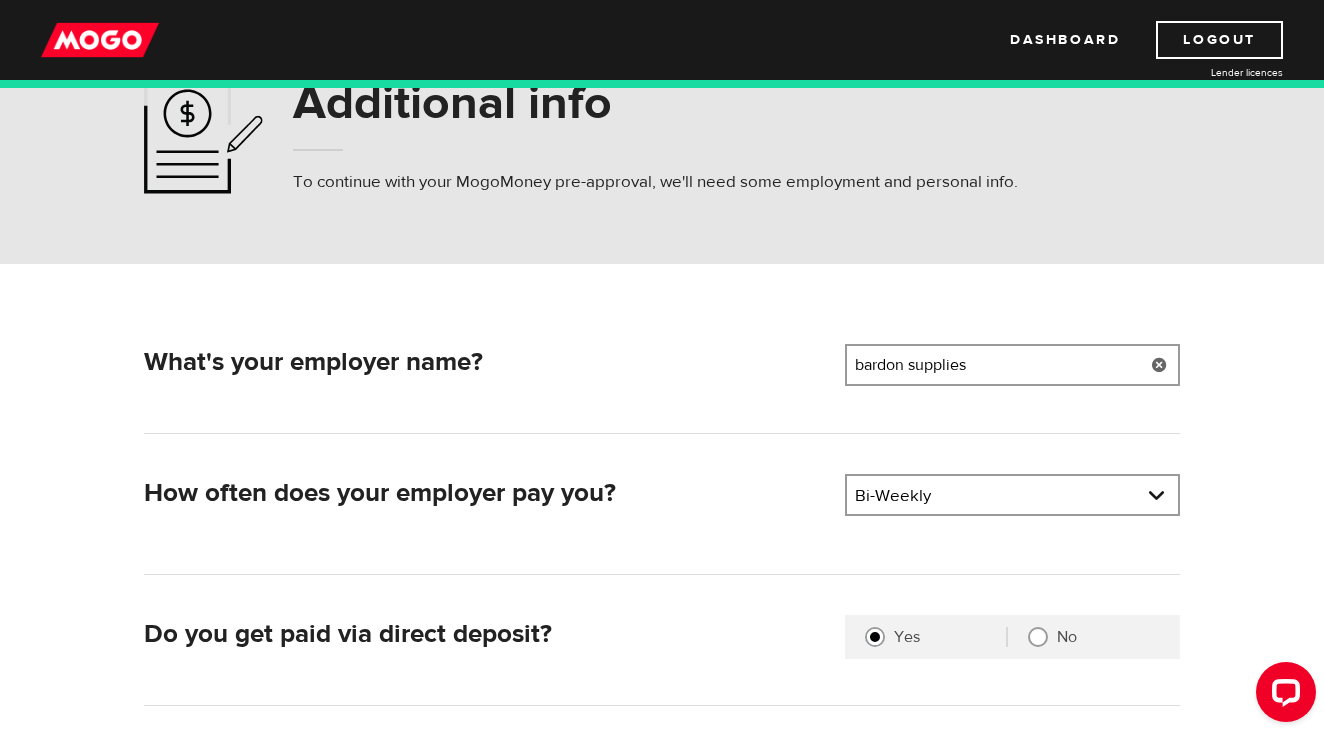 click on "What's your employer name? Employer name Please enter your employer's name [COMPANY_NAME] How often does your employer pay you? Pay frequency Please select the frequency of payment Bi-Weekly Pay frequency Weekly
Bi-Weekly
Semi-Monthly
Monthly Pay frequency Weekly Bi-Weekly Semi-Monthly Monthly Do you get paid via direct deposit? Are you paid by direct deposit? Selection required Yes No Where does your employment pay go? Bank Please select your bank Bank Bank BMO / Bank of Montreal
CIBC / Canadian Imperial Bank of Commerce
CWB / Canadian Western Bank
HSBC Bank Canada
LBC / Banque Laurentienne Du Canada
NBC / National Bank of Canada
RBC / Royal Bank of Canada
Scotiabank / Bank of Nova Scotia
TD / TD Canada Trust
1st Choice Savings & Credit Union
Other
Abn Amro Bank Nv
Acadian Credit Union
Accelerate Financial
Accent Credit Union
Access Credit Union
Achieva Financial
Adjala Credit Union
Advance Savings Credit Union
Advantage Credit Union
AGF Trust Company" at bounding box center [662, 606] 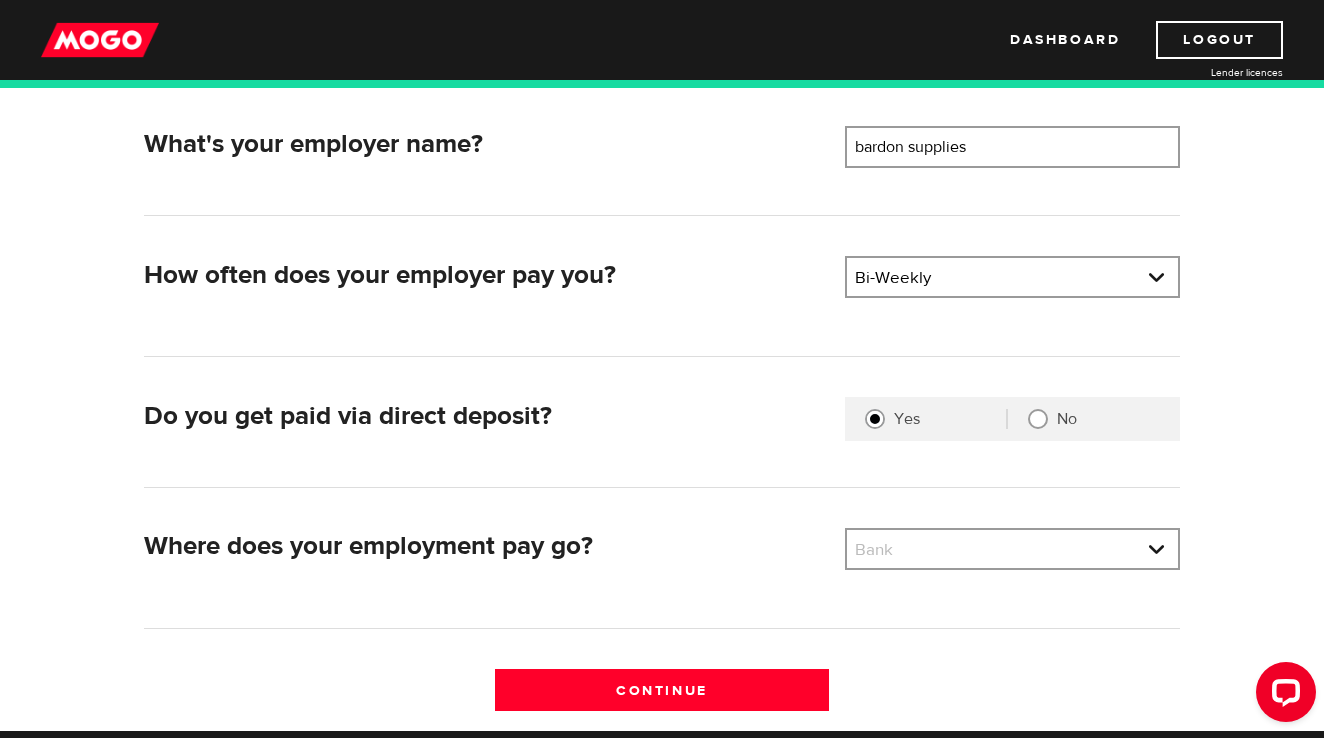 scroll, scrollTop: 303, scrollLeft: 0, axis: vertical 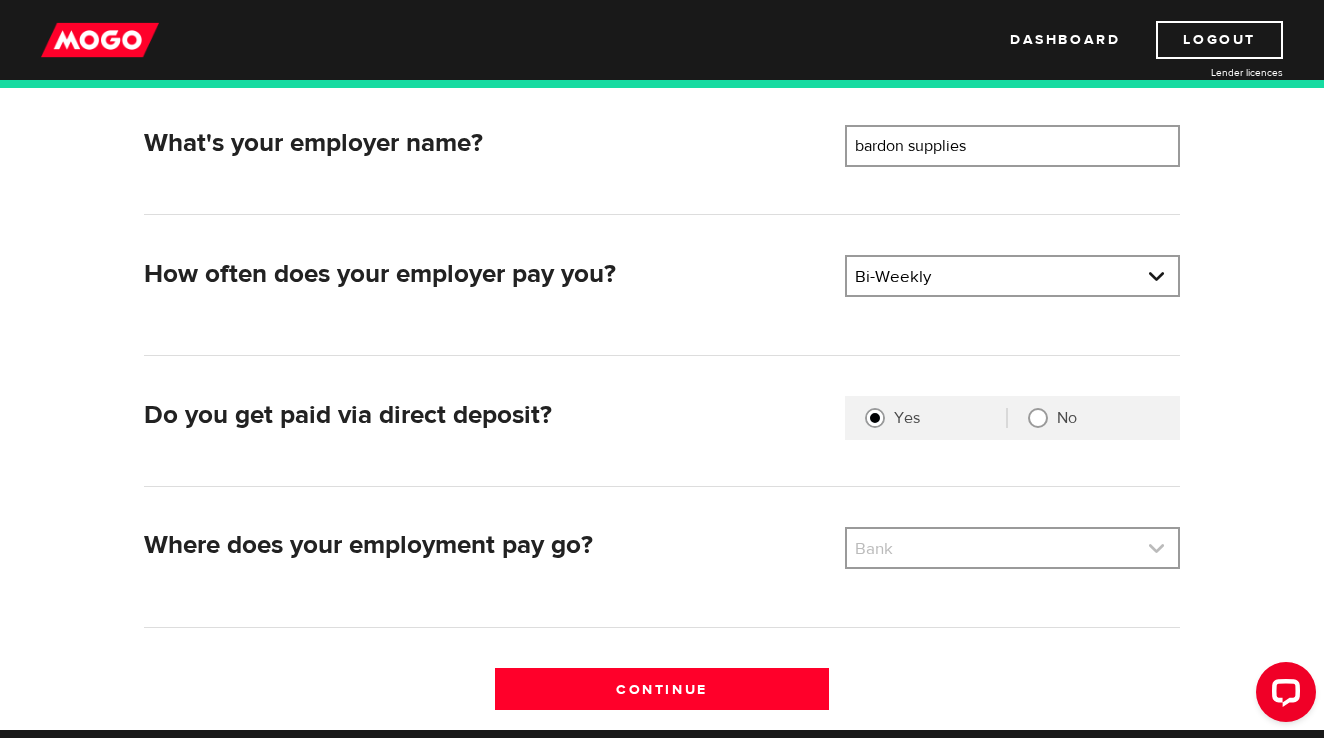 click at bounding box center (1012, 548) 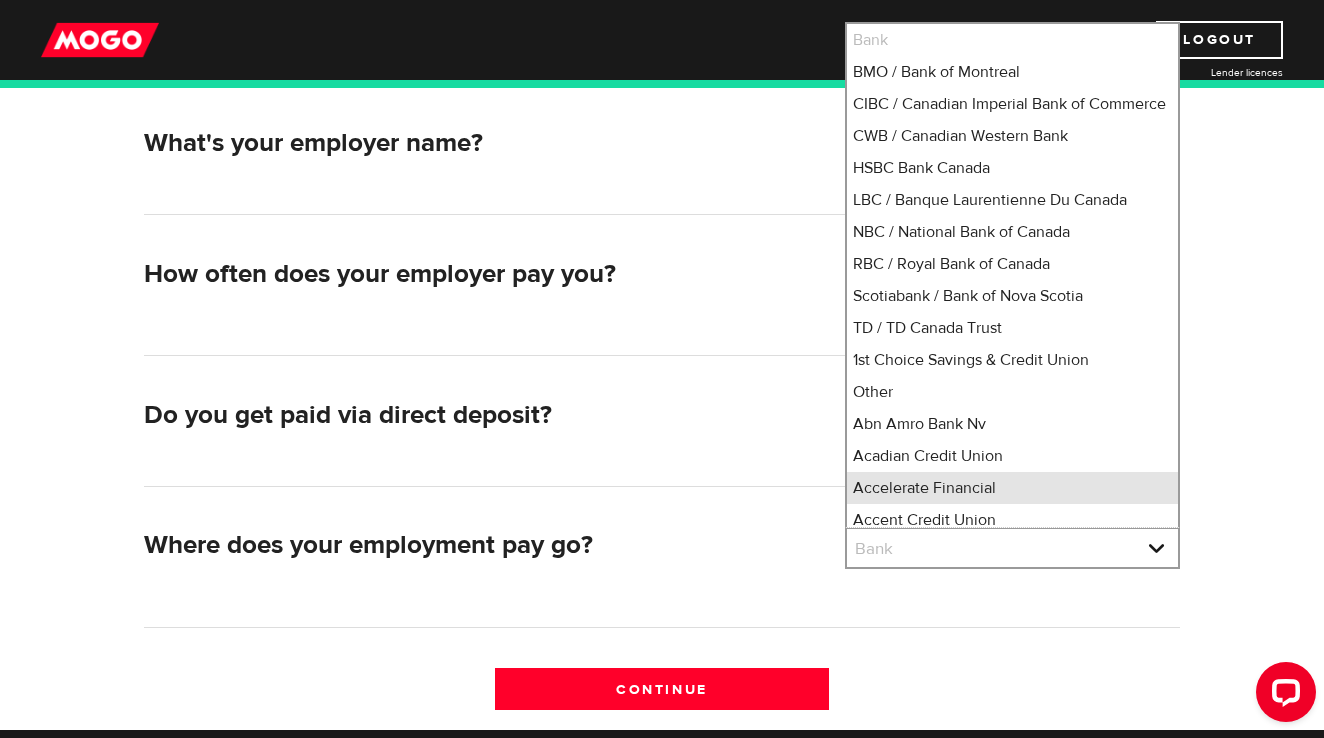 scroll, scrollTop: 1, scrollLeft: 0, axis: vertical 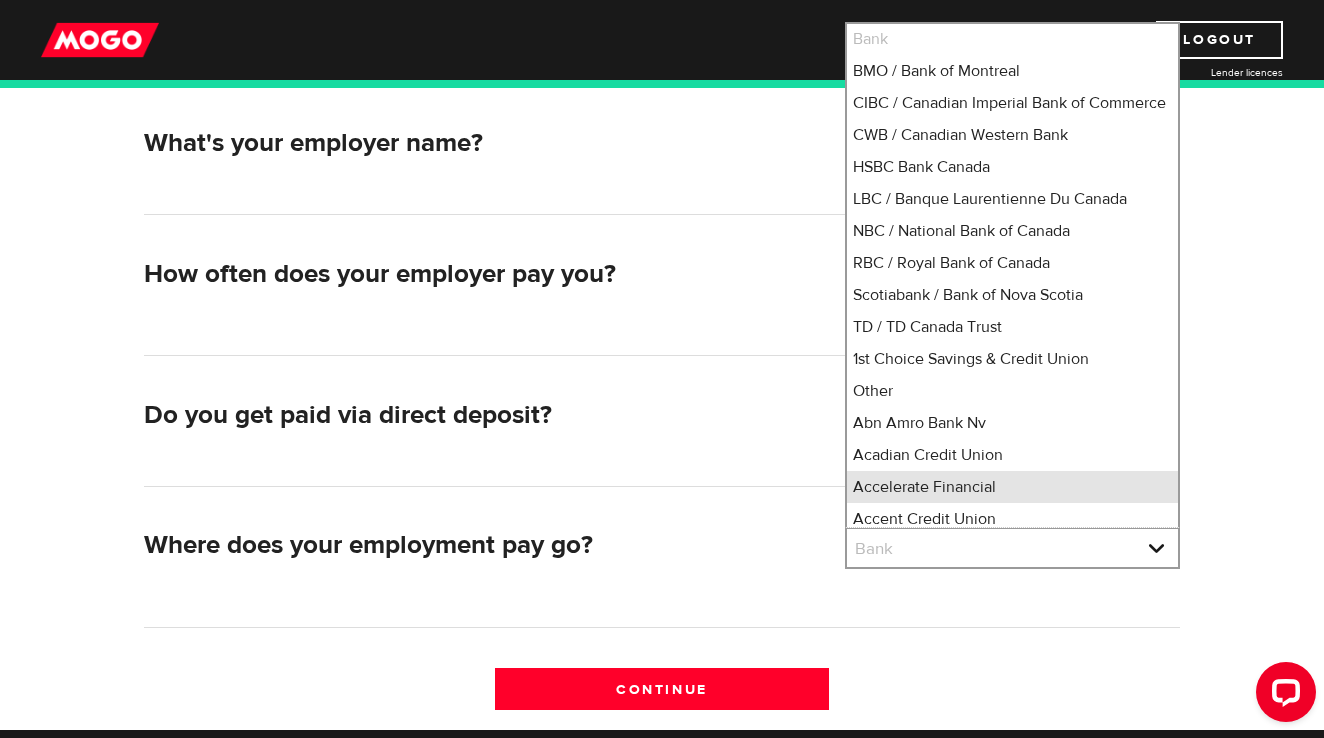 type 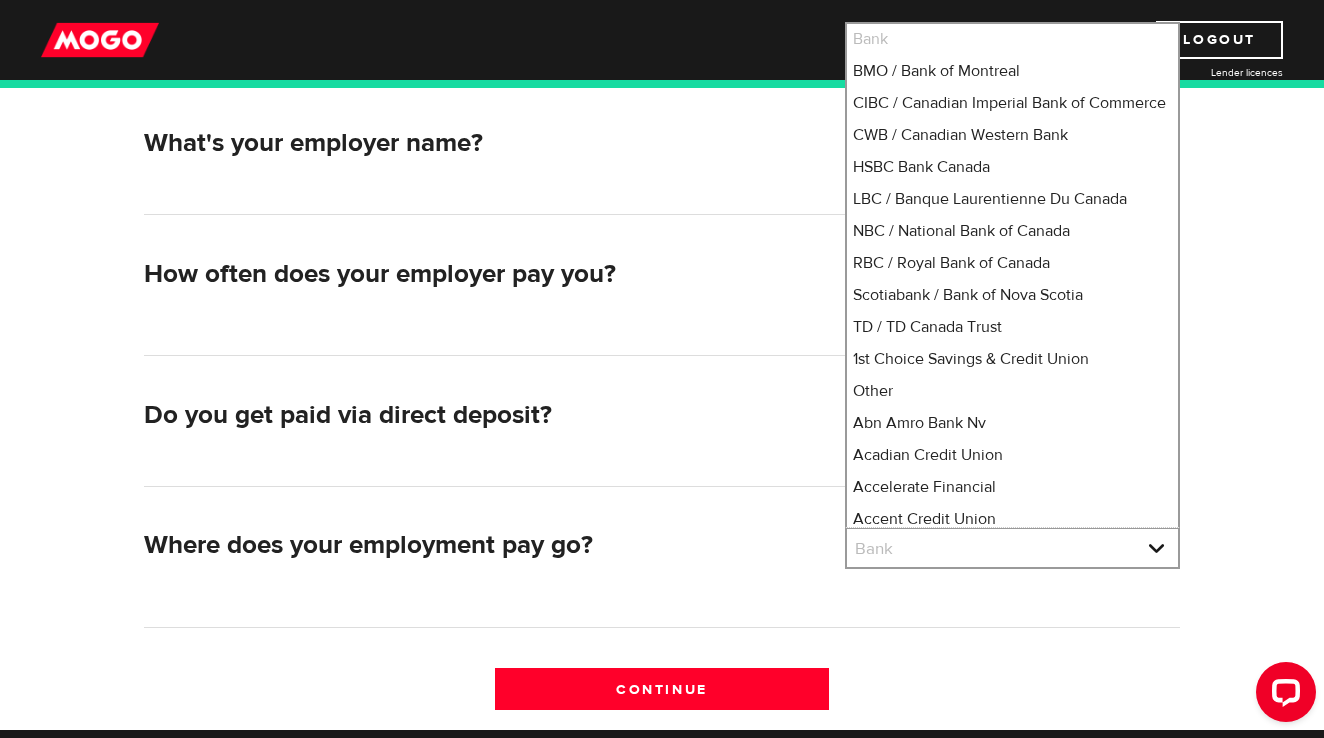 type 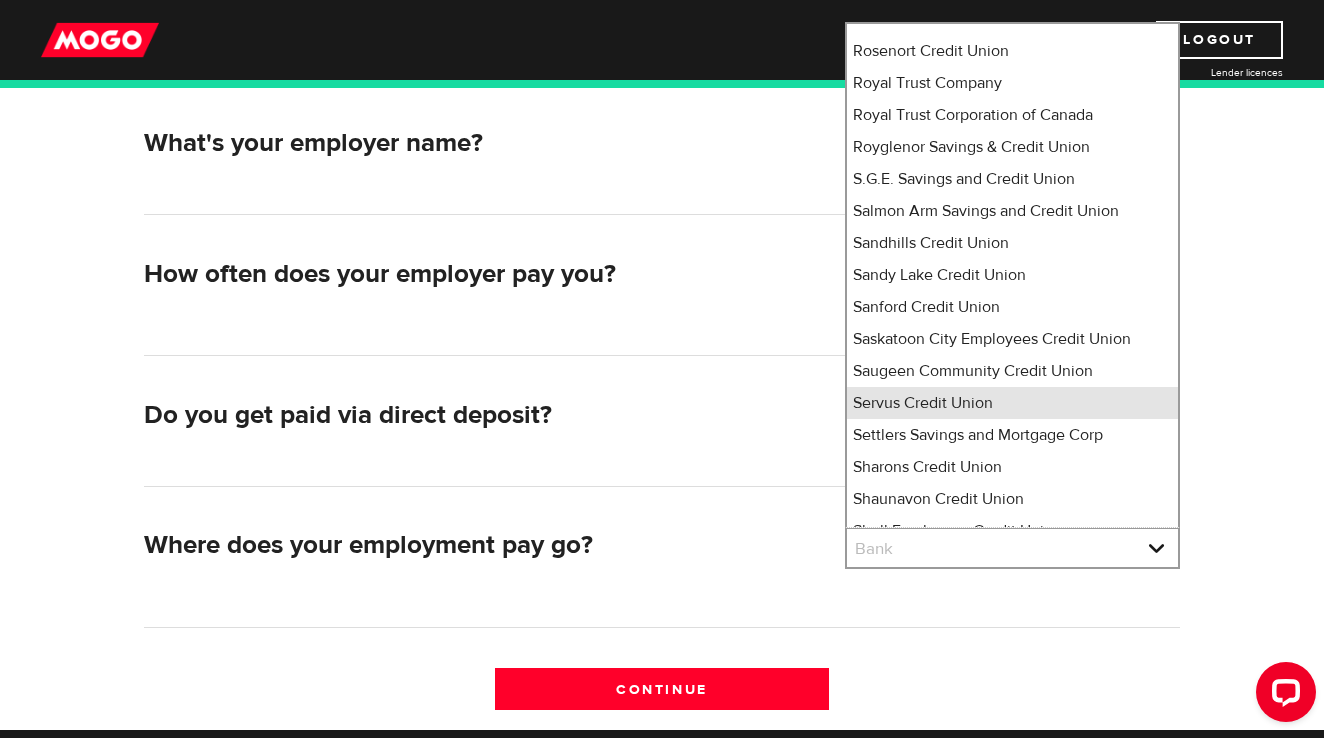 type 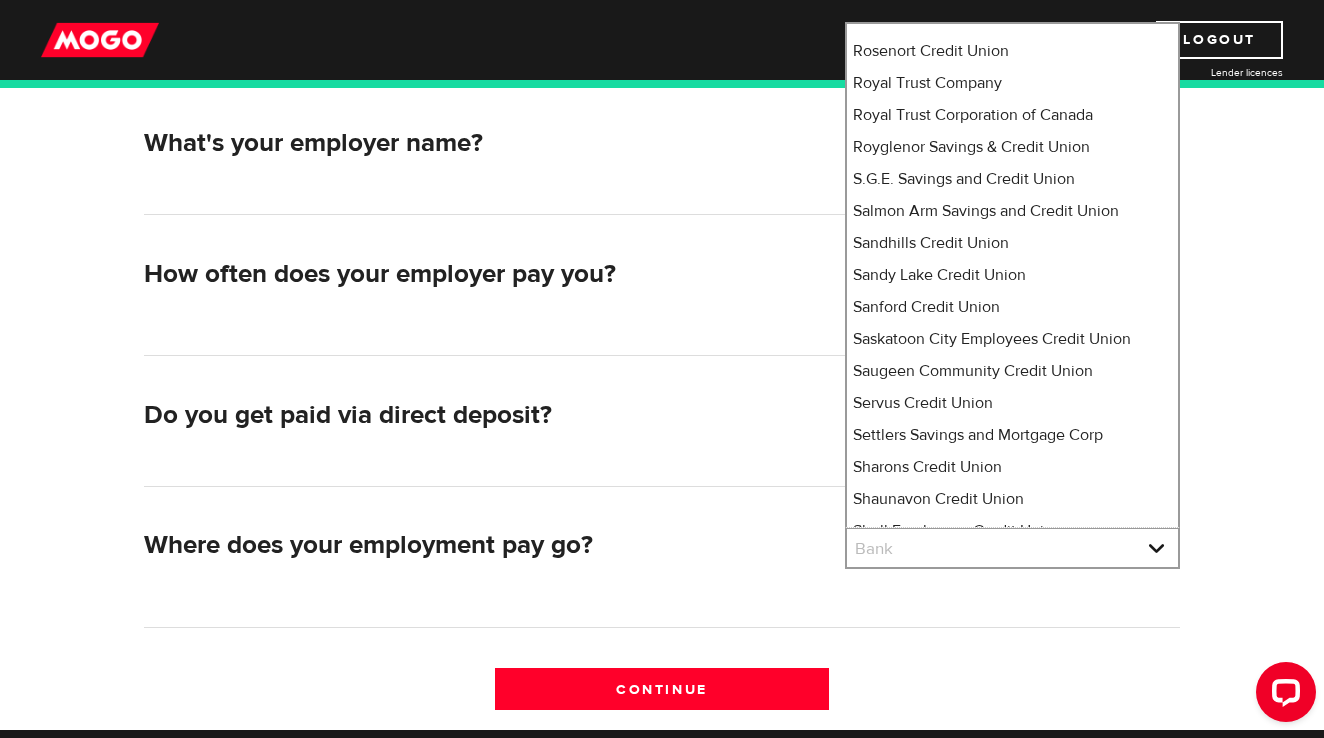 scroll, scrollTop: 7469, scrollLeft: 0, axis: vertical 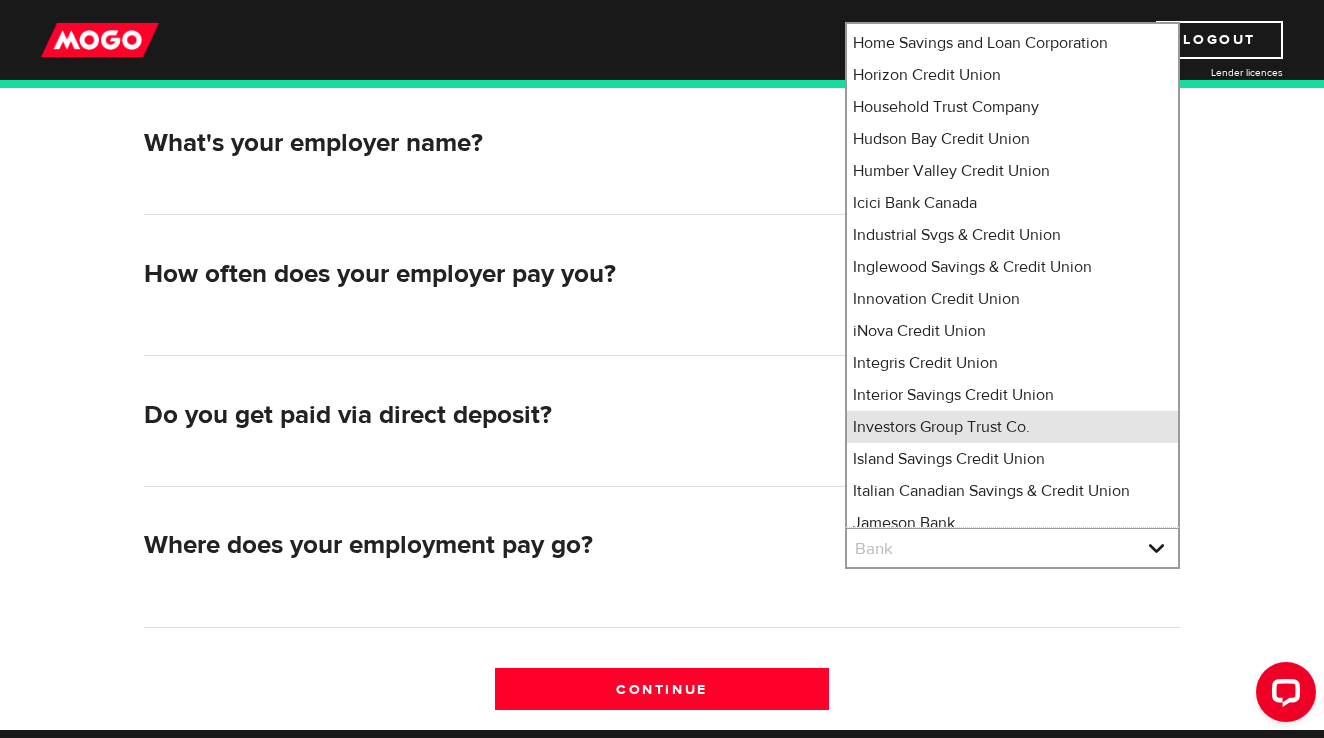 type 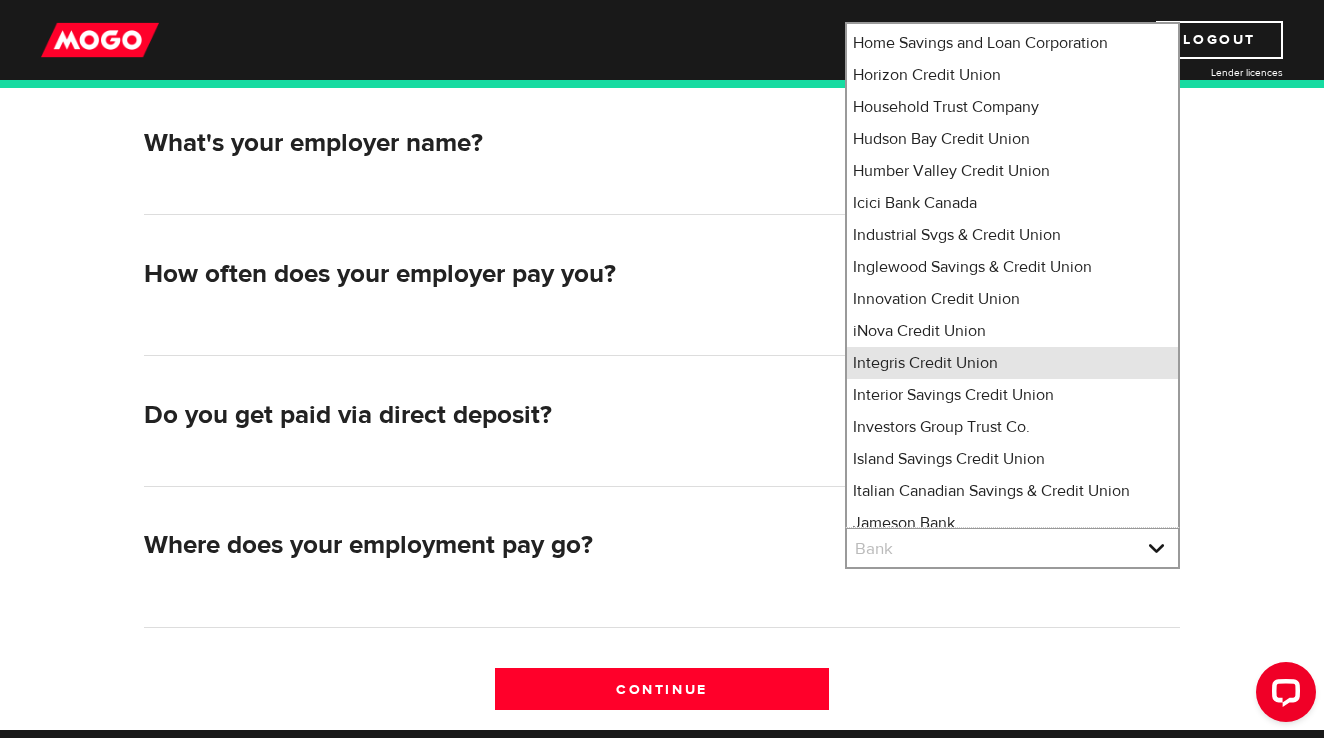 type 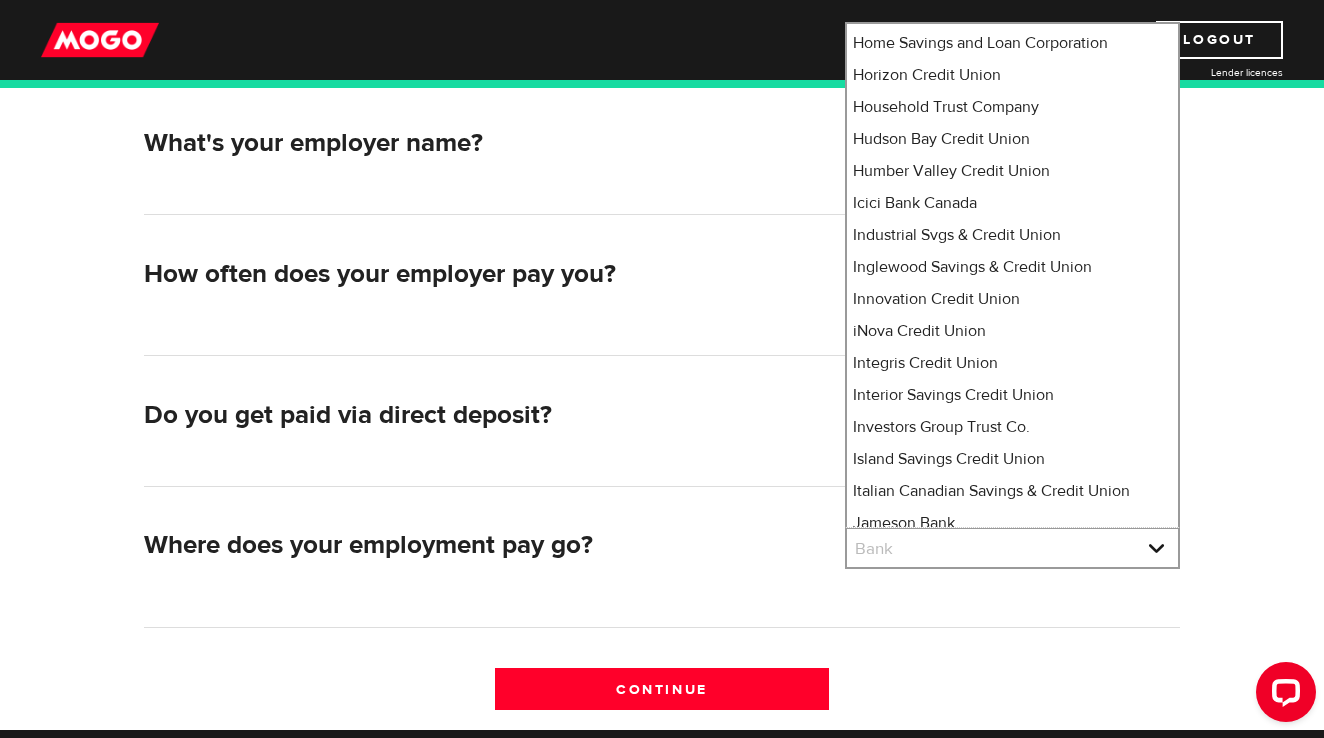 type 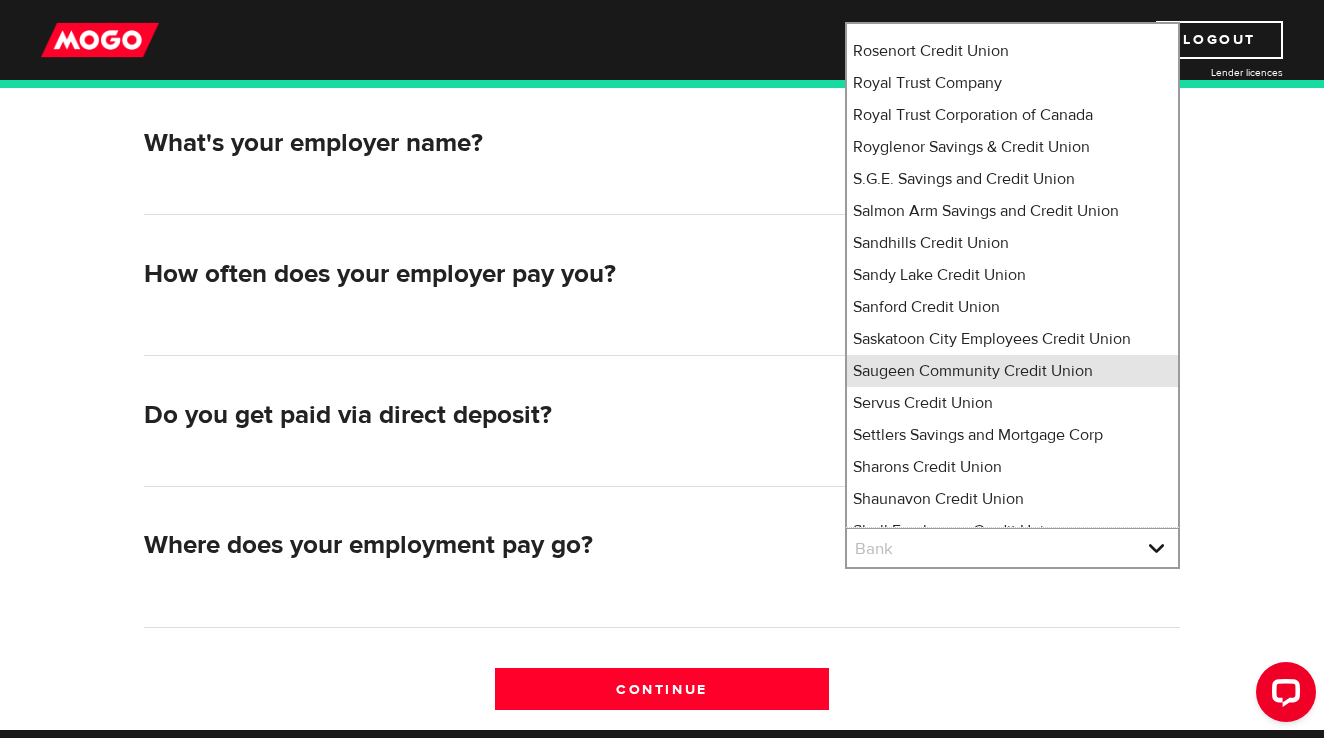 type 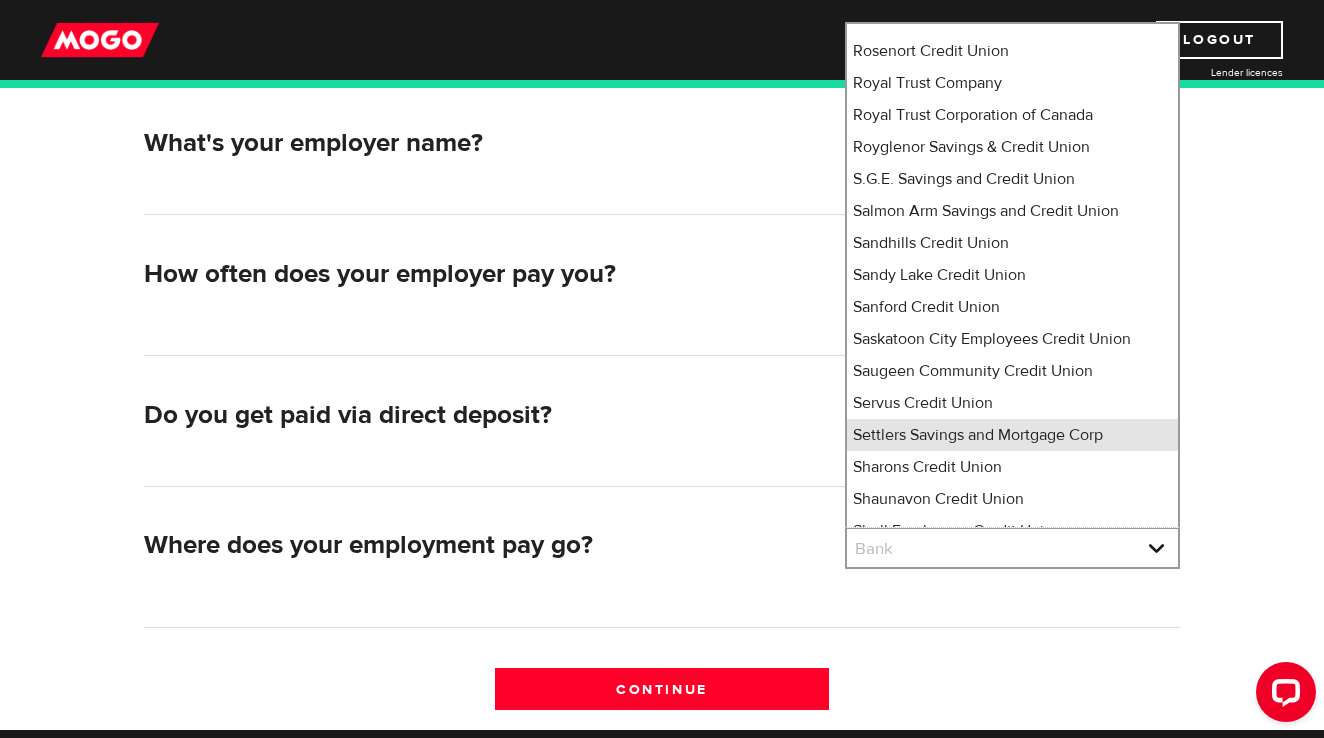 type 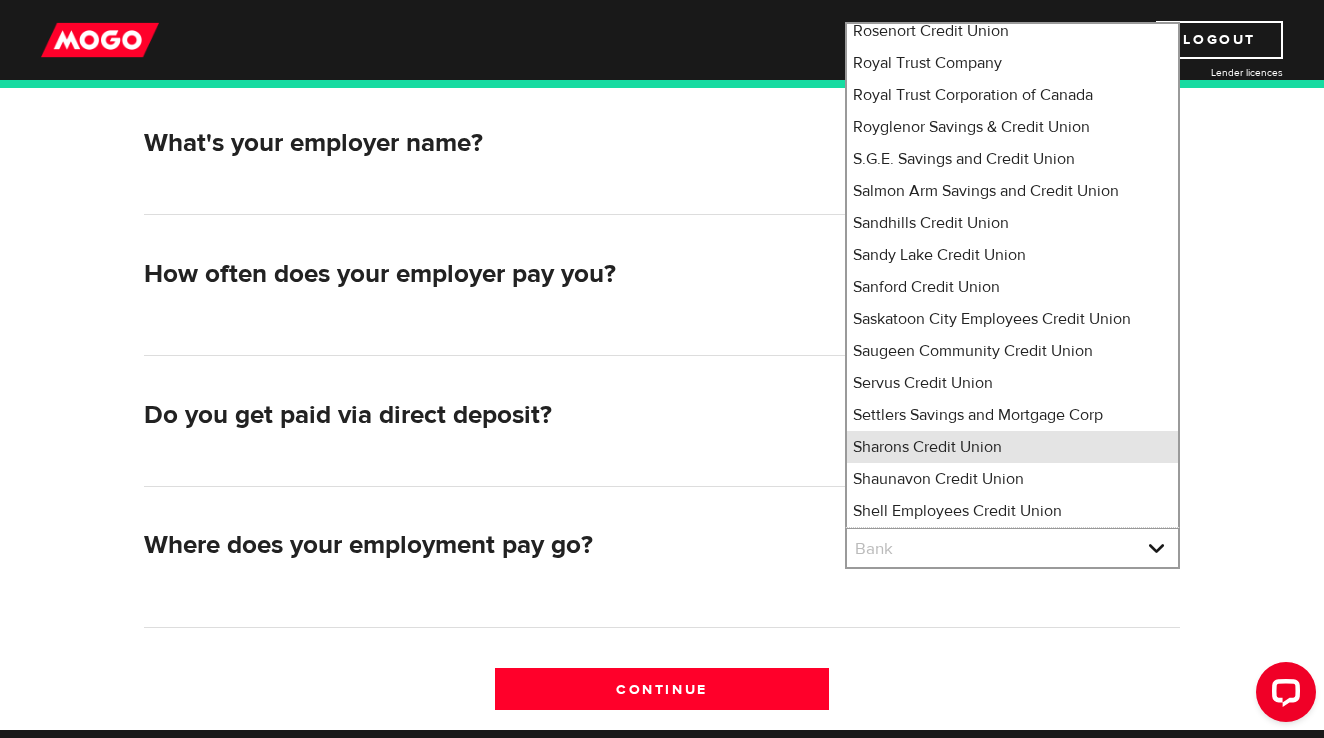 type 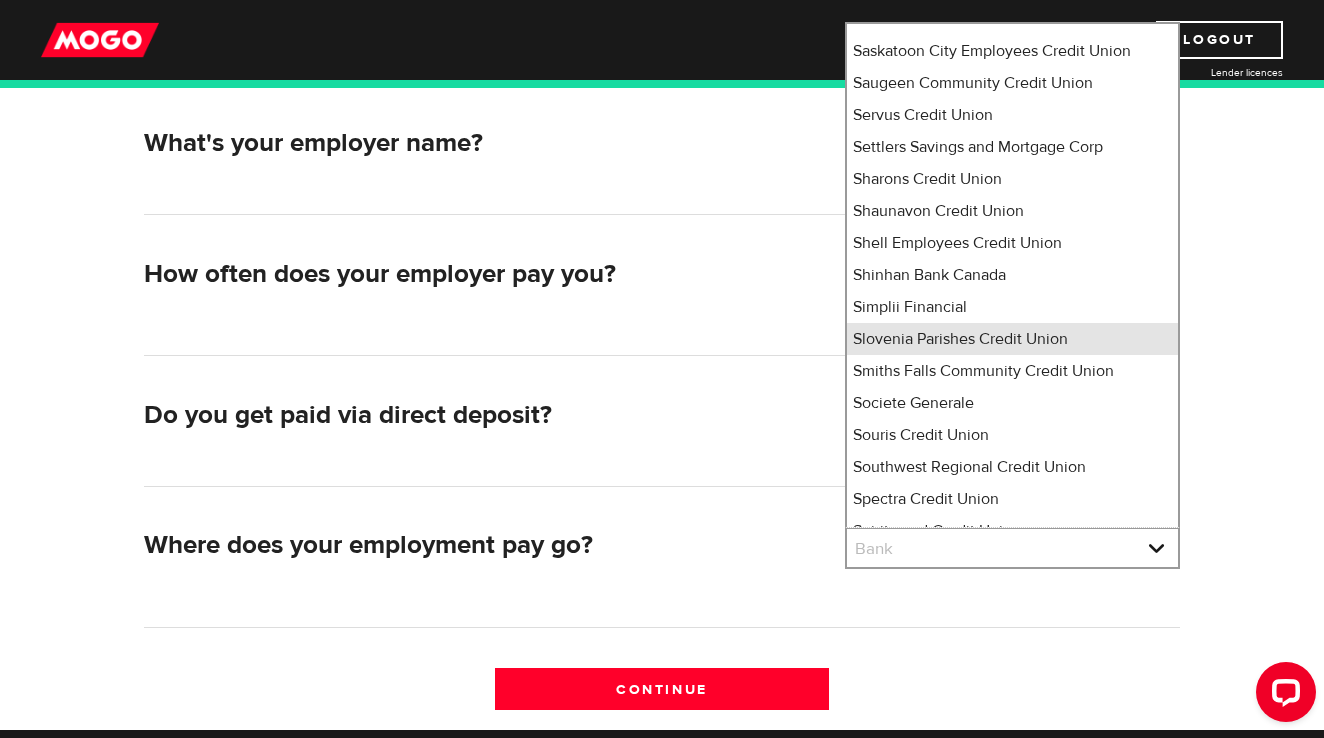 type 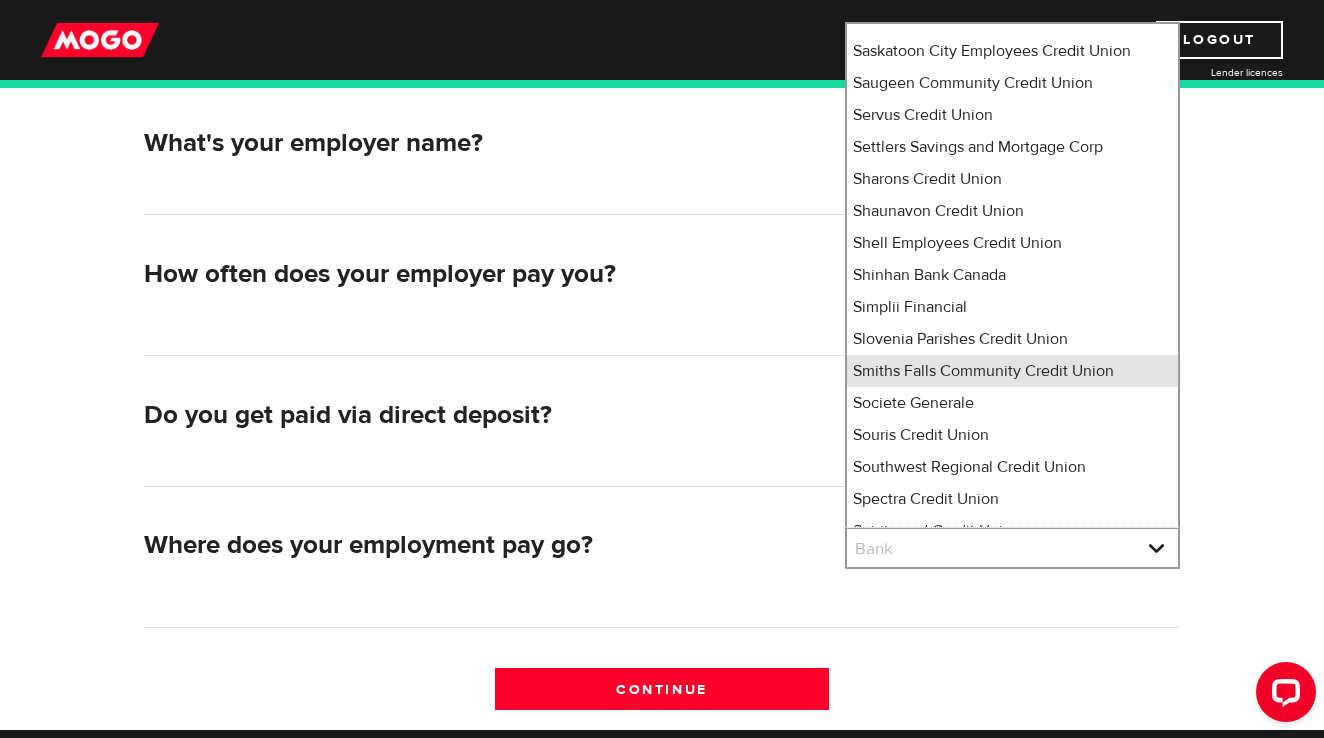 type 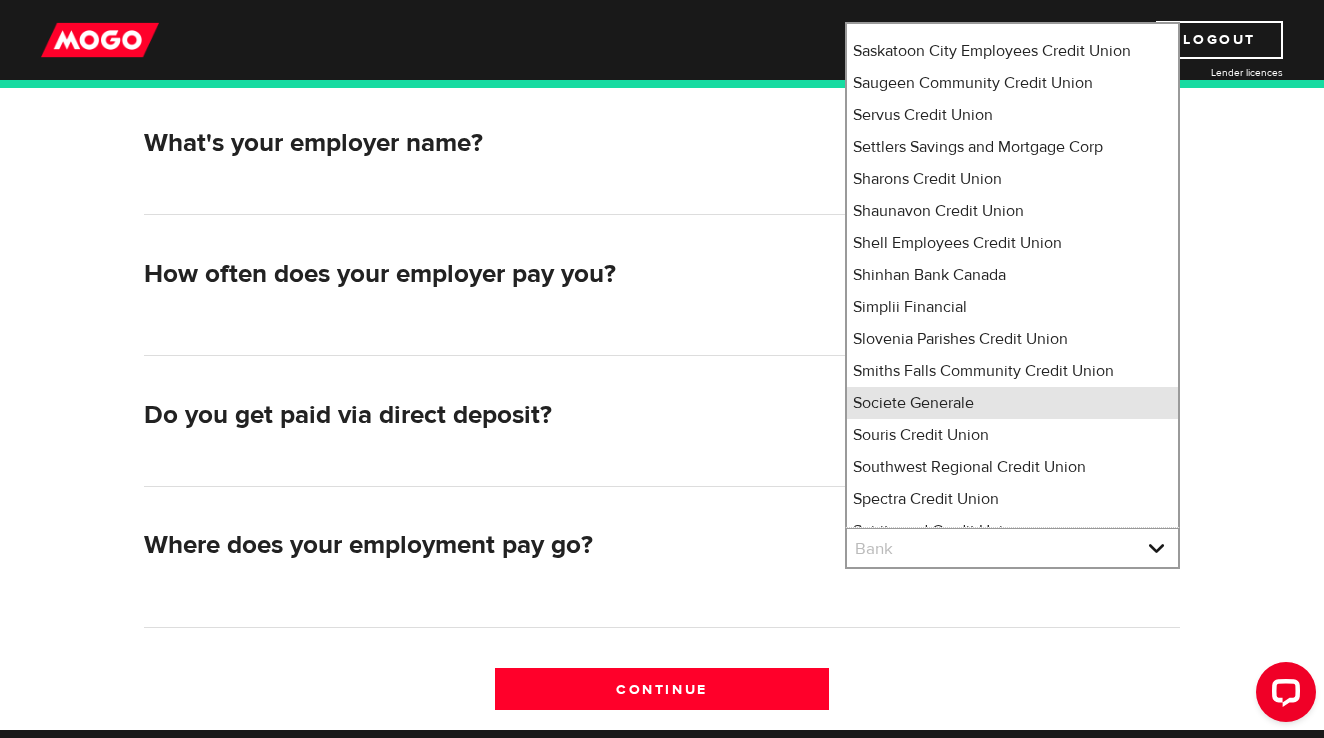 type 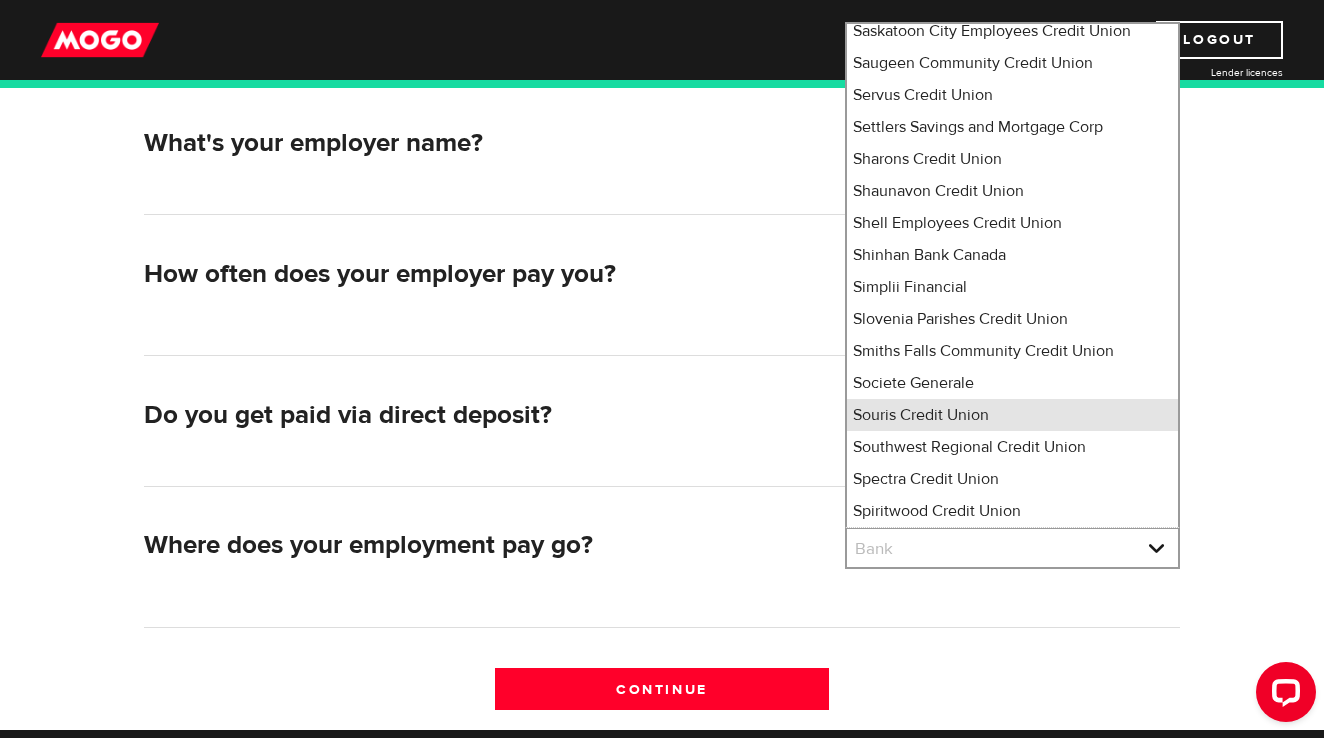 type 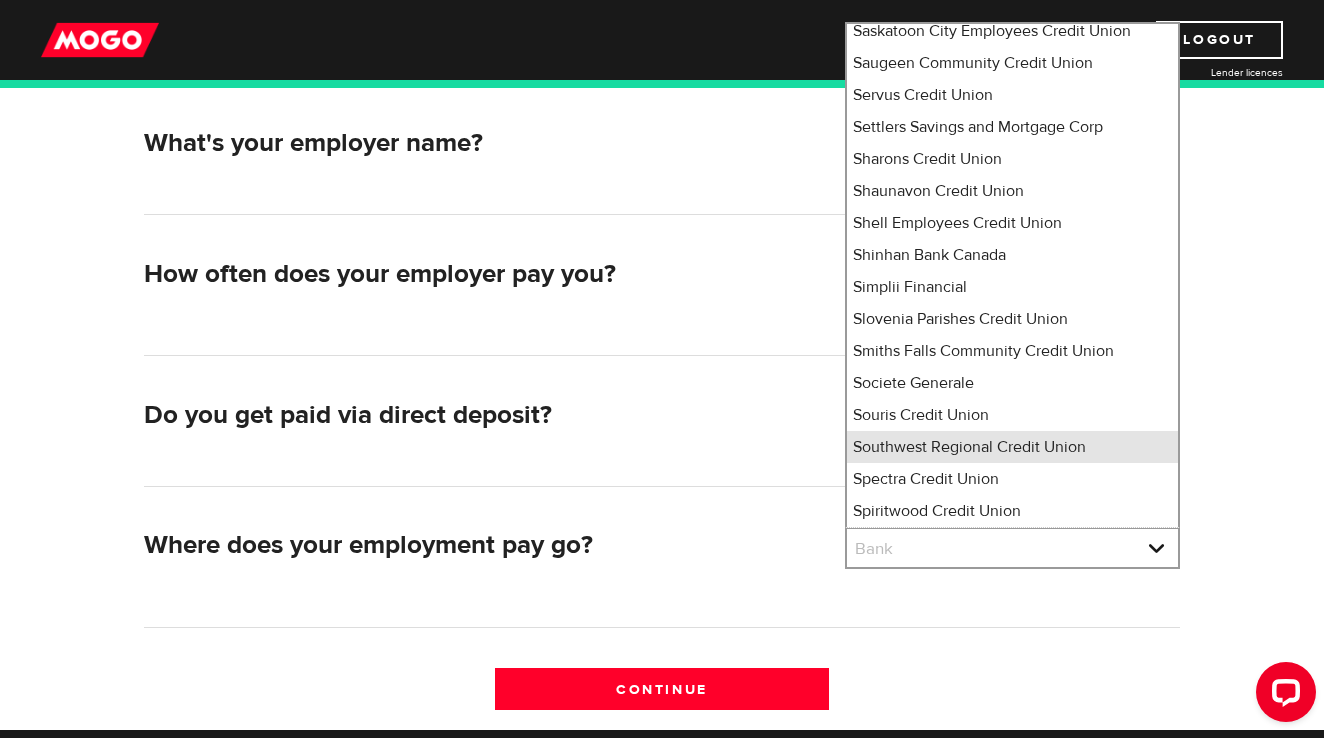 type 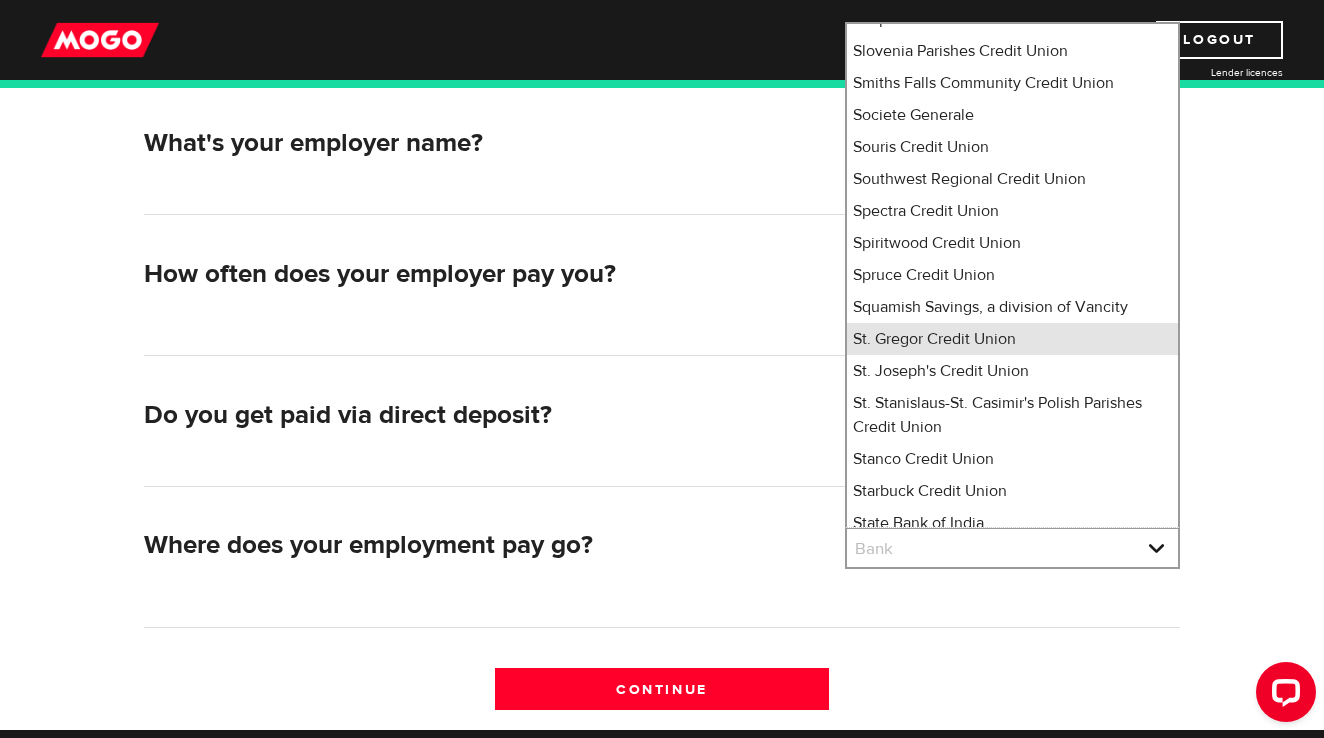 type 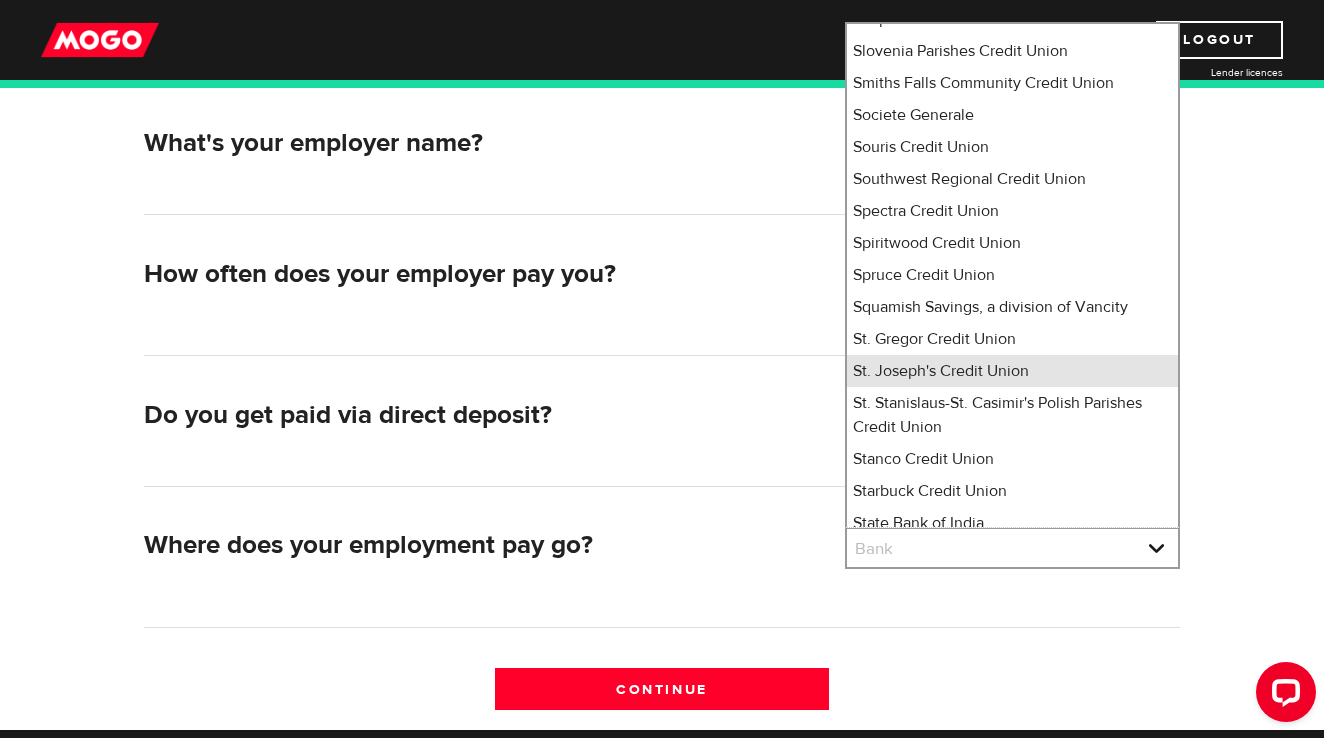 type 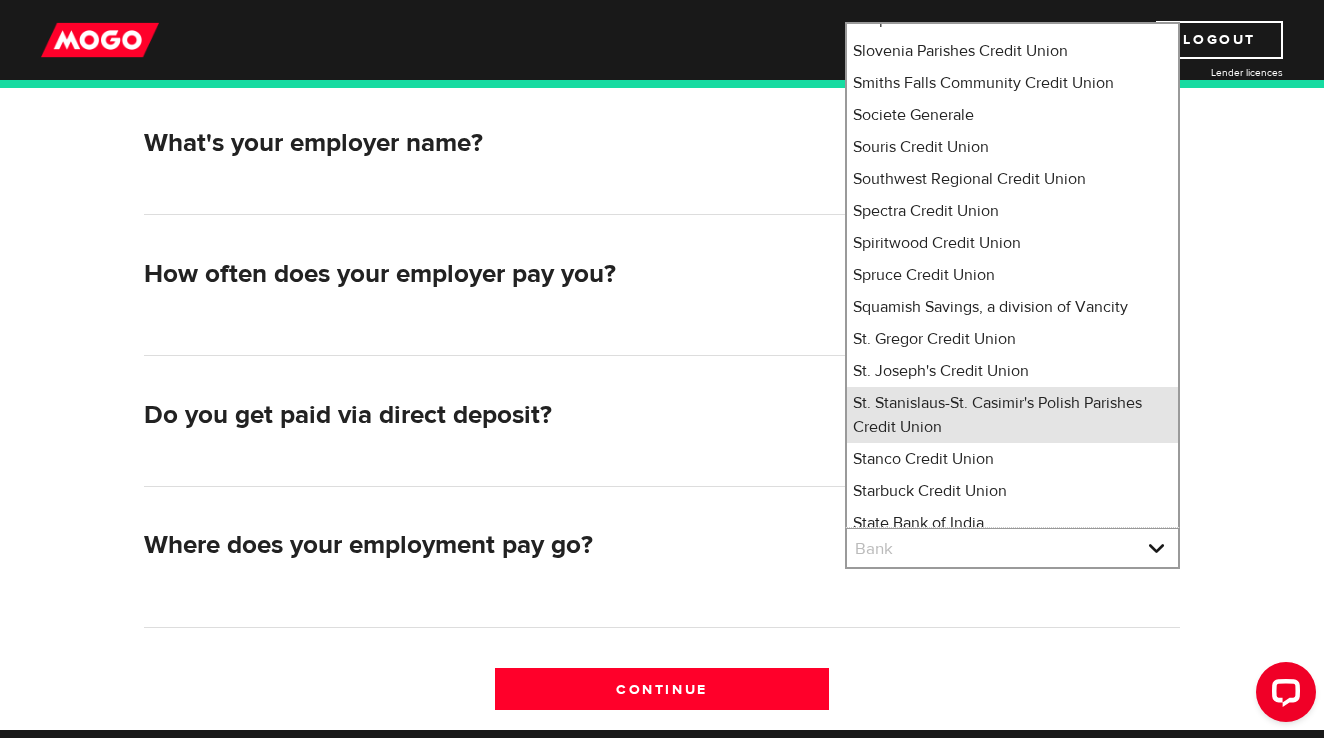 type 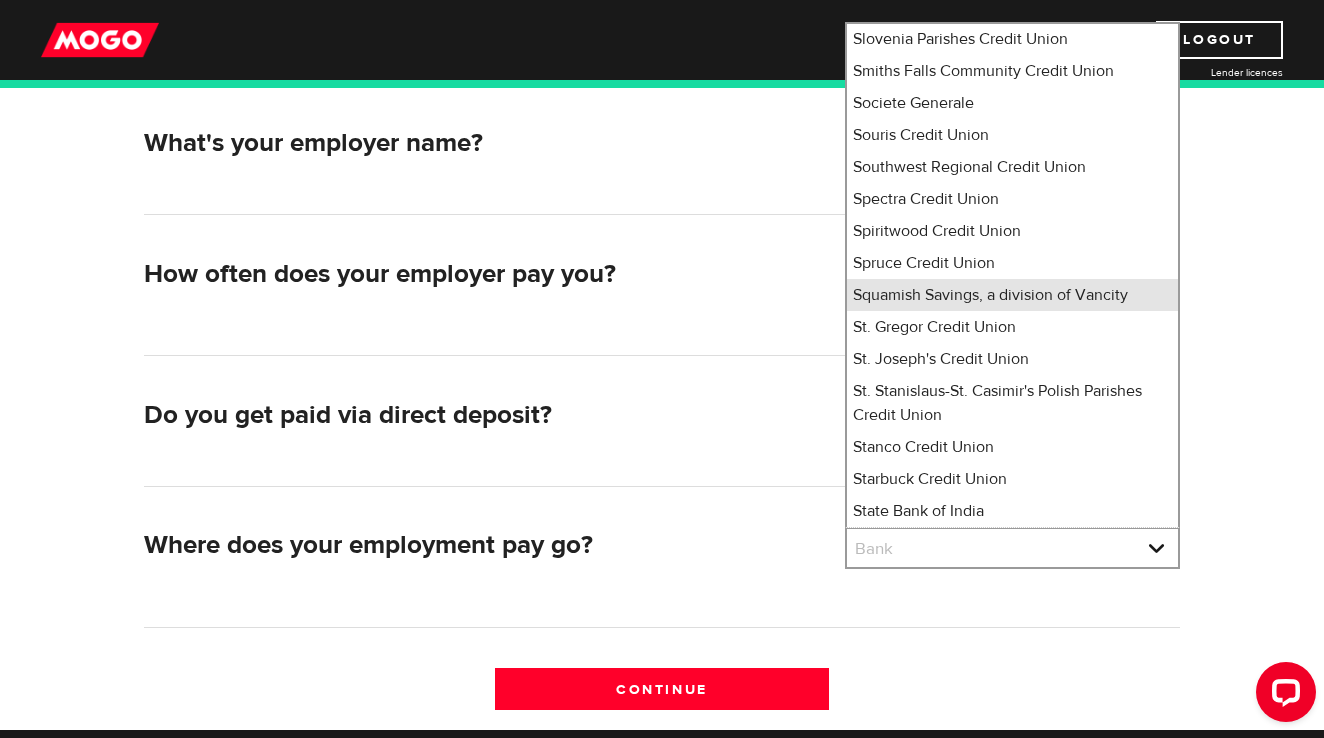 type 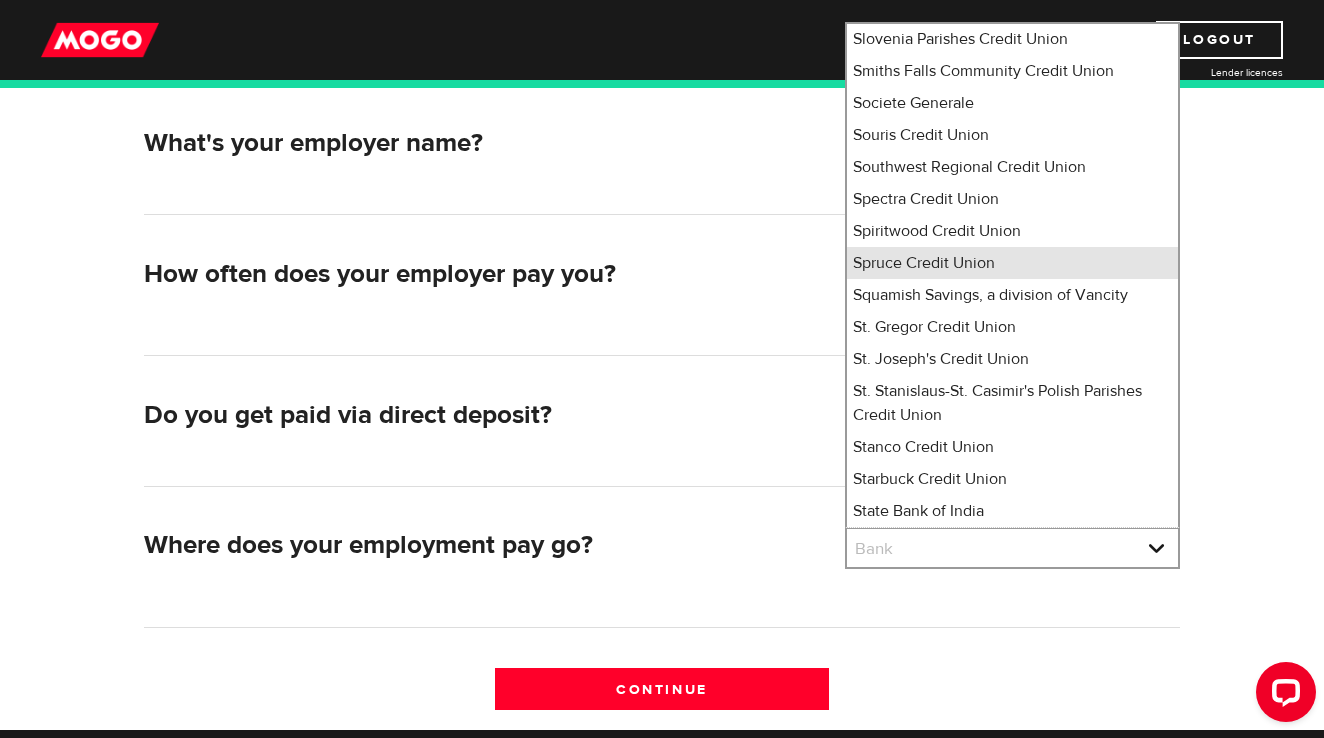 type 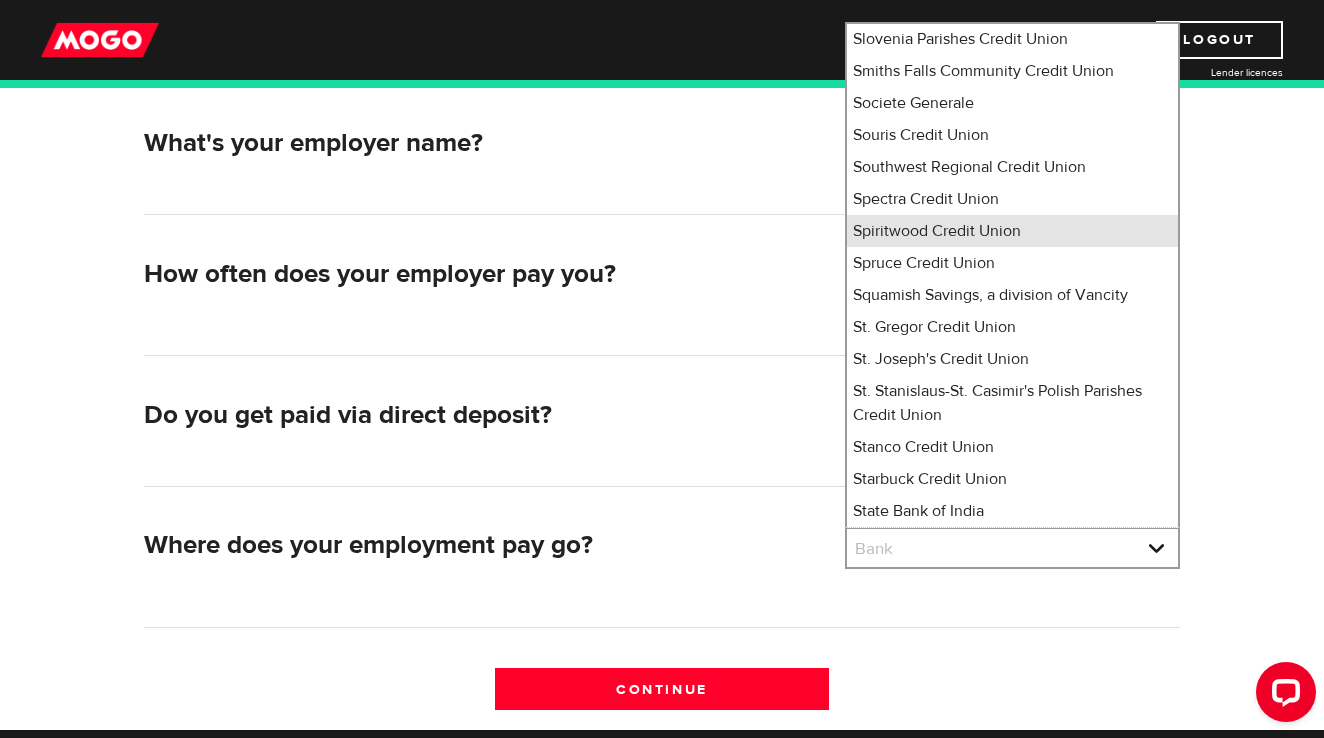 type 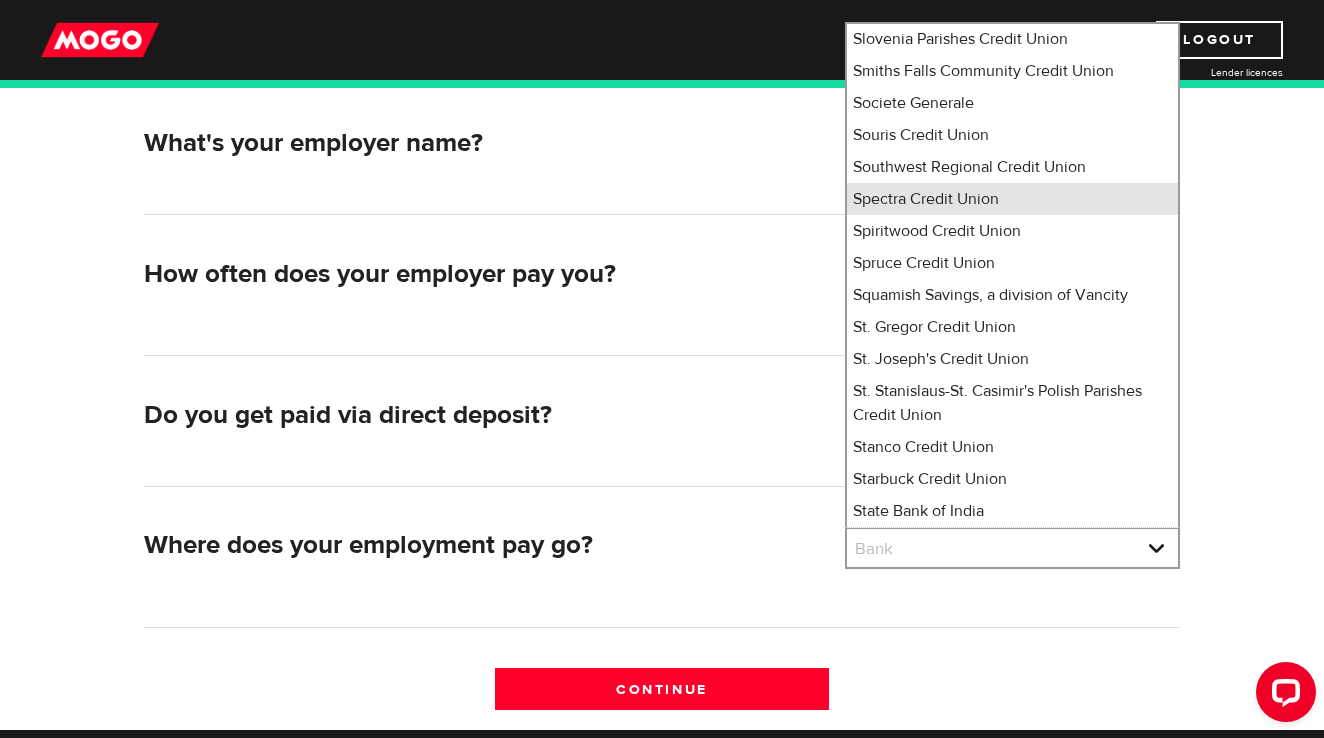 type 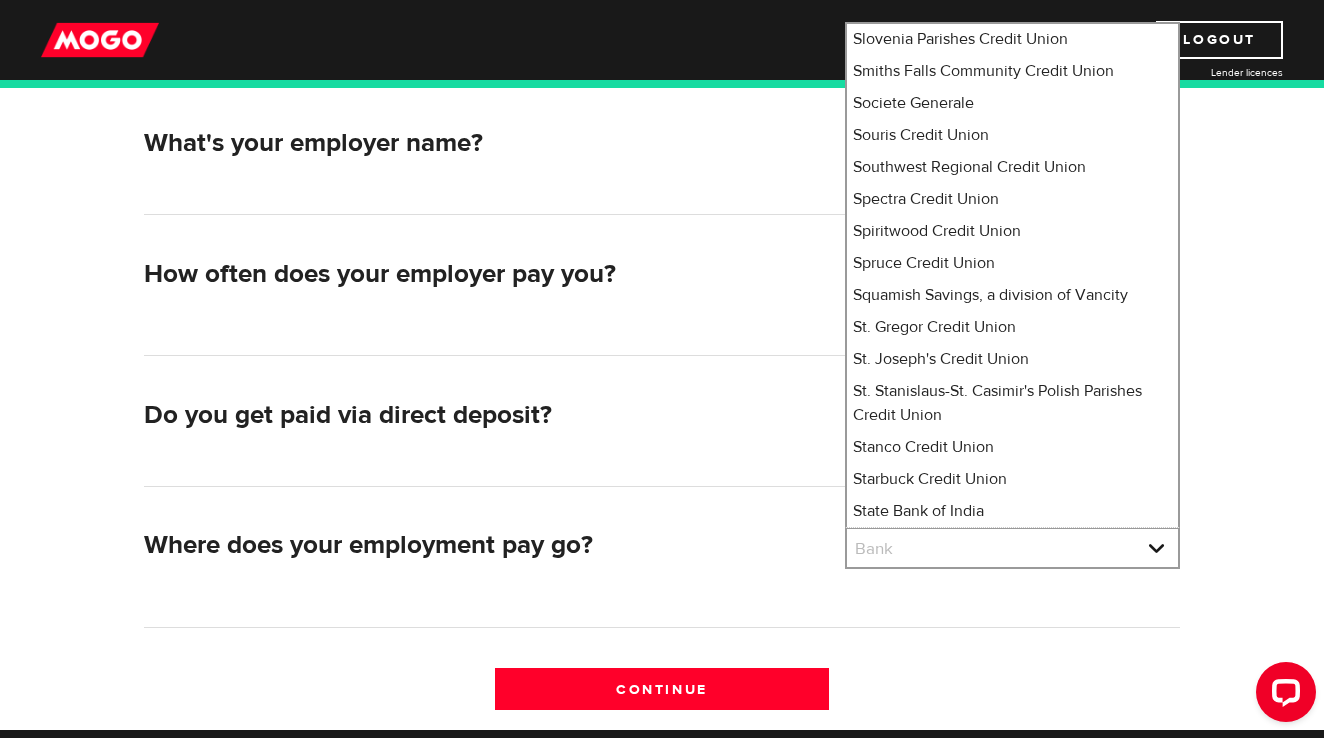 type 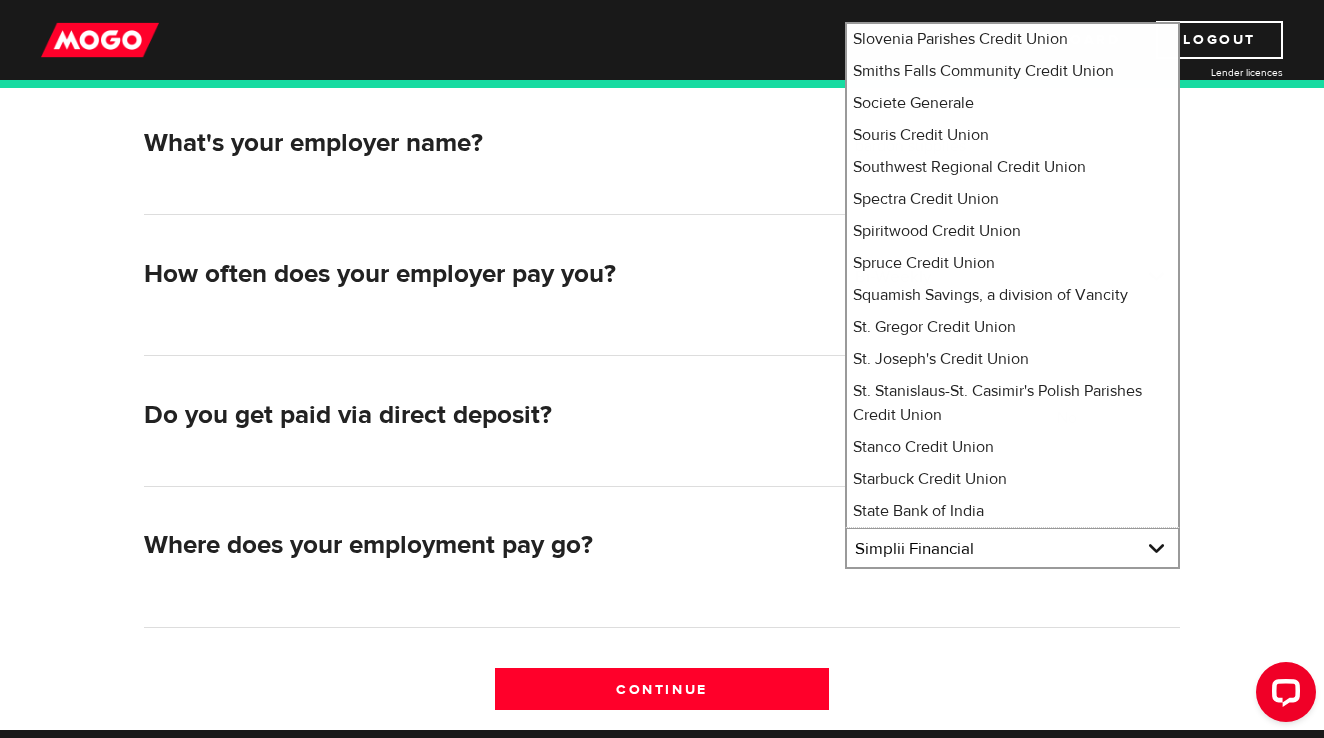 select on "360" 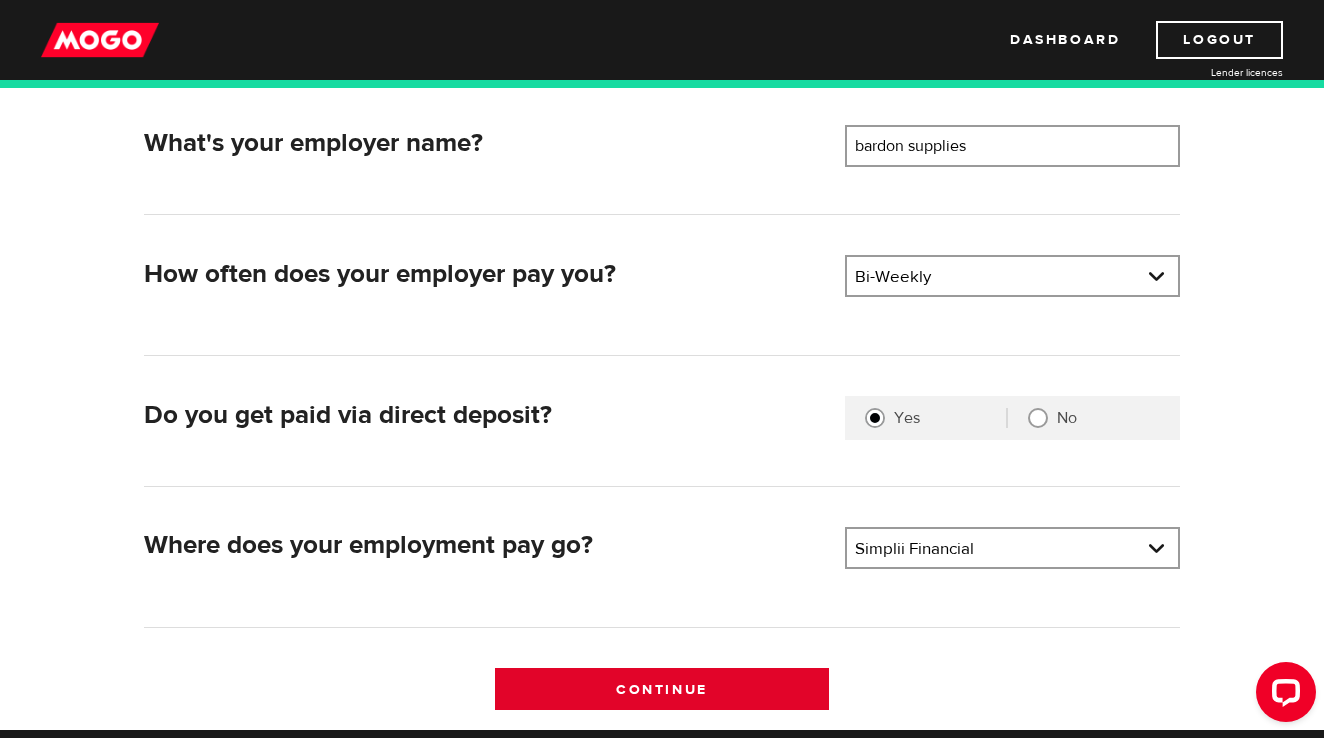click on "Continue" at bounding box center (662, 689) 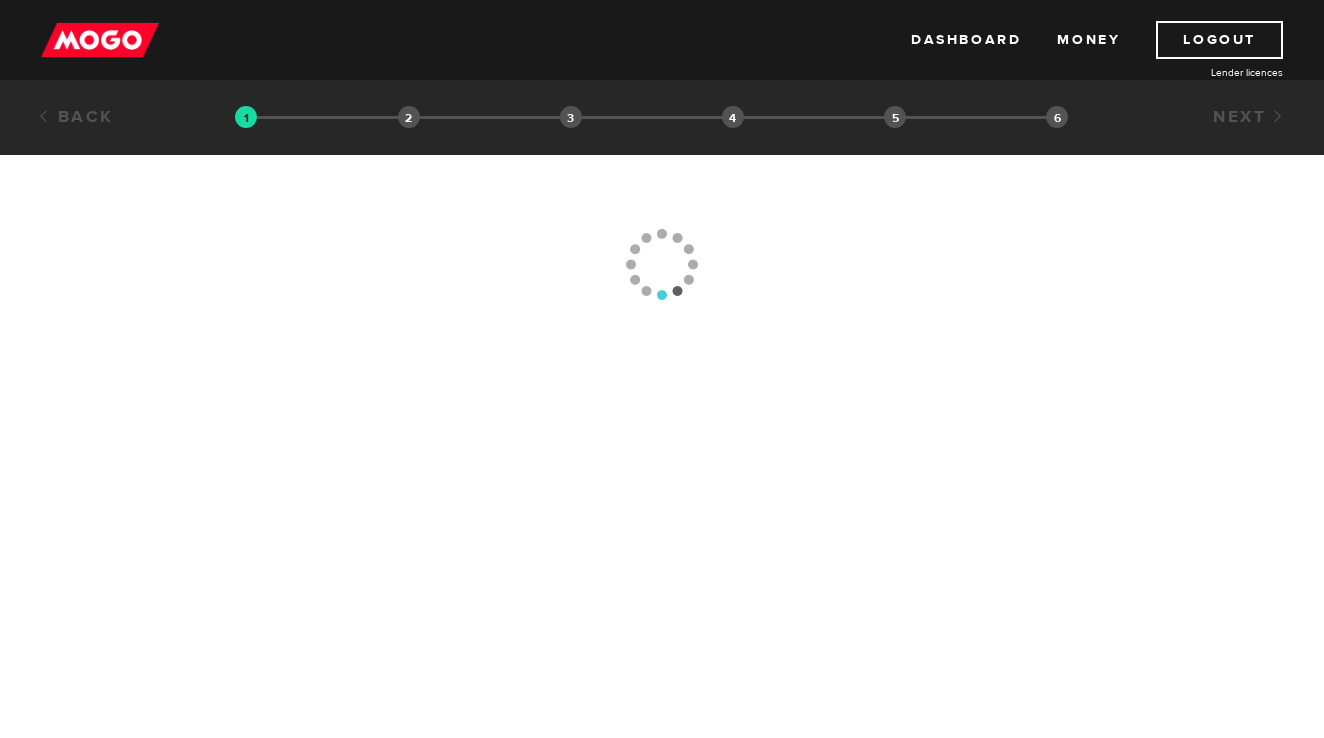 scroll, scrollTop: 0, scrollLeft: 0, axis: both 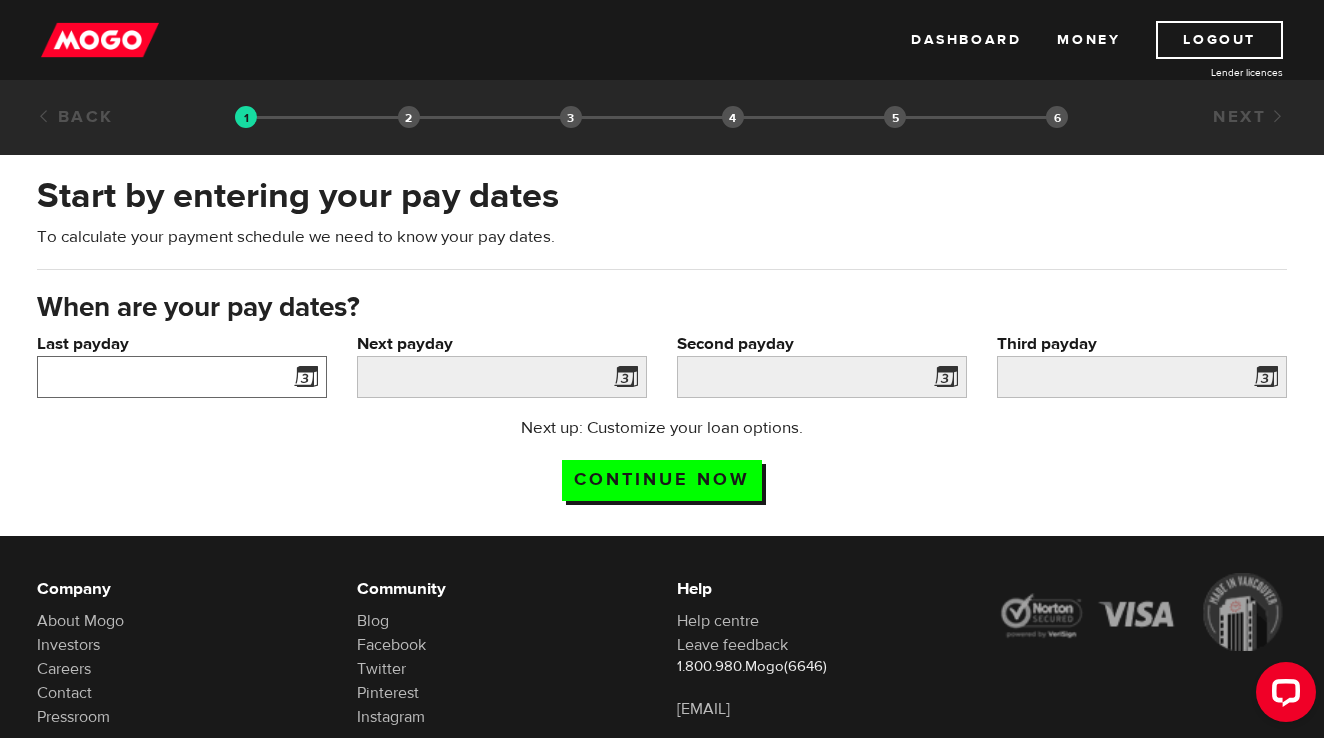 click on "Last payday" at bounding box center [182, 377] 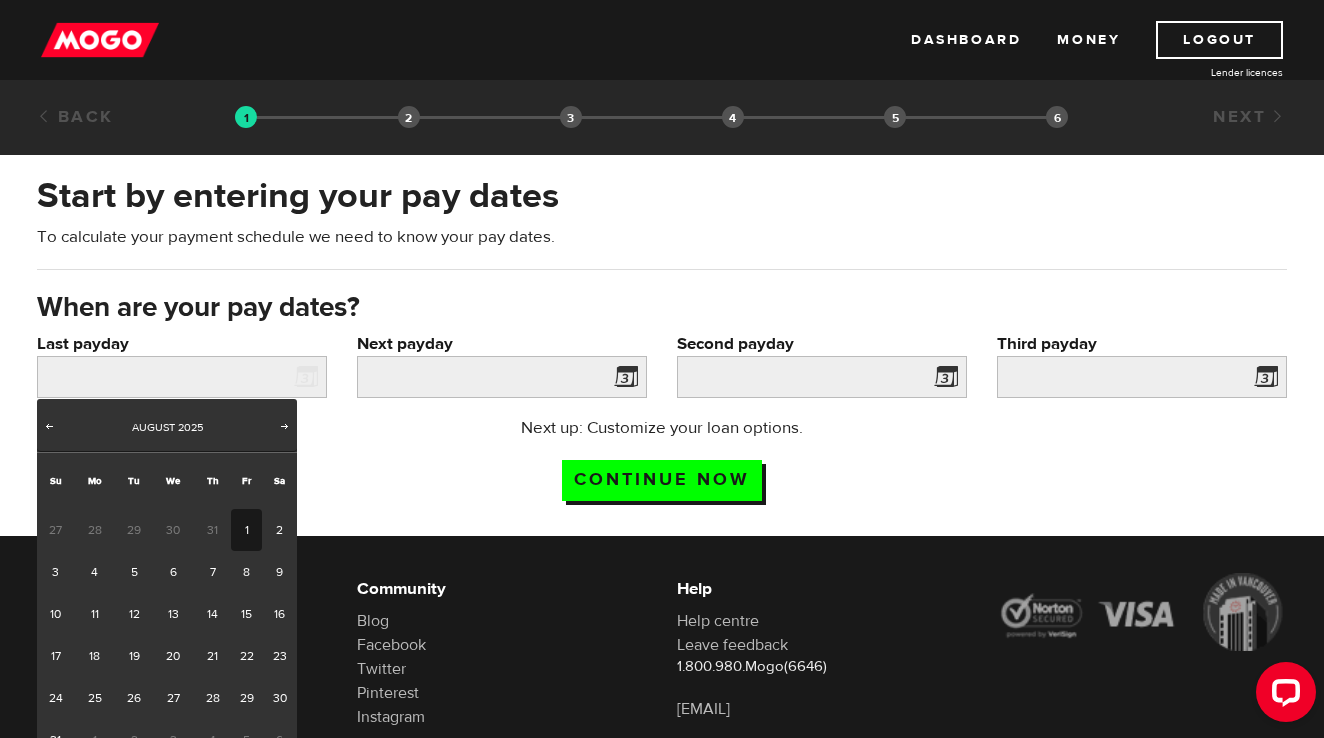 click on "1" at bounding box center [246, 530] 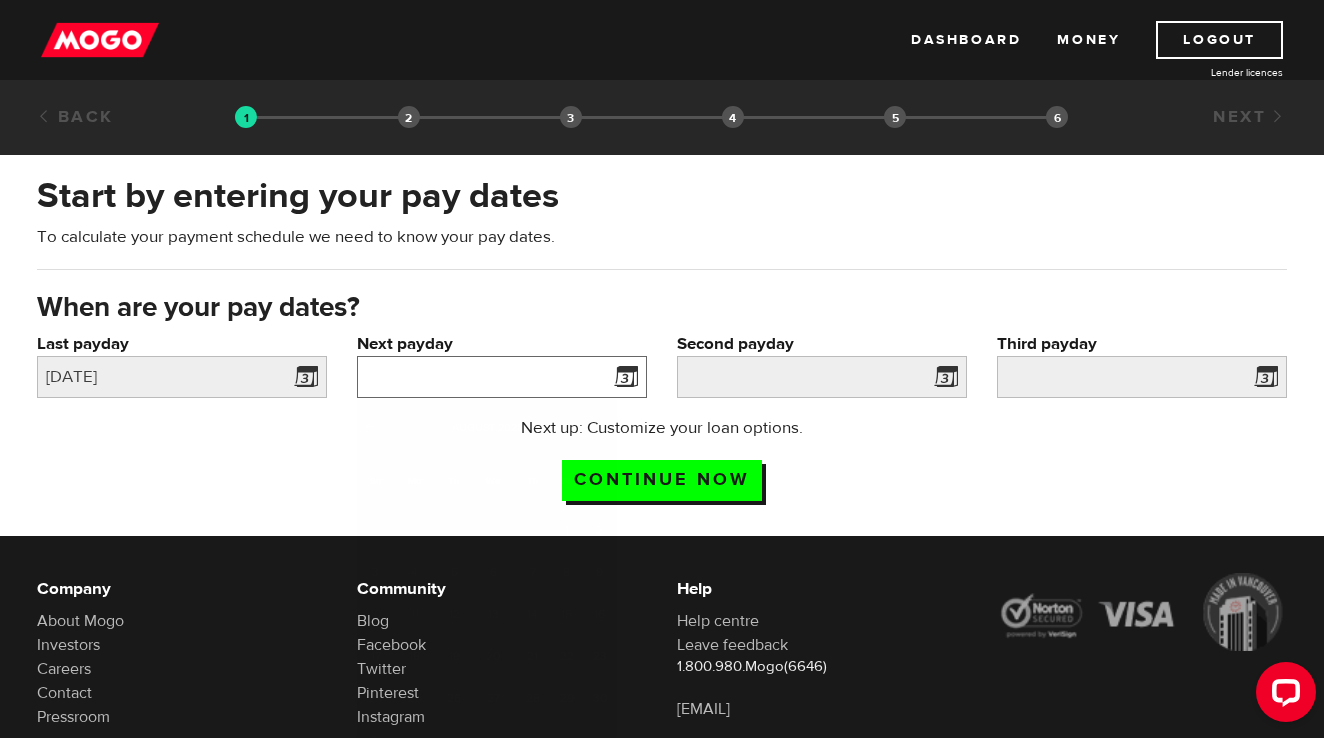 click on "Next payday" at bounding box center (502, 377) 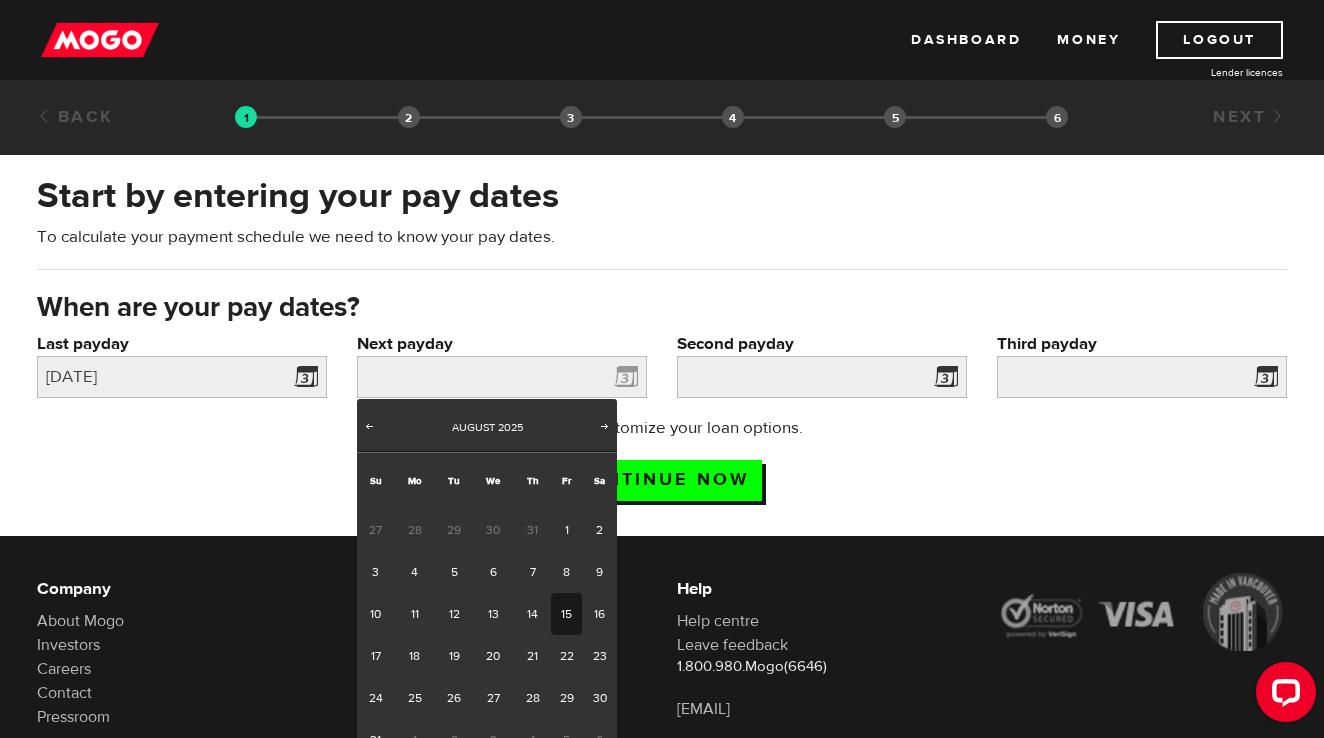 click on "15" at bounding box center (566, 614) 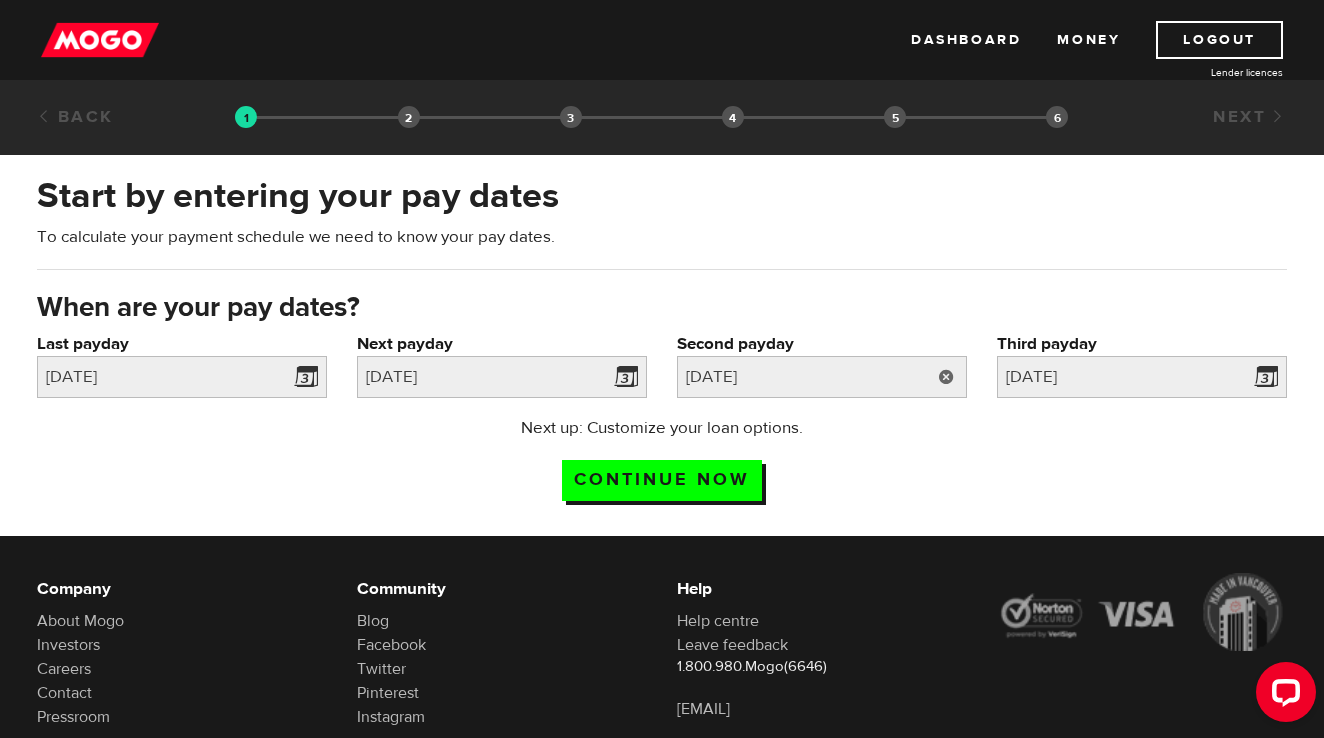 click at bounding box center (946, 377) 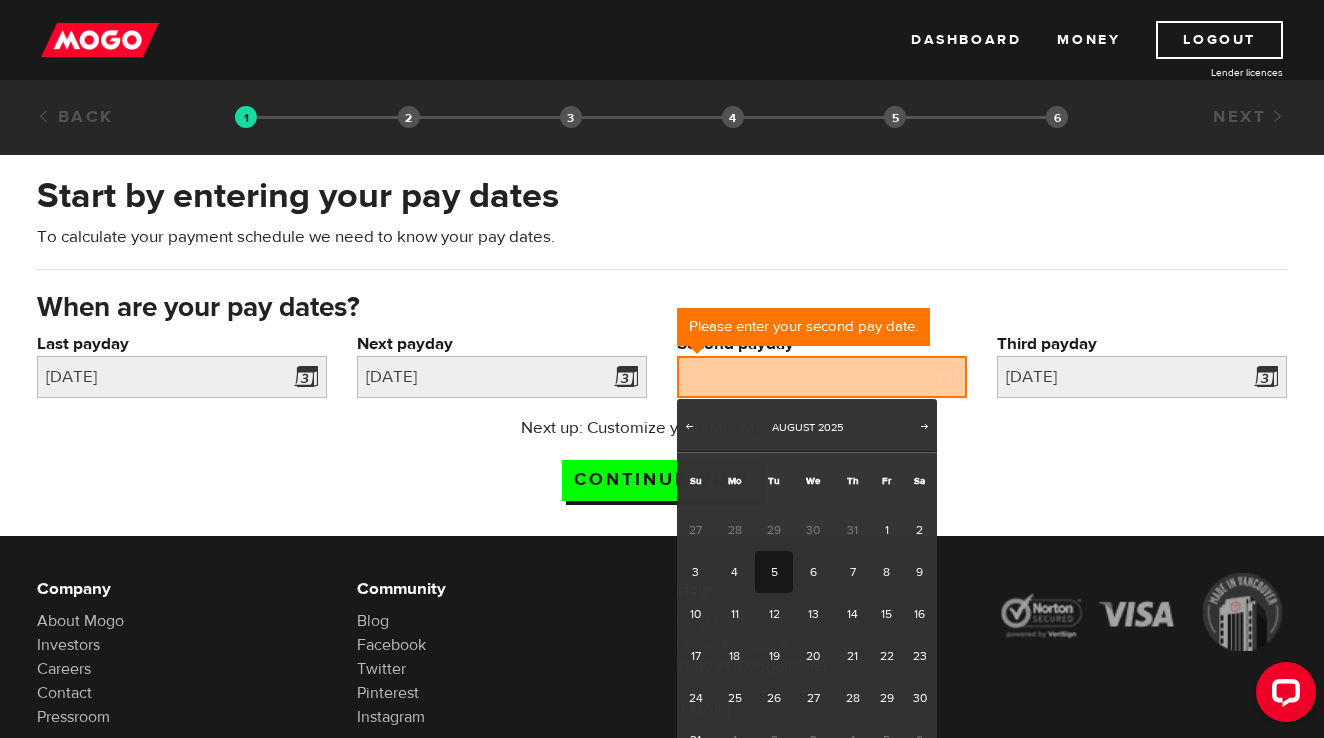 click on "Next up: Customize your loan options. Continue now" at bounding box center (662, 466) 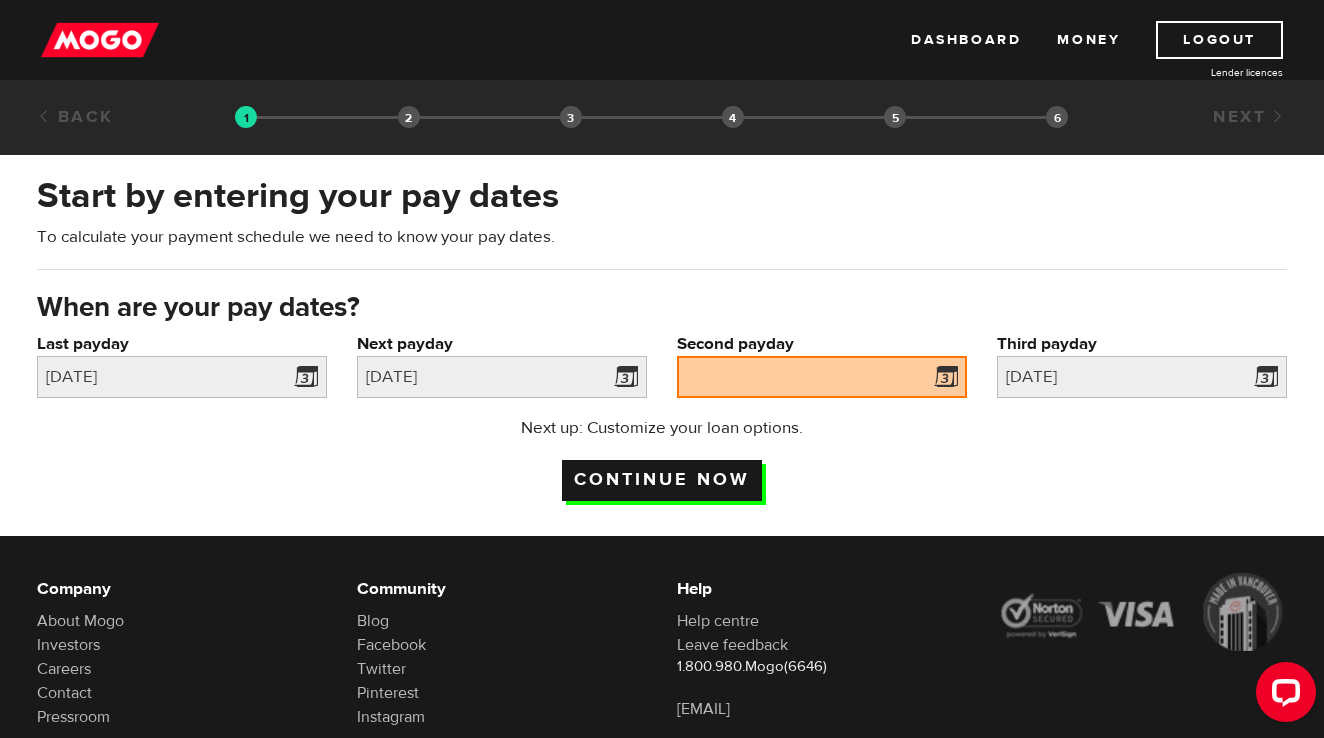 click on "Continue now" at bounding box center [662, 480] 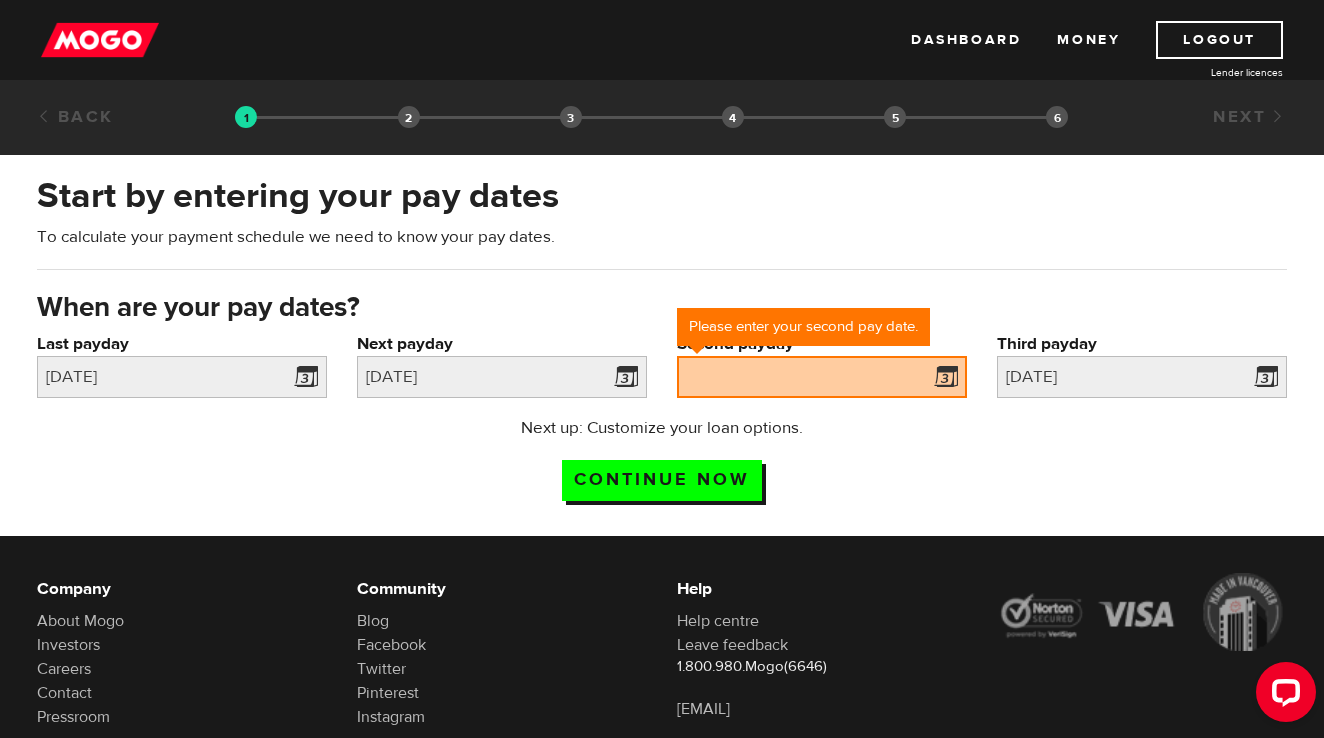 click at bounding box center [942, 380] 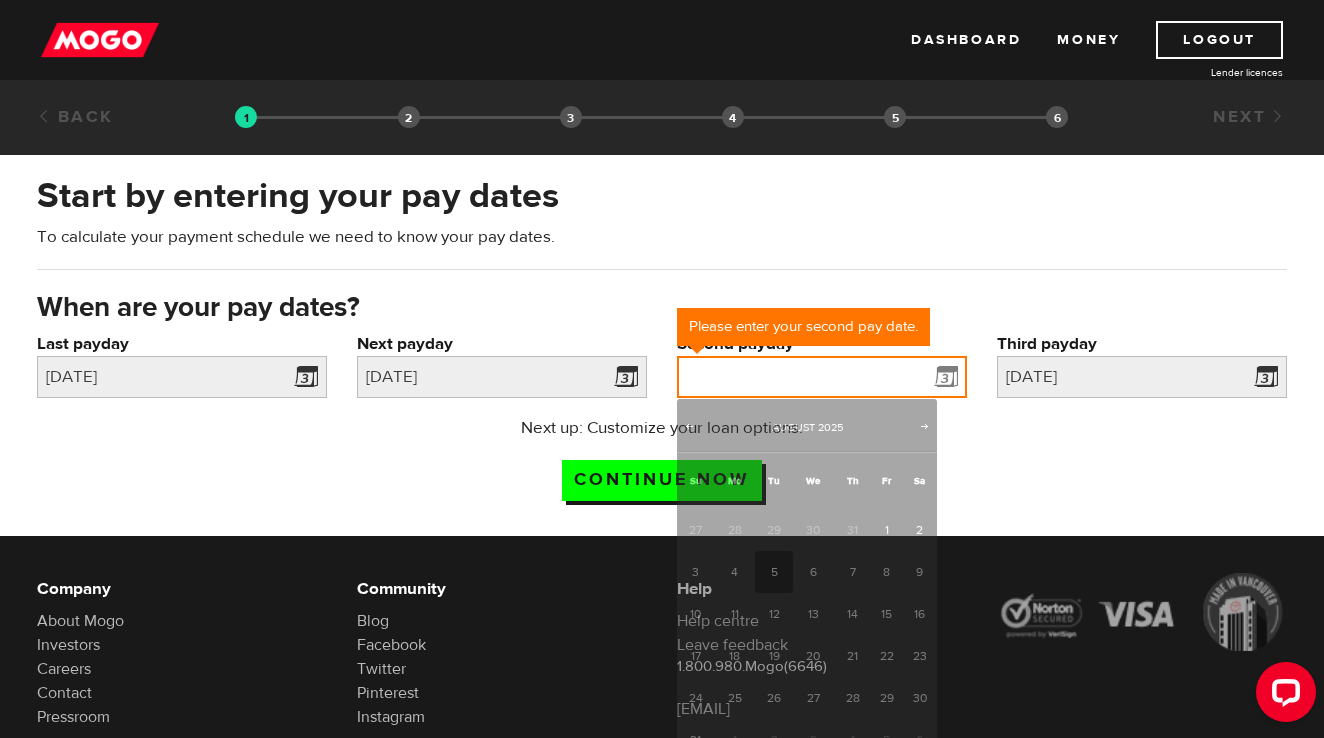 click on "Second payday" at bounding box center (822, 377) 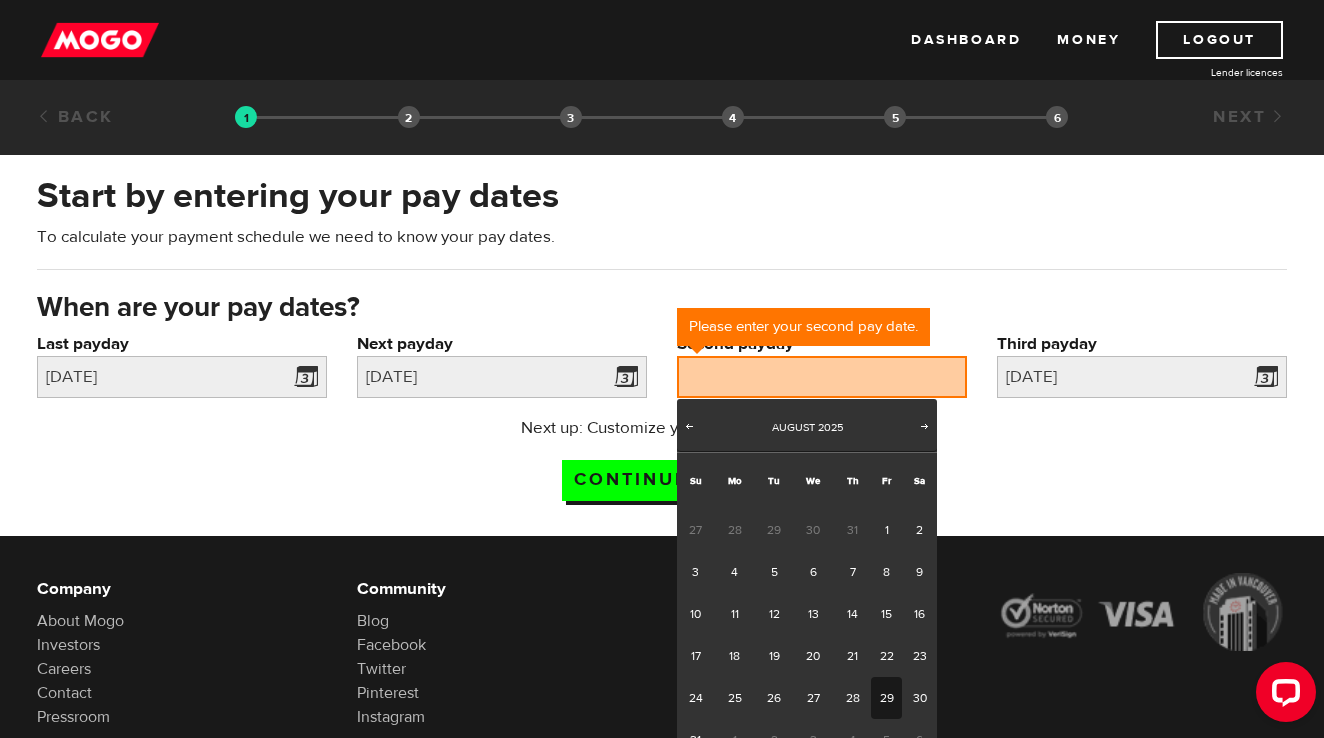 click on "29" at bounding box center [886, 698] 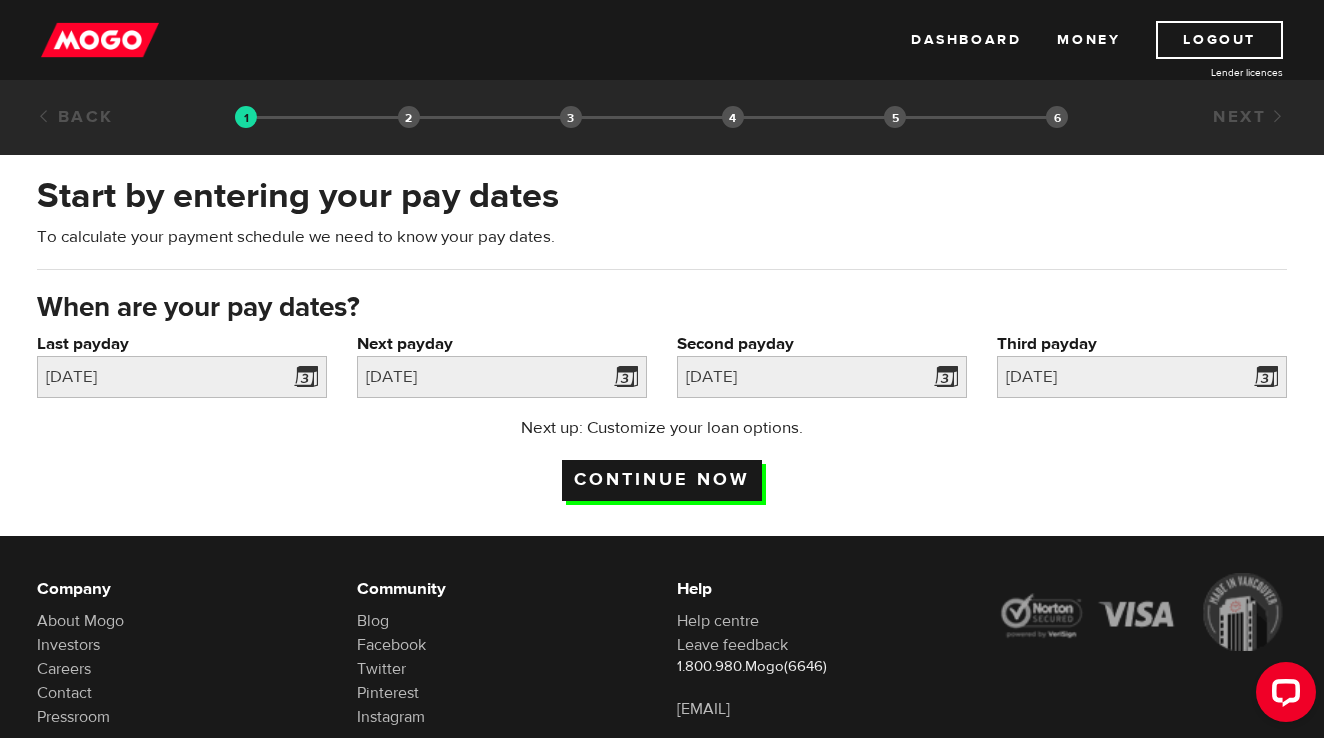 click on "Continue now" at bounding box center [662, 480] 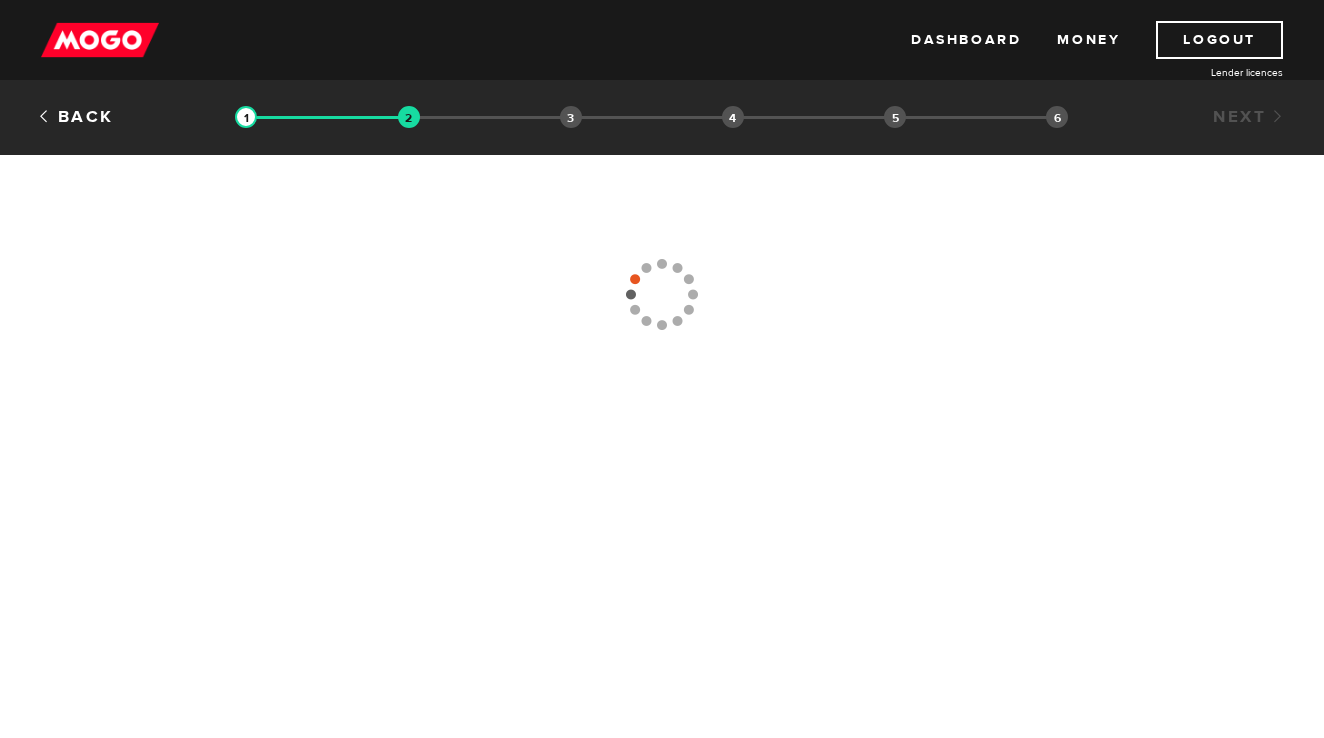 scroll, scrollTop: 0, scrollLeft: 0, axis: both 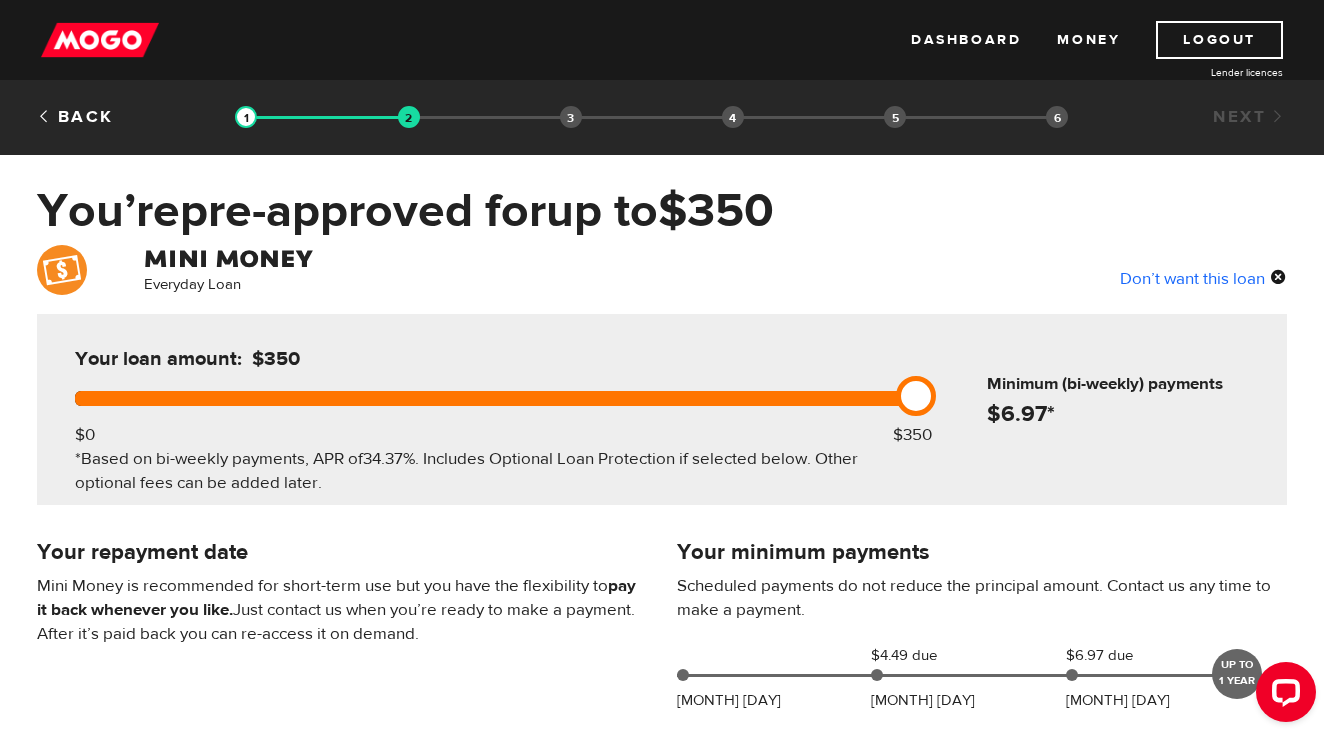 click on "Everyday Loan Don’t want this loan Your loan amount:  $350 $0 $350 *Based on bi-weekly payments, APR of  34.37% . Includes Optional Loan Protection if selected below. Other optional fees can be added later.  Minimum (bi-weekly) payments $ 6.97 * Your minimum payments Scheduled payments do not reduce the principal amount. Contact us any time to make a payment. Aug 06 $4.49 due Aug 15 $6.97 due Aug 29 UP TO  1 YEAR  Your repayment date Mini Money is recommended for short-term use but you have the flexibility to  pay it back whenever you like.  Just  contact us when you’re ready to make a payment. After it’s paid back you can re-access it on demand.  Optional Loan Protection Learn more The optional Loan Protection Plan is a Credit Group Insurance Plan Underwritten by Canadian Premier Life Insurance Company and Canadian Premier General Insurance Company. When to use Mini Money Total loan amount: $ 350 Continue " at bounding box center [662, 745] 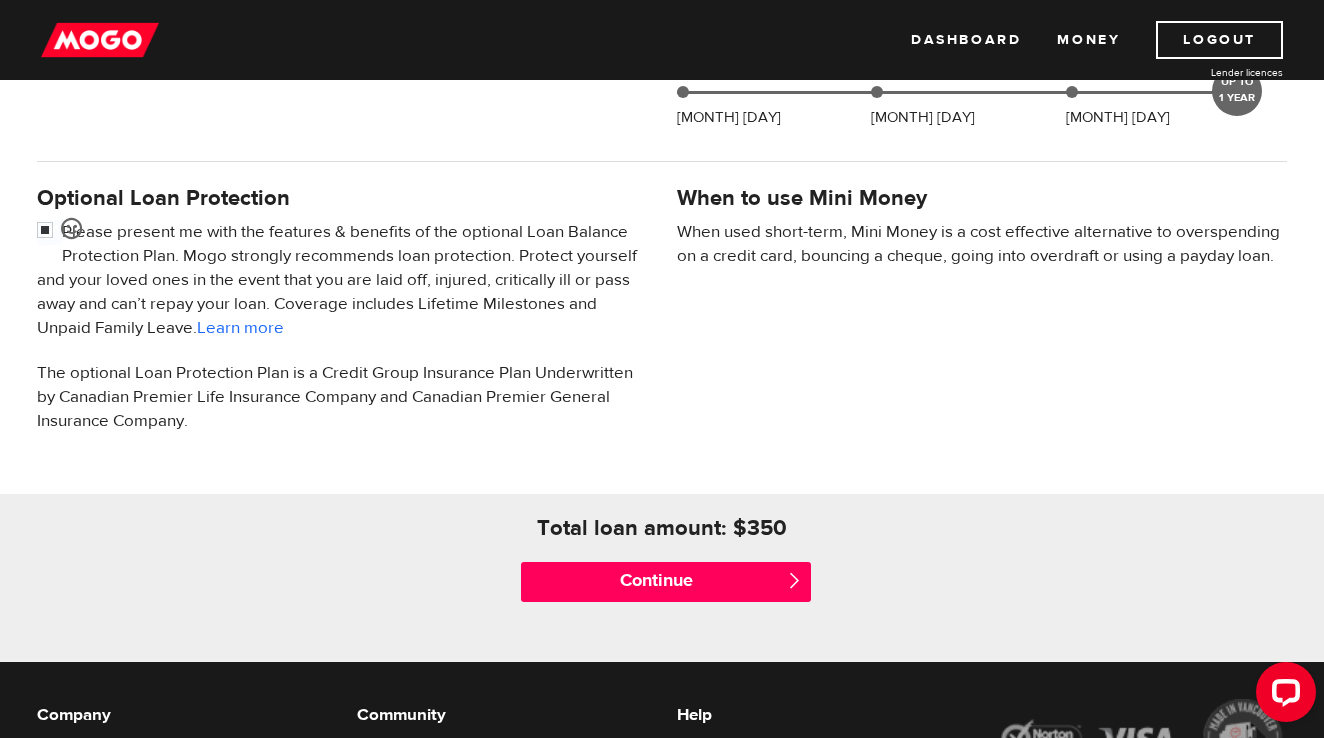 scroll, scrollTop: 612, scrollLeft: 0, axis: vertical 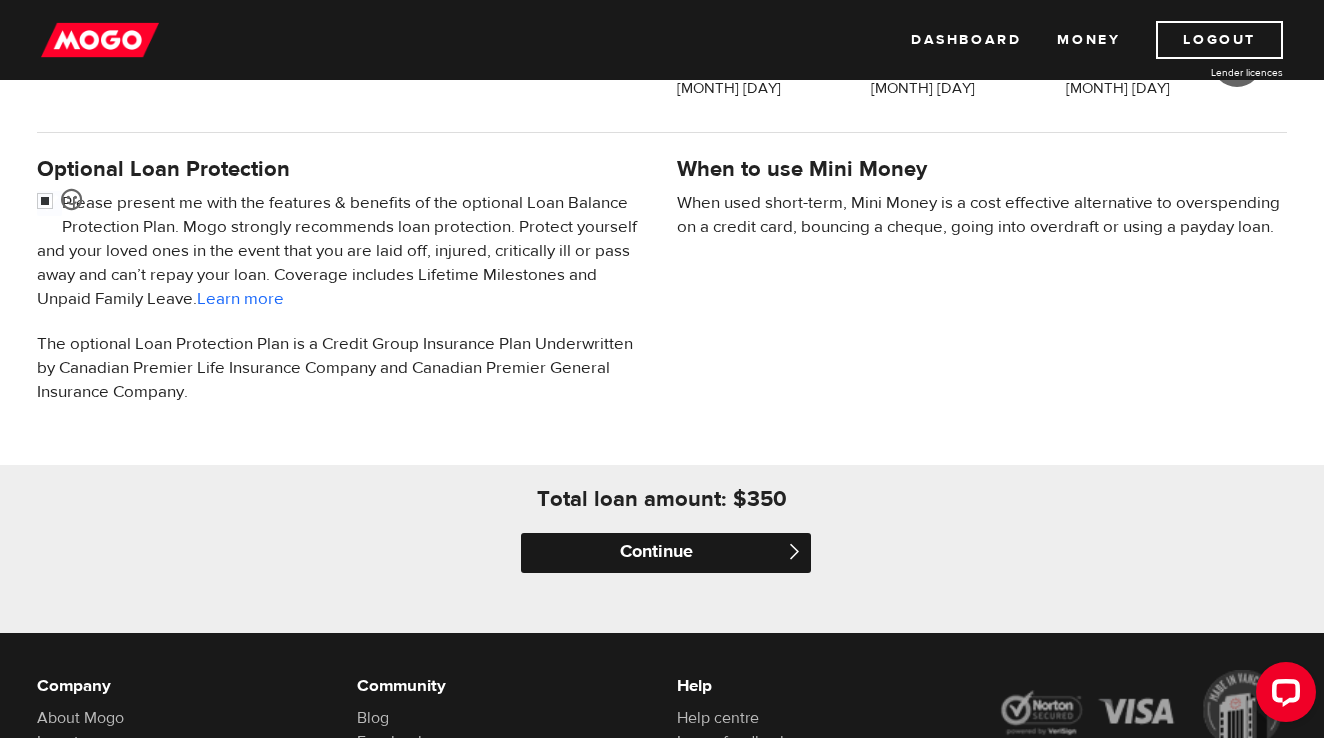 click on "Continue" at bounding box center (666, 553) 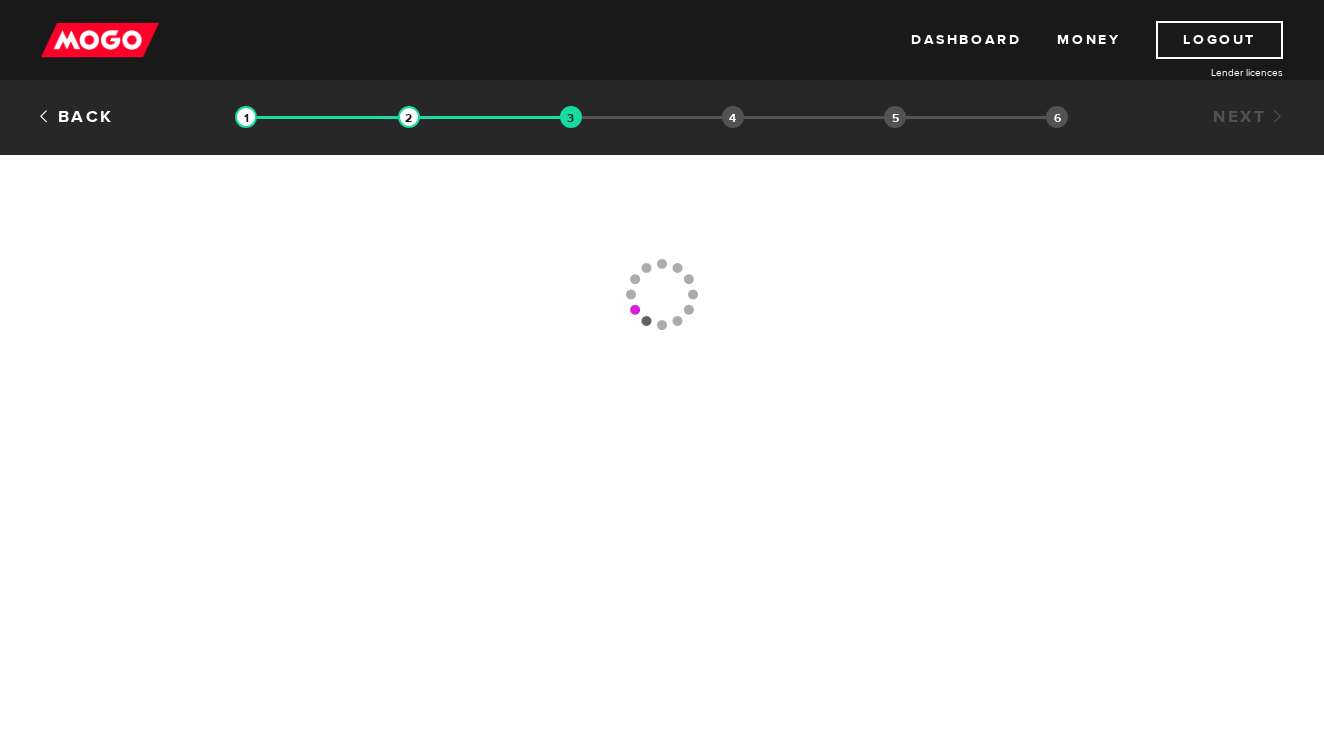 scroll, scrollTop: 0, scrollLeft: 0, axis: both 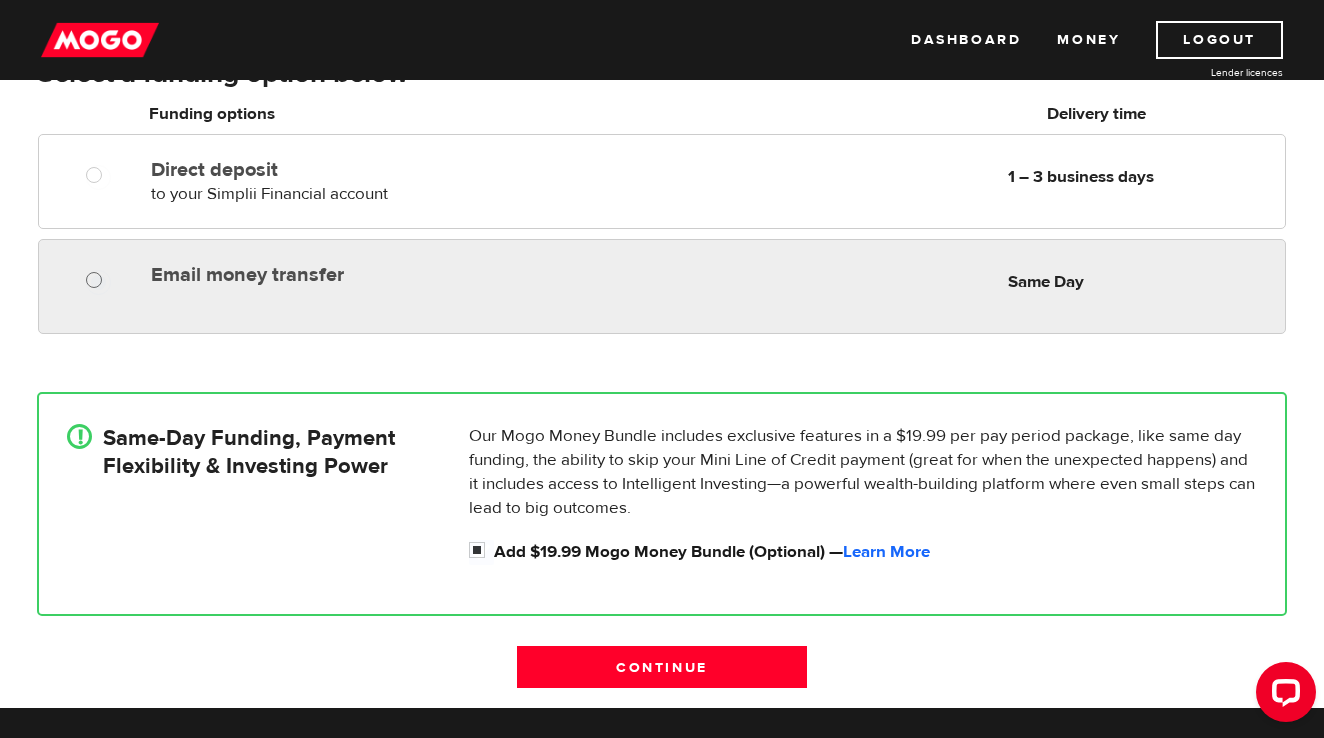 radio on "true" 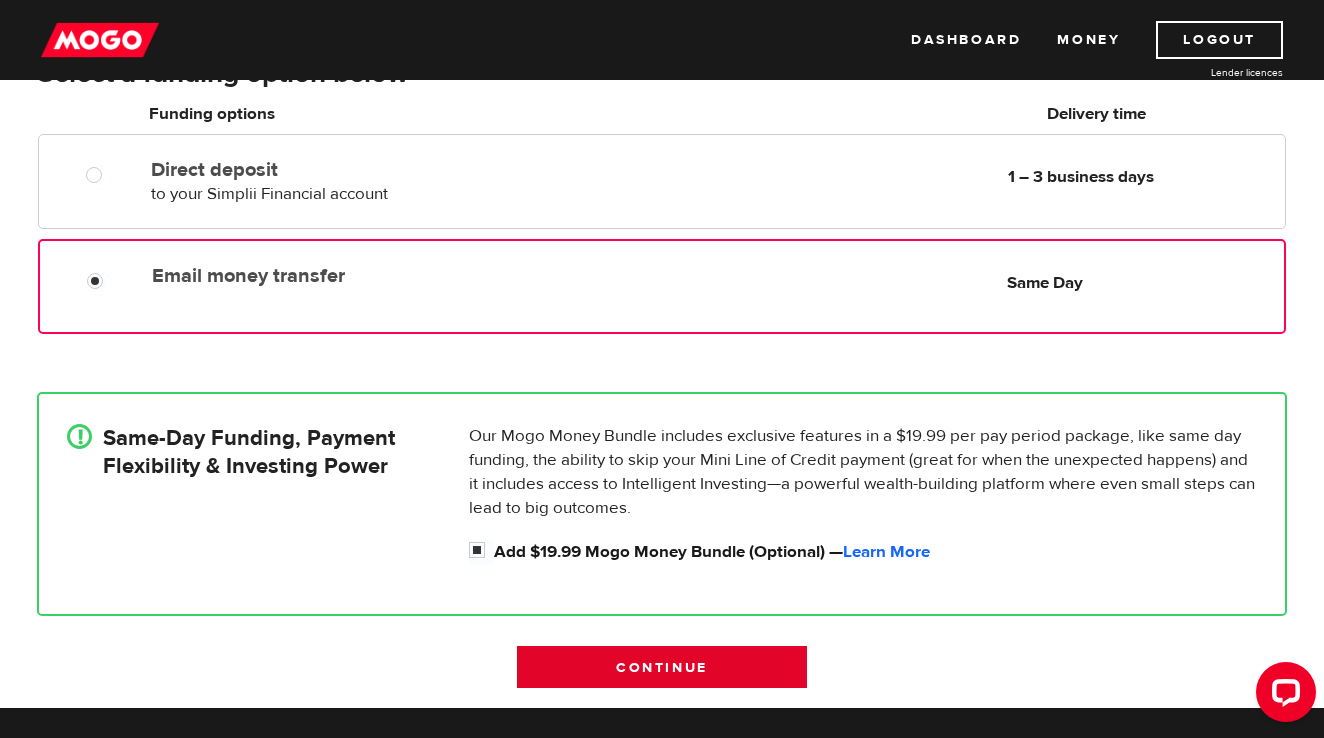 click on "Continue" at bounding box center [662, 667] 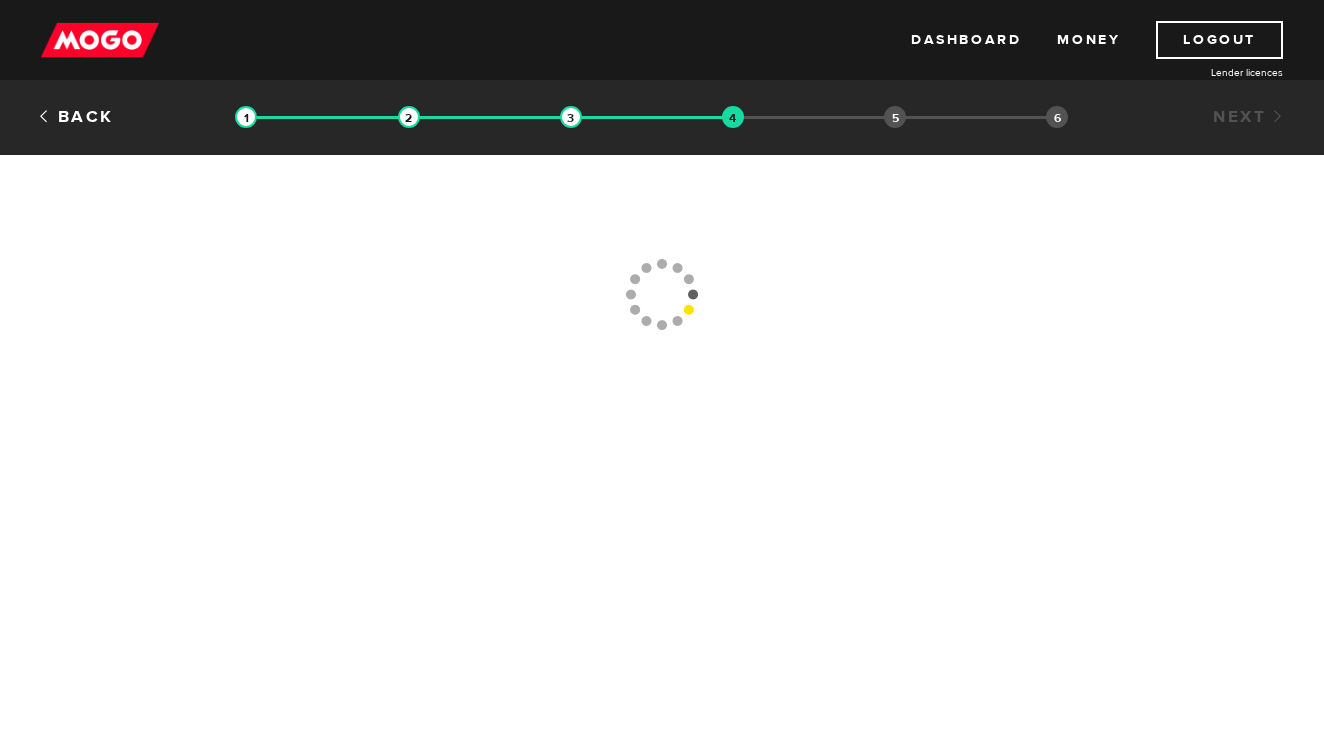 scroll, scrollTop: 0, scrollLeft: 0, axis: both 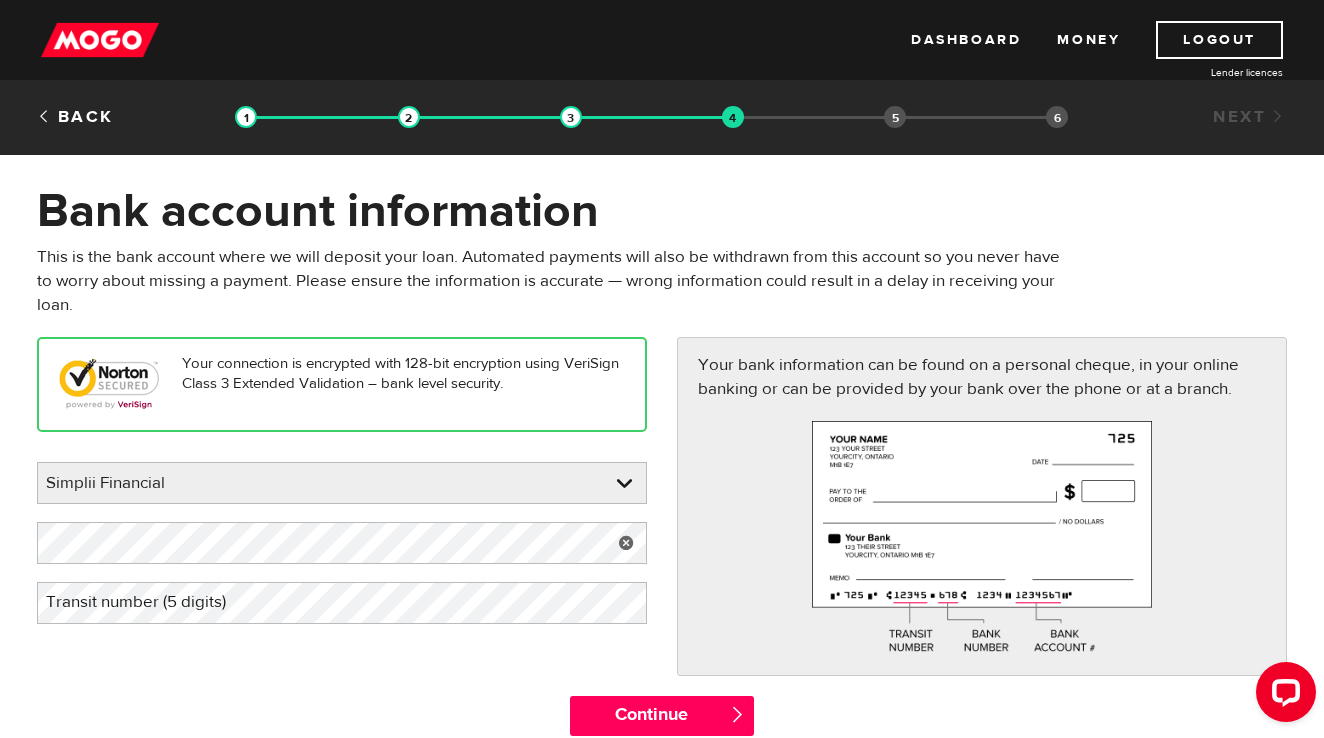 click on "Transit number (5 digits)" at bounding box center [152, 602] 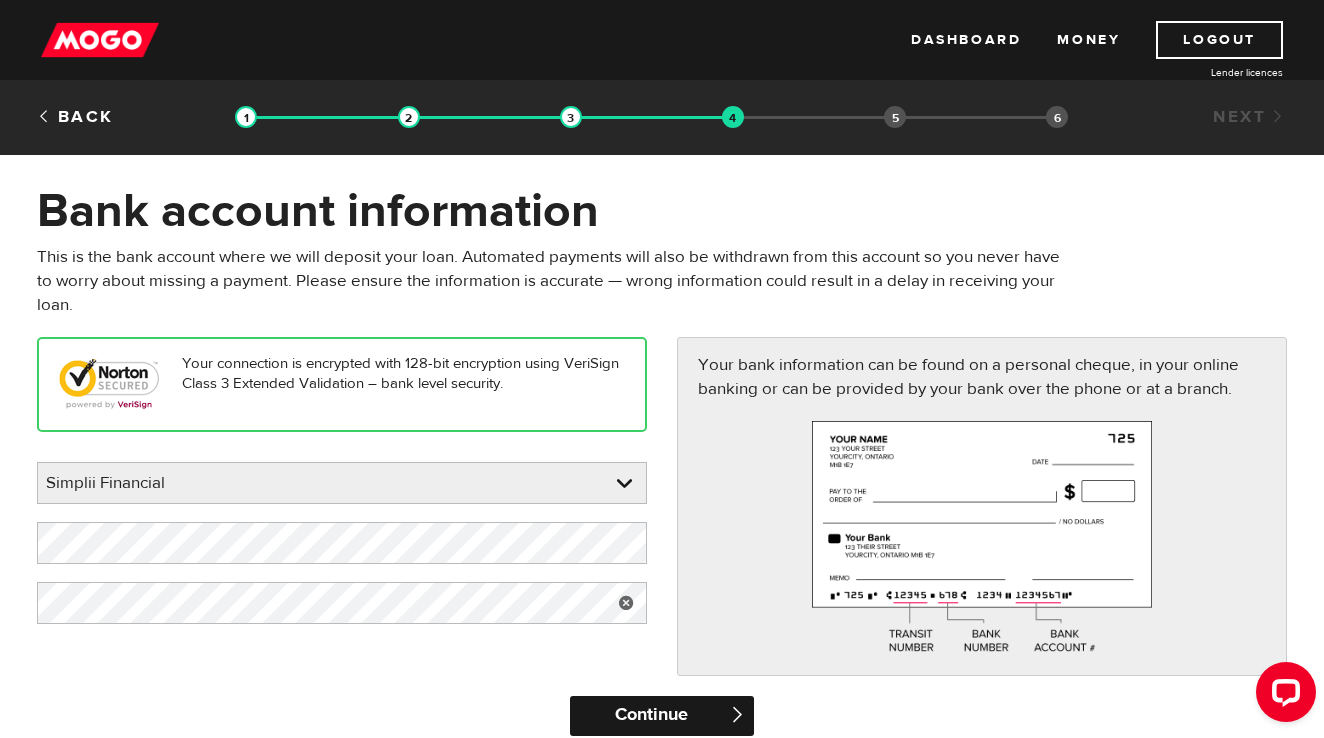 click on "Continue" at bounding box center [661, 716] 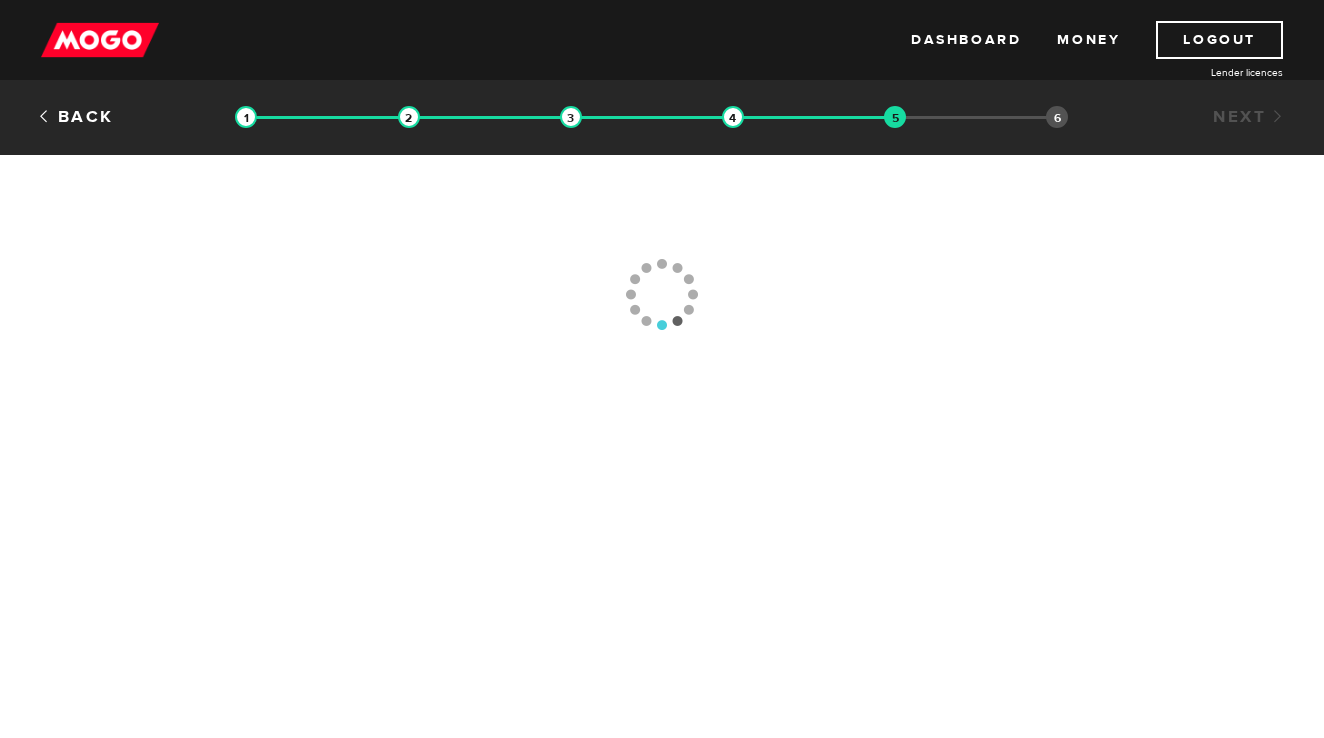 scroll, scrollTop: 0, scrollLeft: 0, axis: both 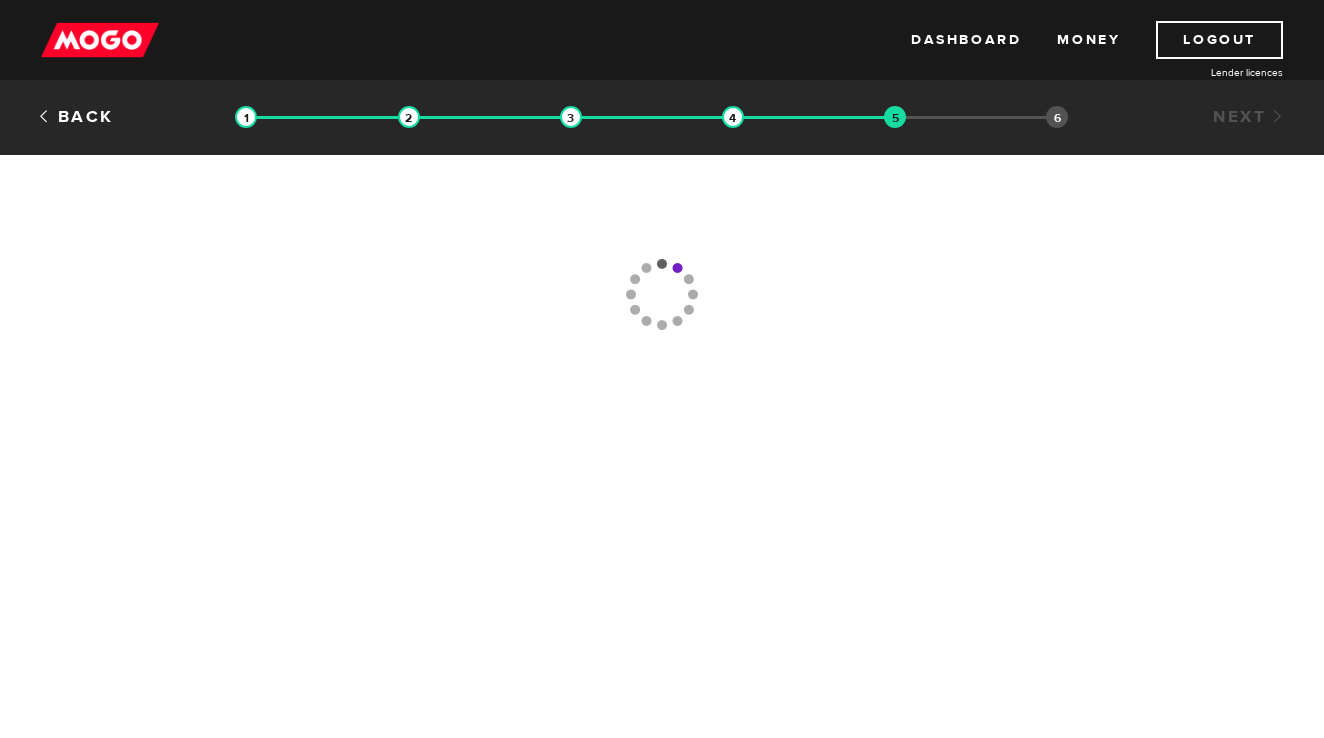 type 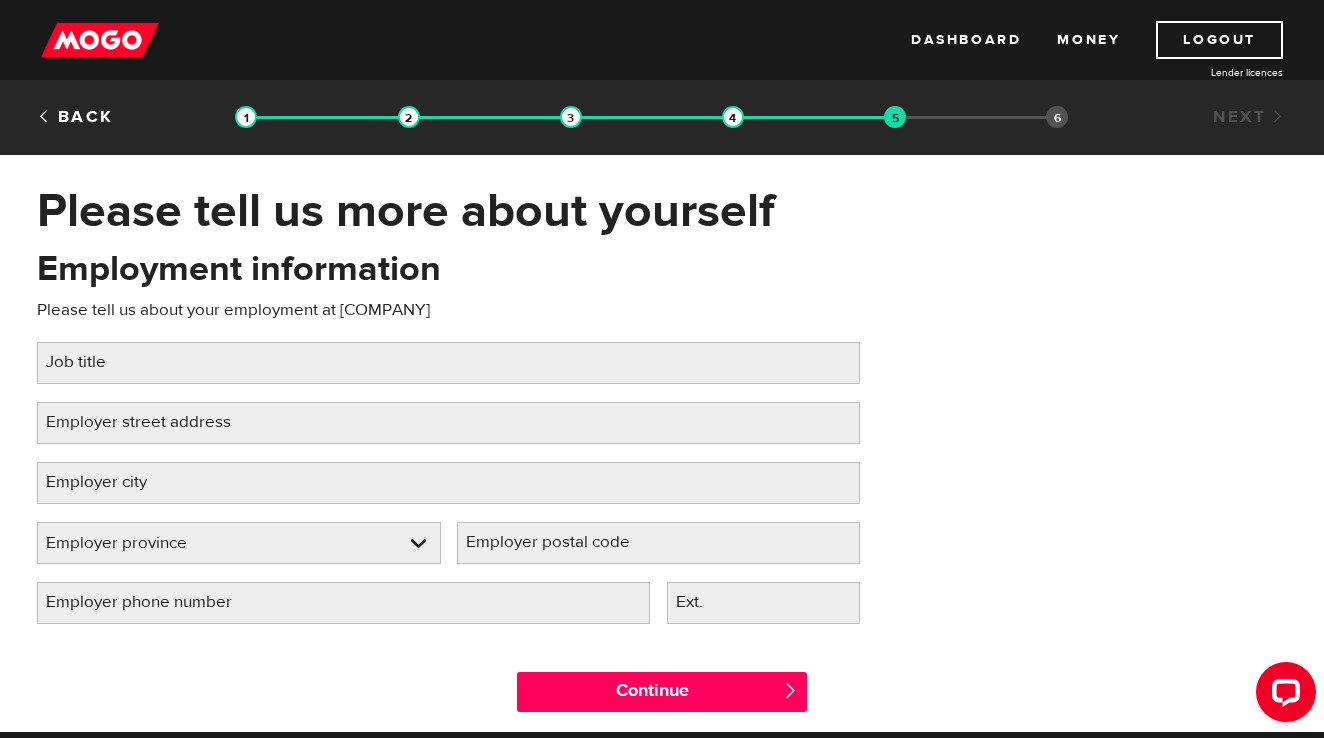 scroll, scrollTop: 0, scrollLeft: 0, axis: both 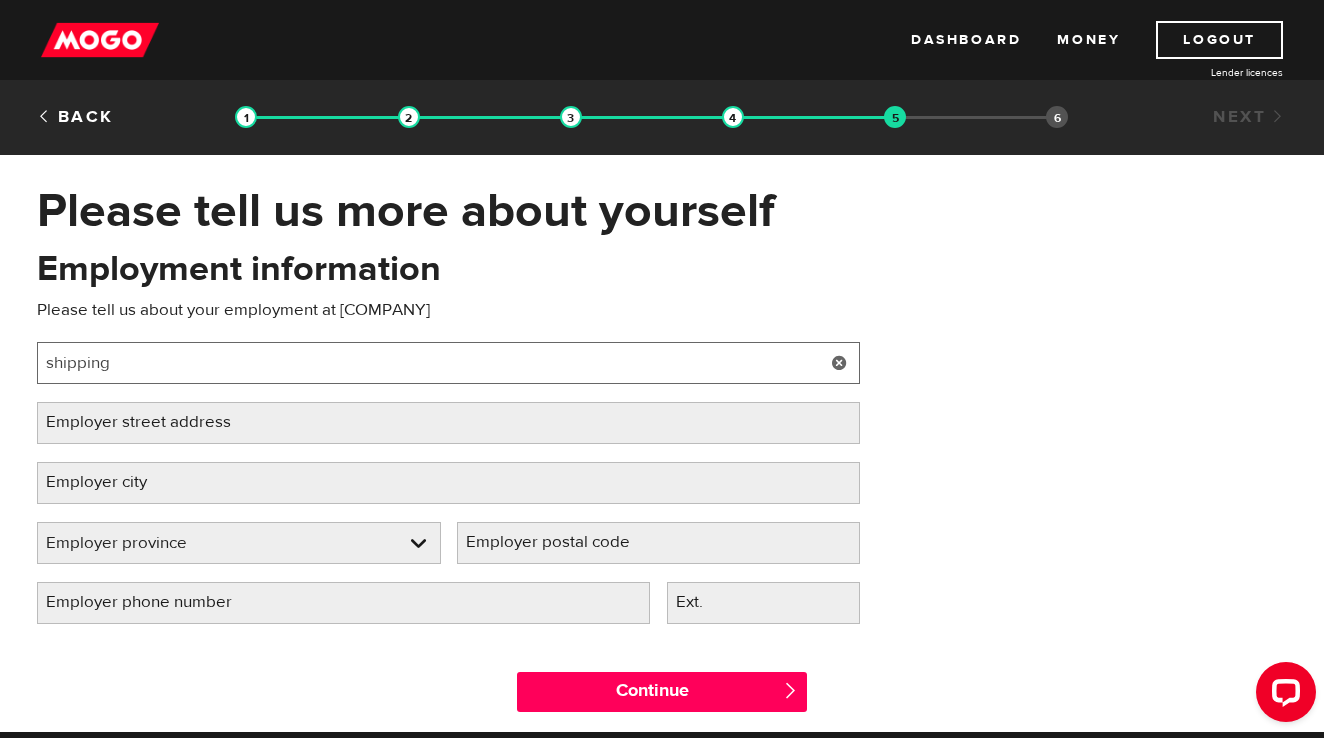 type on "shipping" 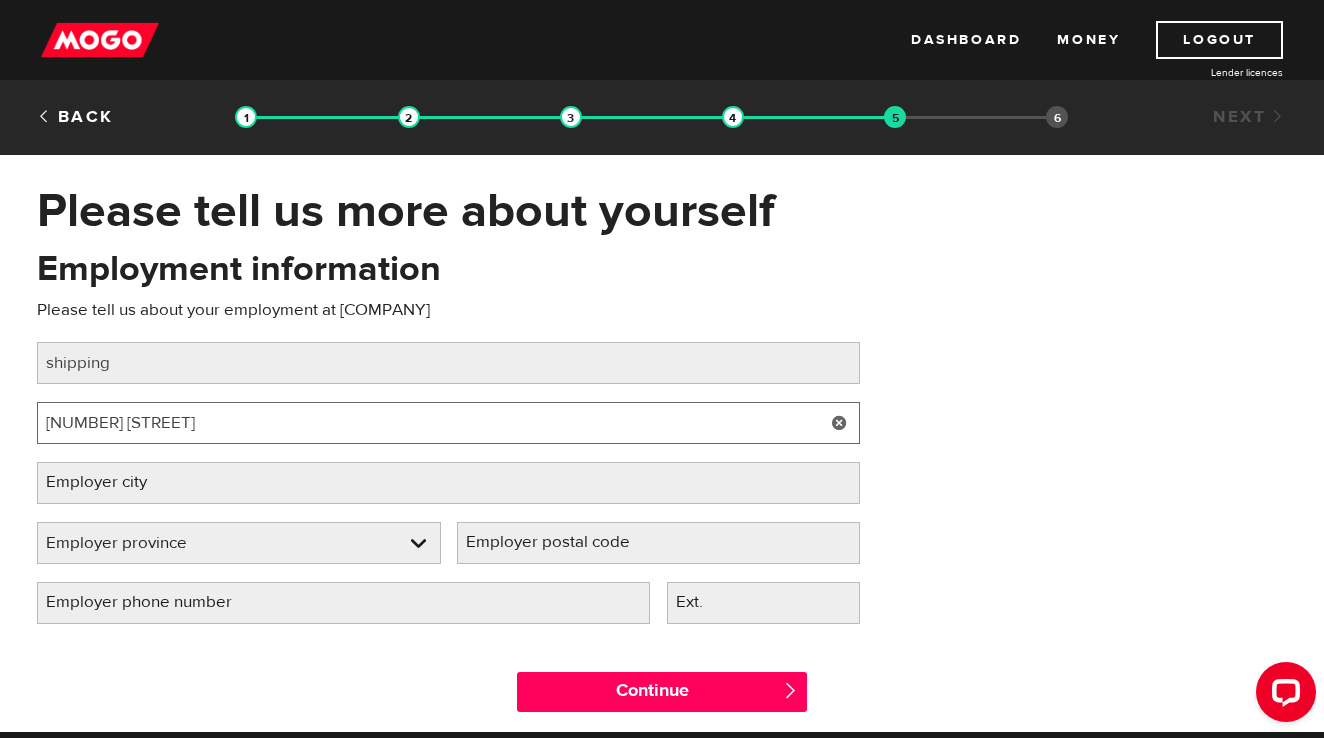 type on "[NUMBER] [STREET]" 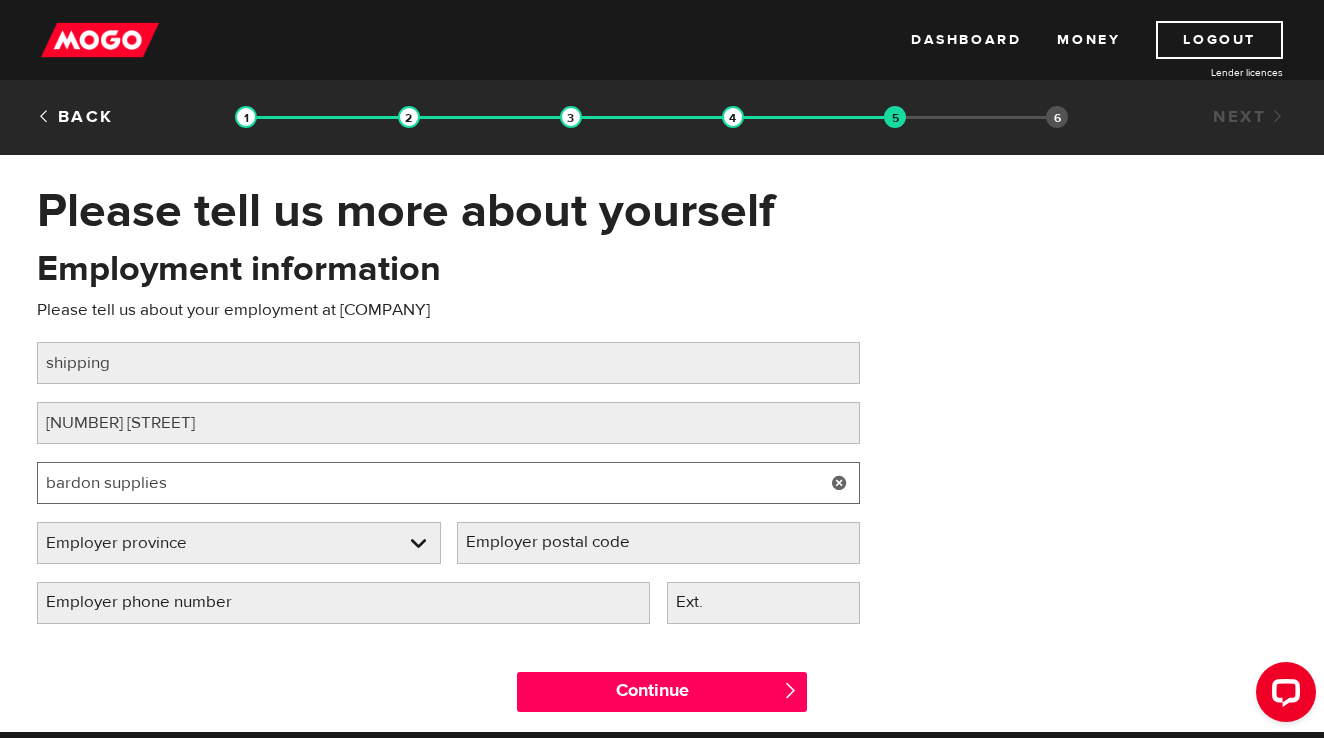 type on "bardon supplies" 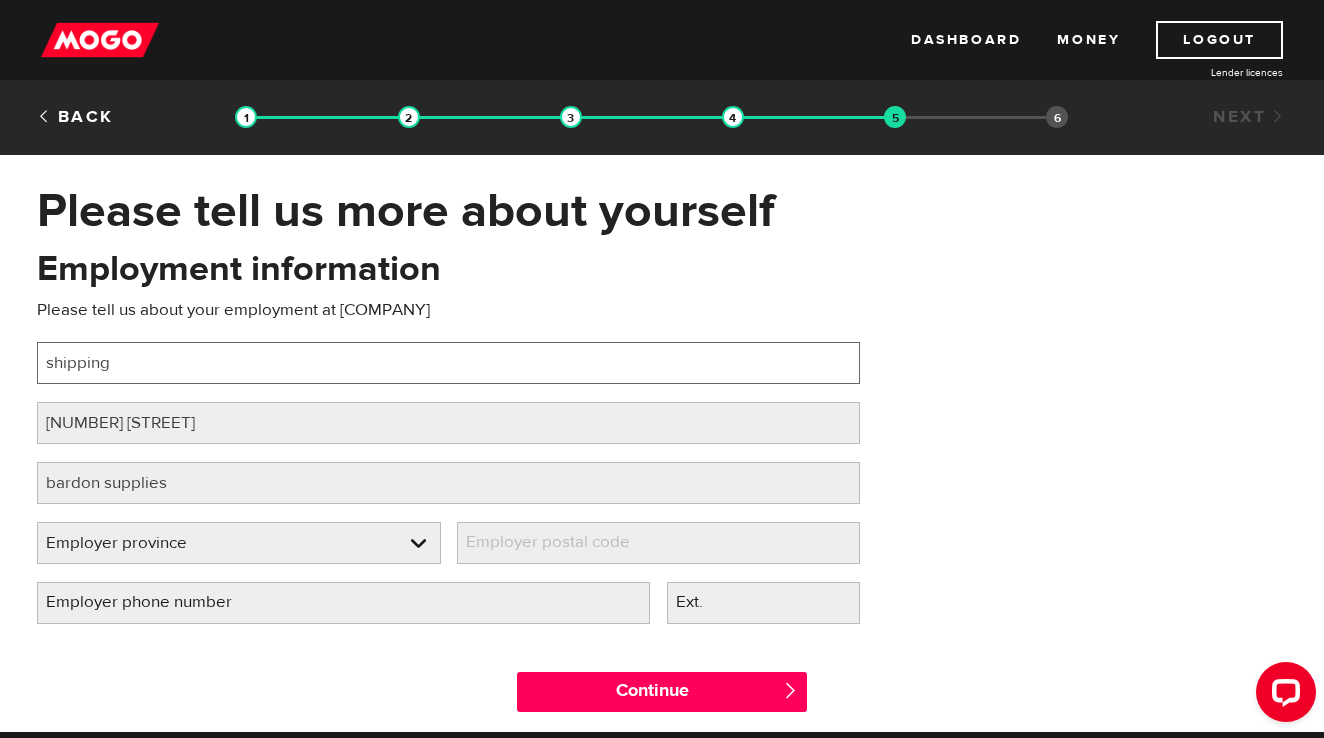 drag, startPoint x: 263, startPoint y: 363, endPoint x: 184, endPoint y: 368, distance: 79.15807 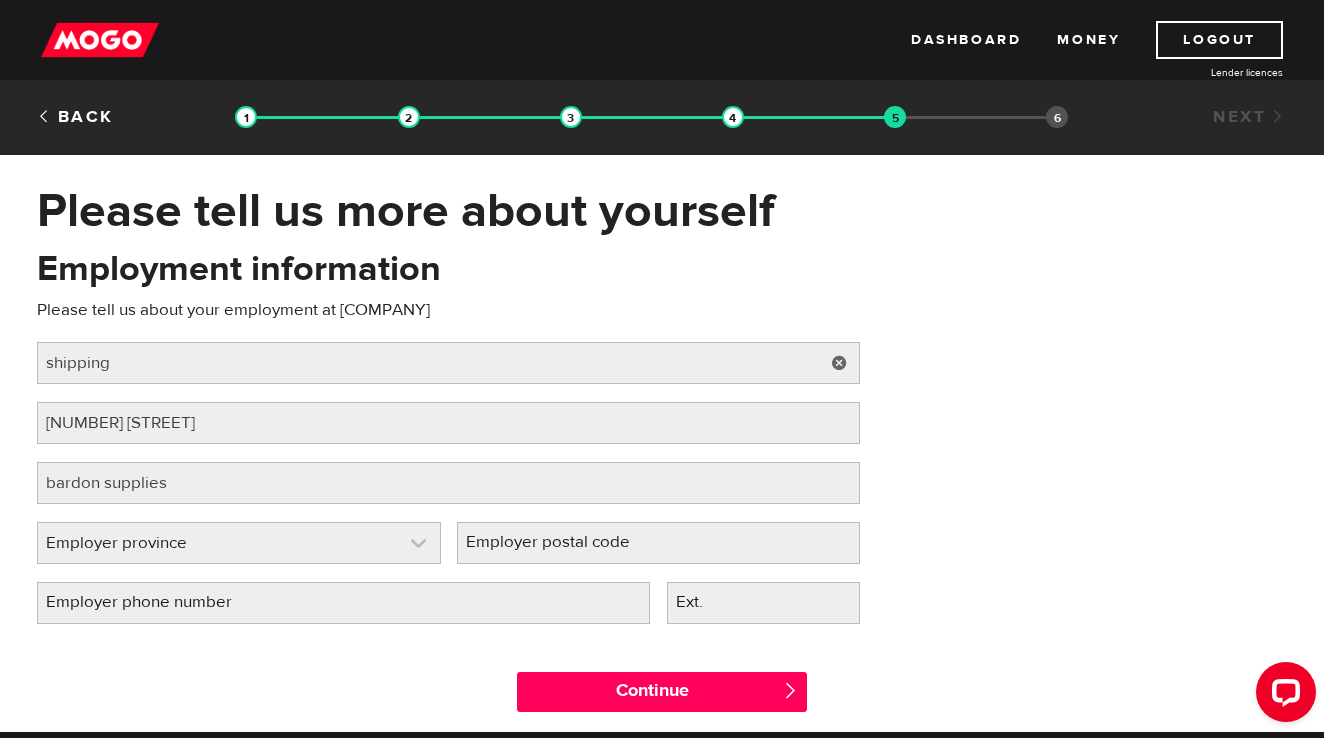 click at bounding box center (239, 543) 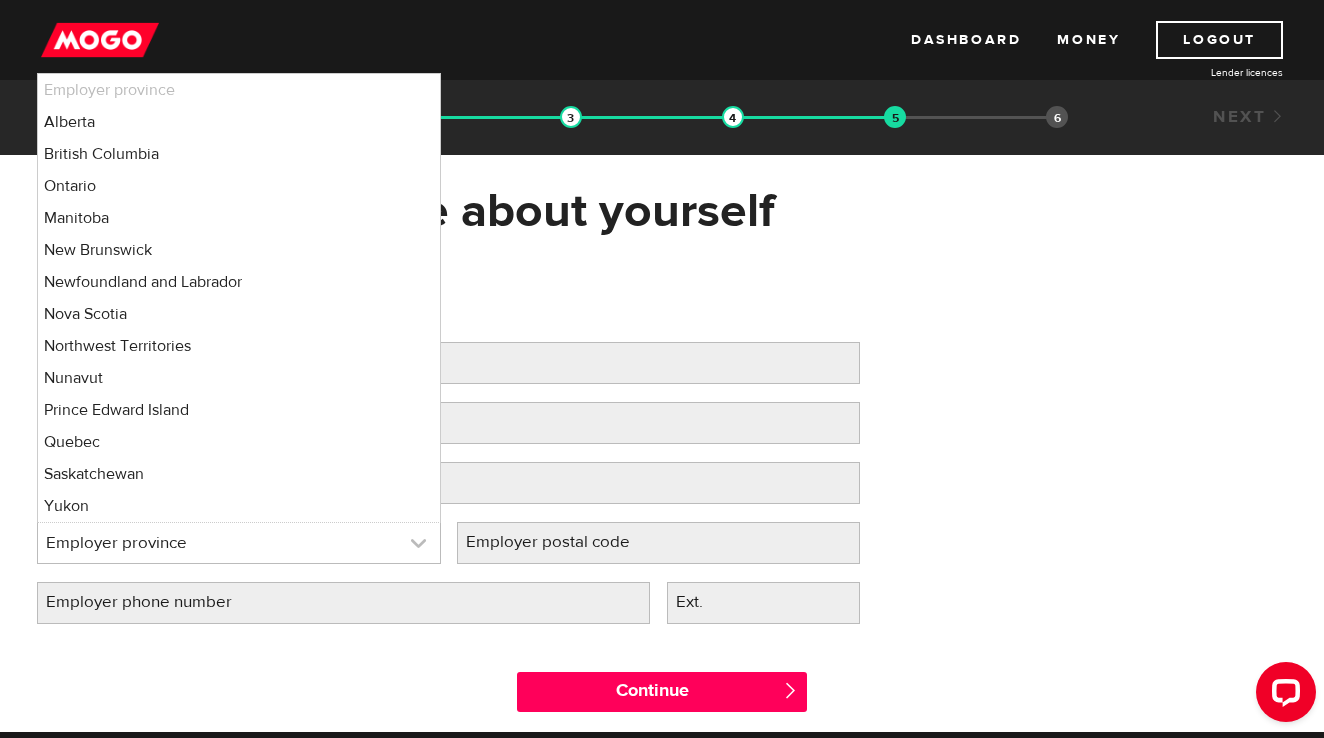 type 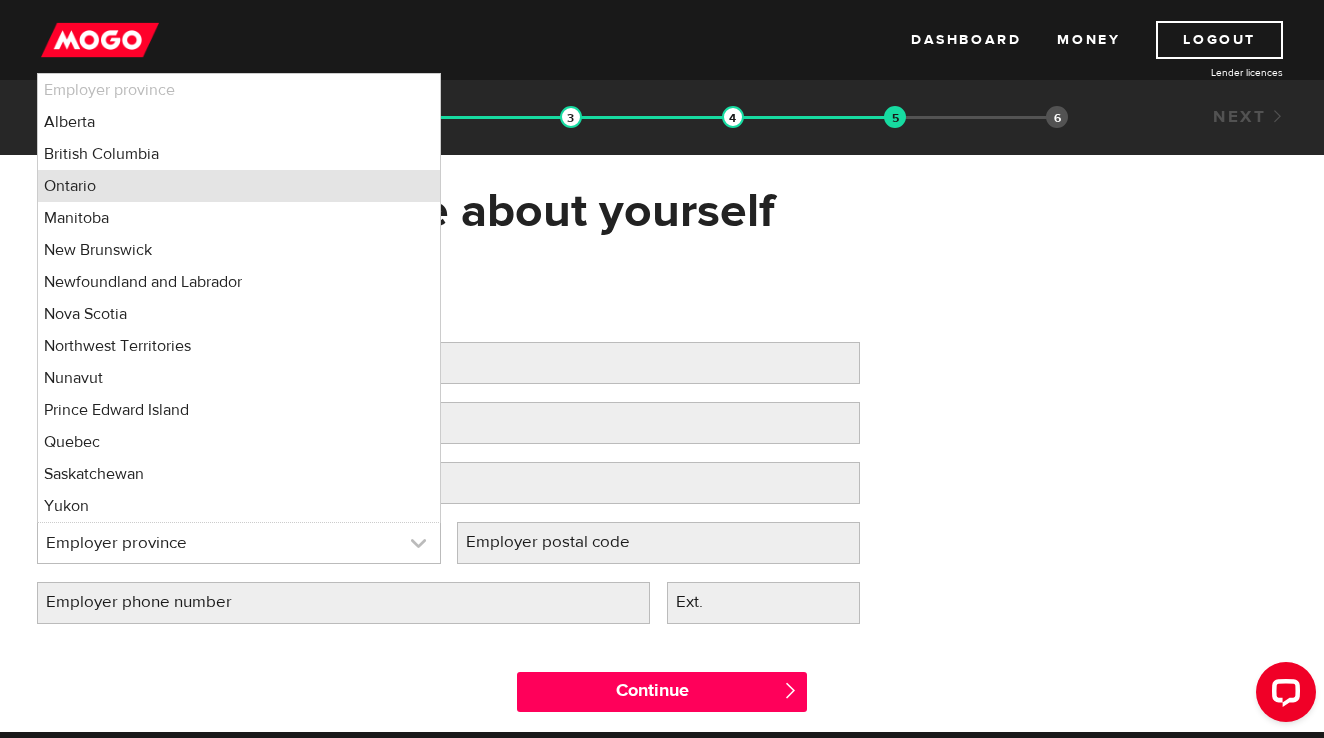 type 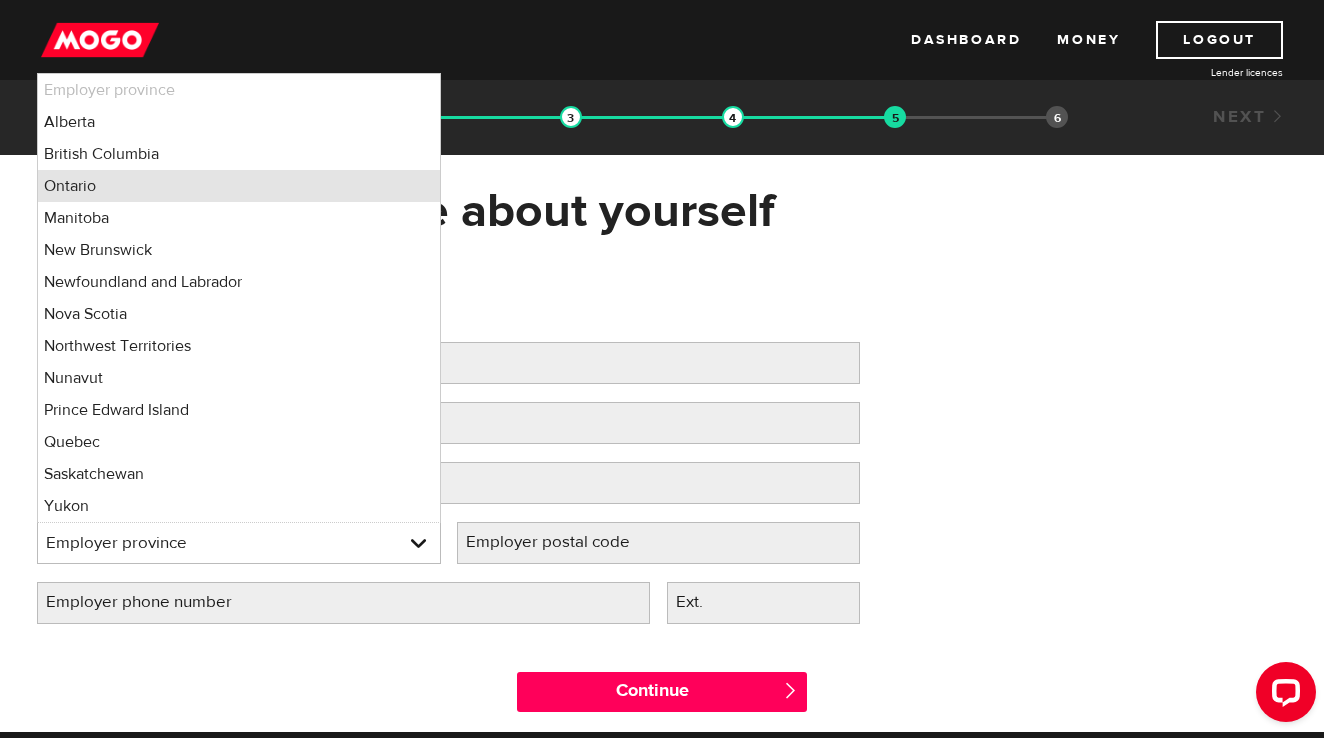 click on "Ontario" at bounding box center [239, 186] 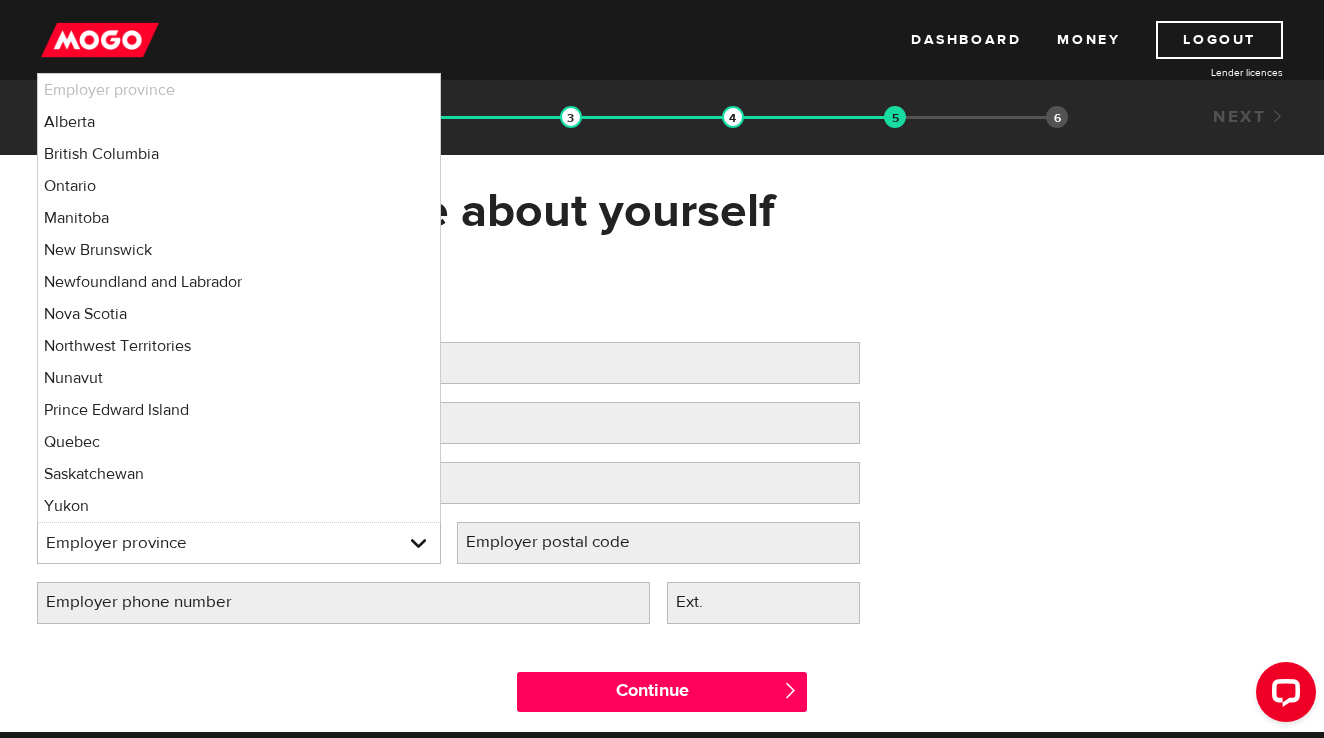 select on "ON" 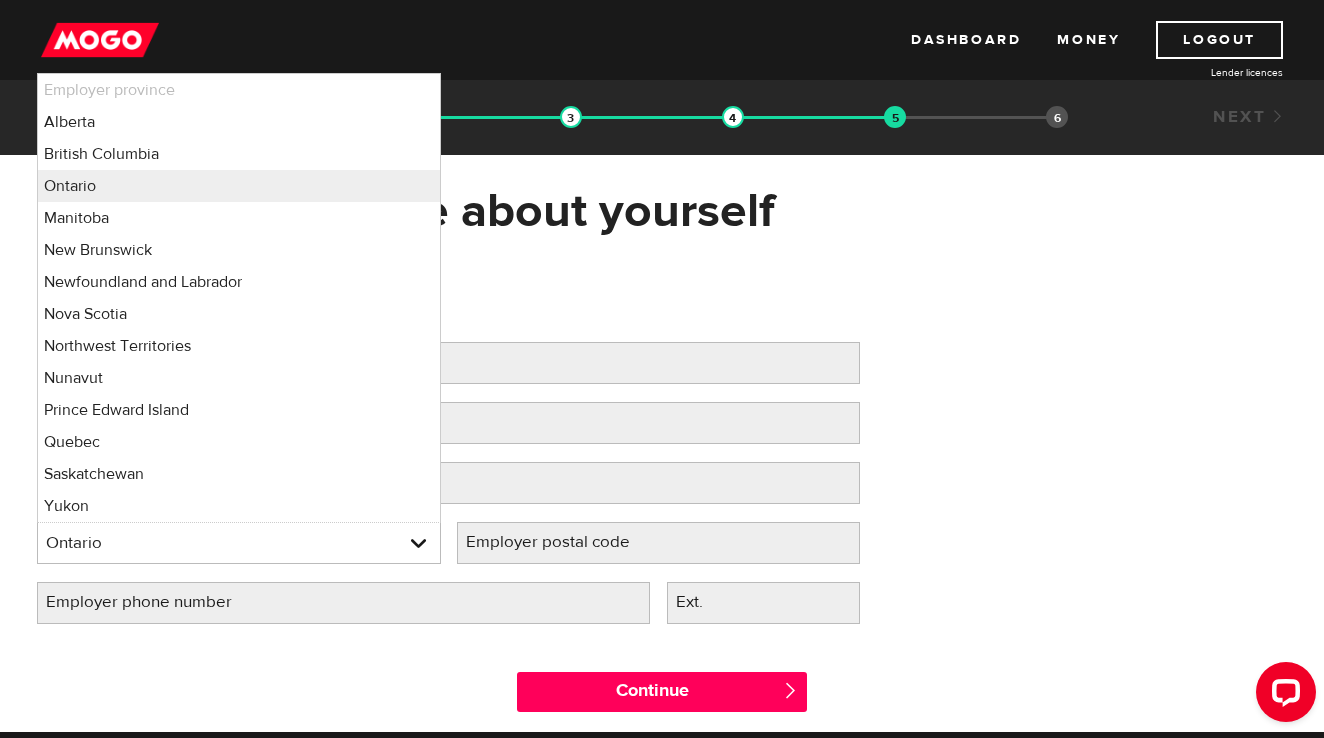 click on "Employer postal code" at bounding box center [564, 542] 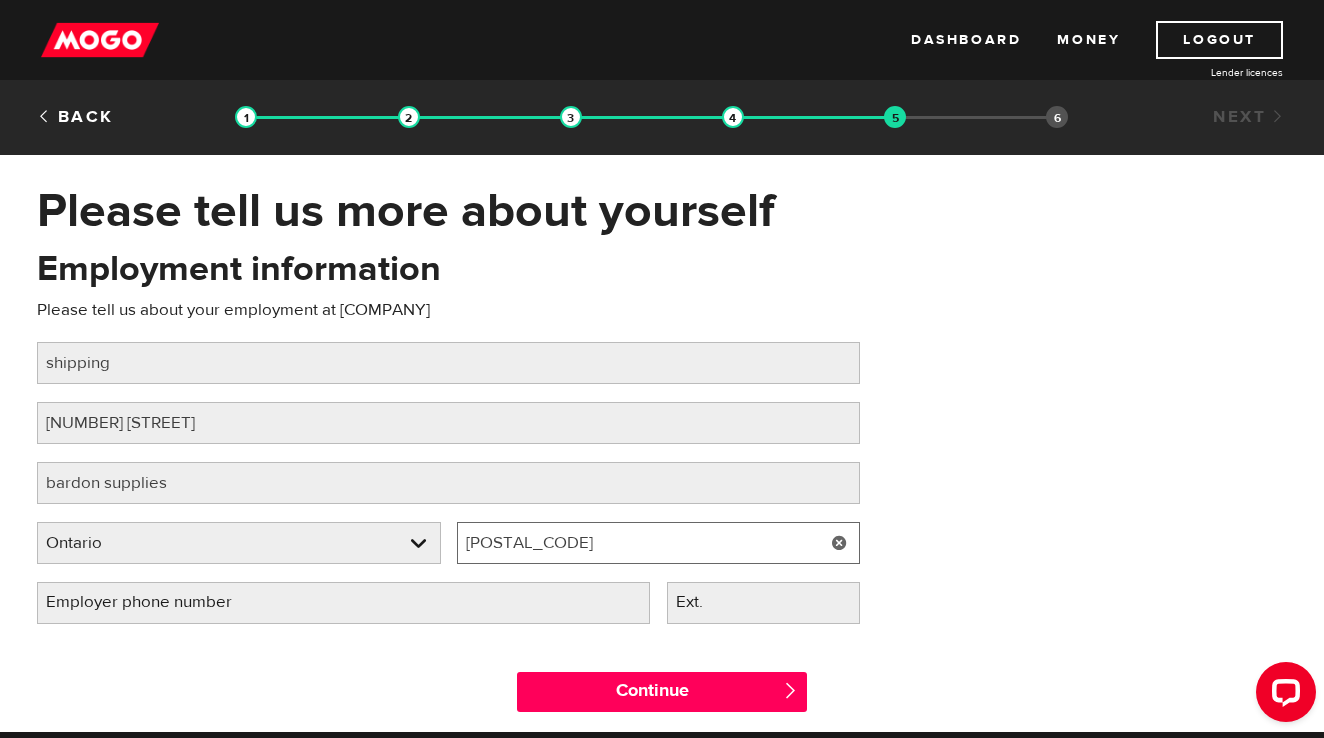 type on "[POSTAL_CODE]" 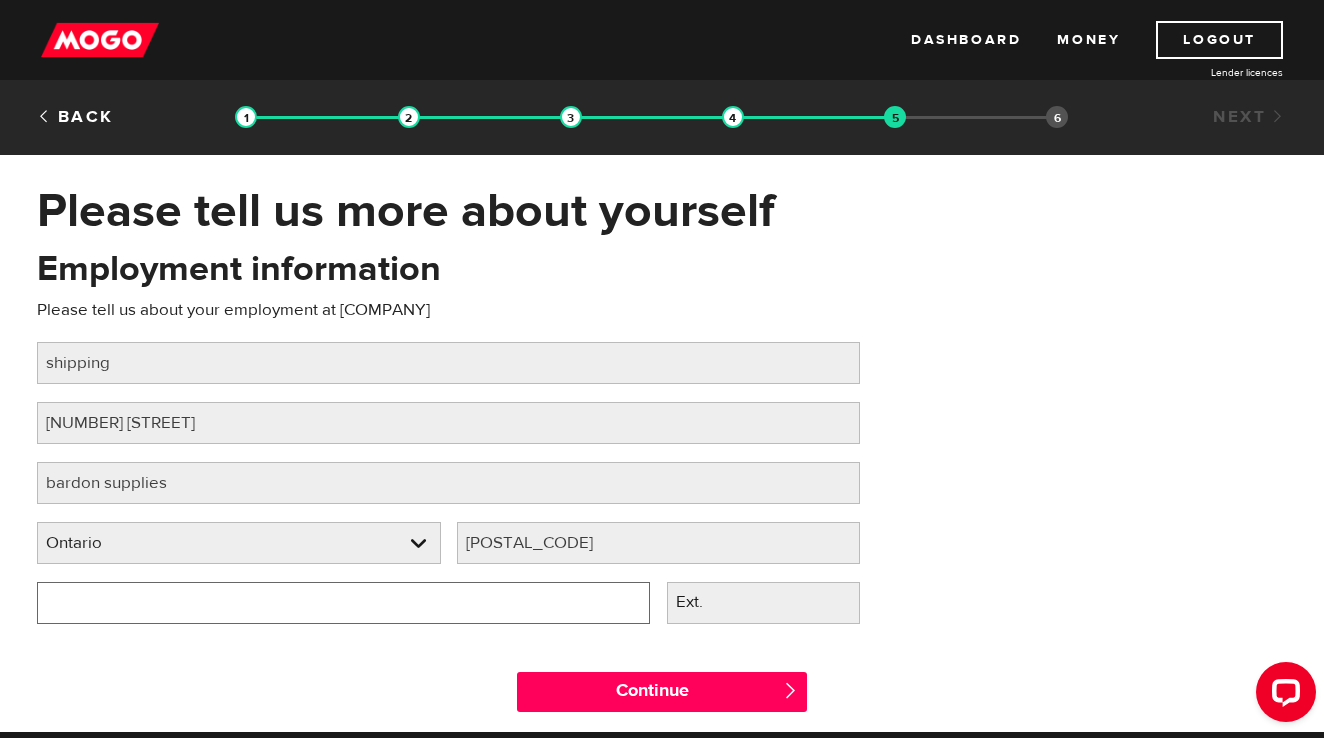 click on "Employer phone number" at bounding box center (343, 603) 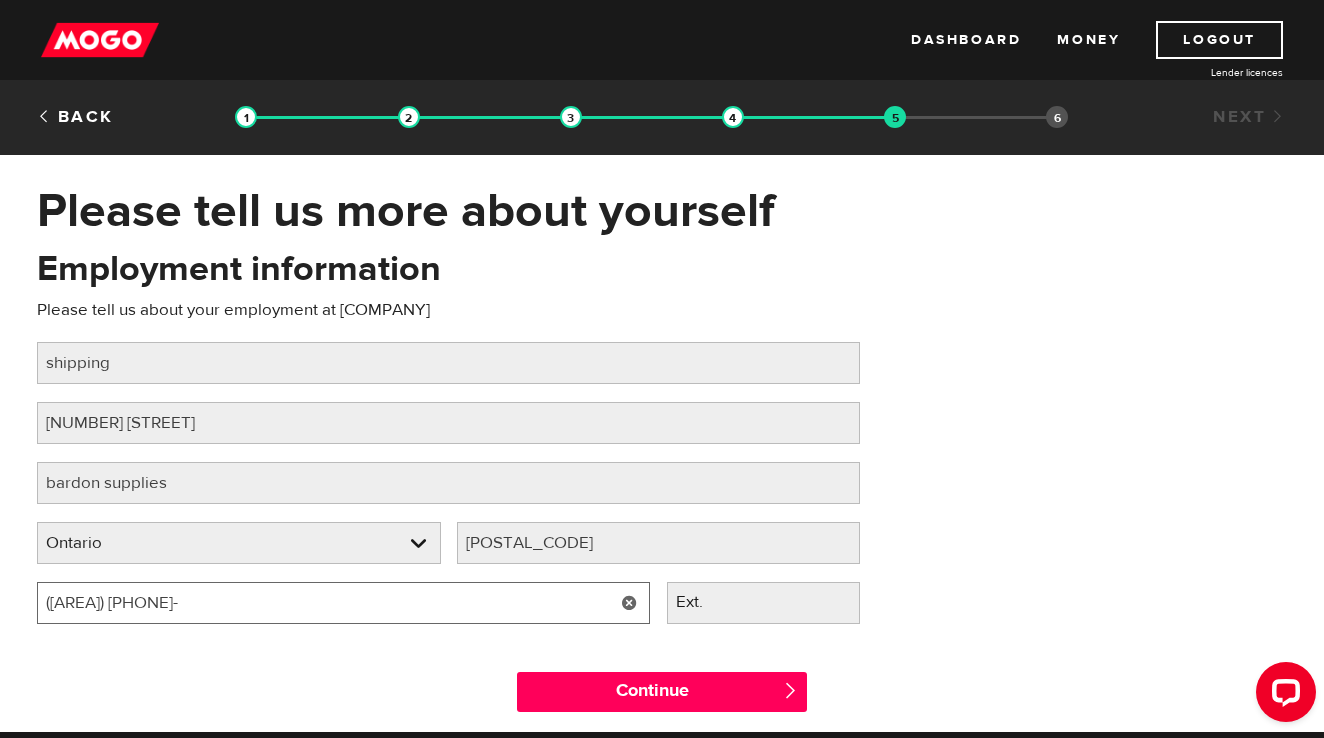 type on "([AREA]) [PHONE]" 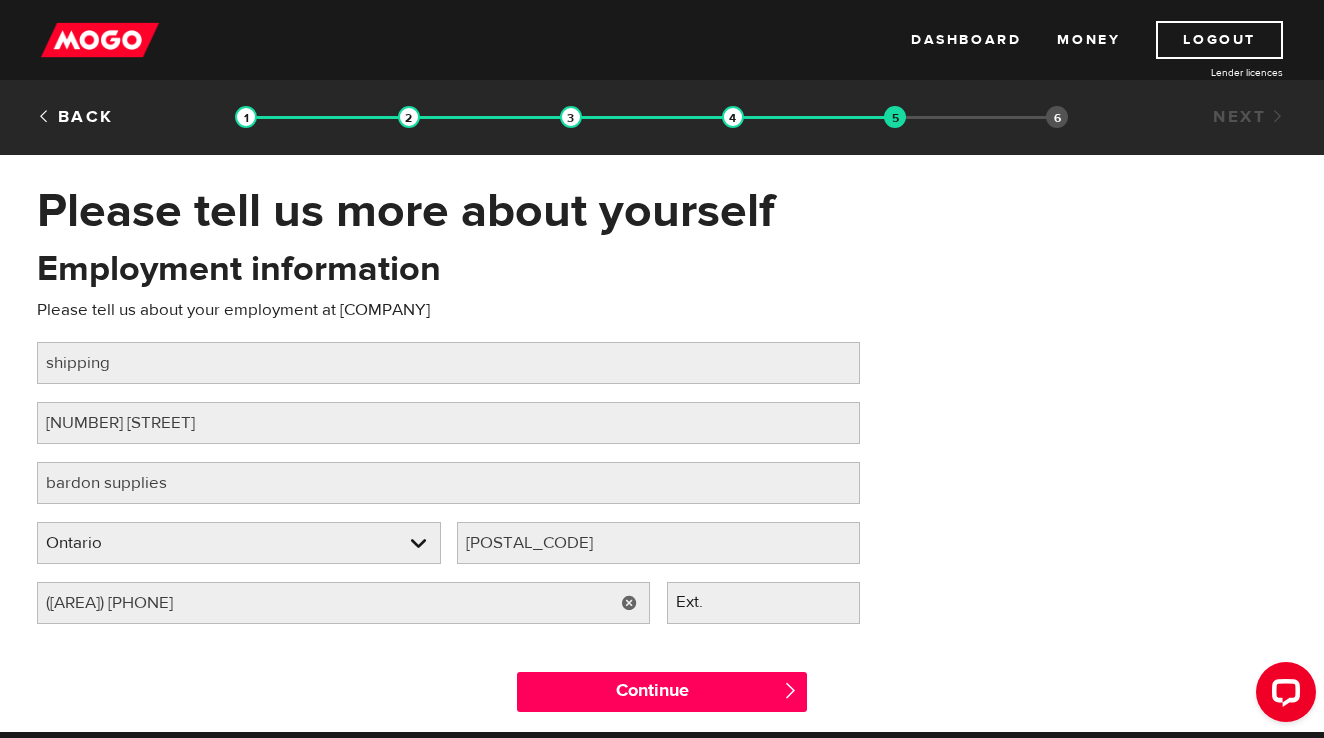 click on "Ext." at bounding box center (705, 602) 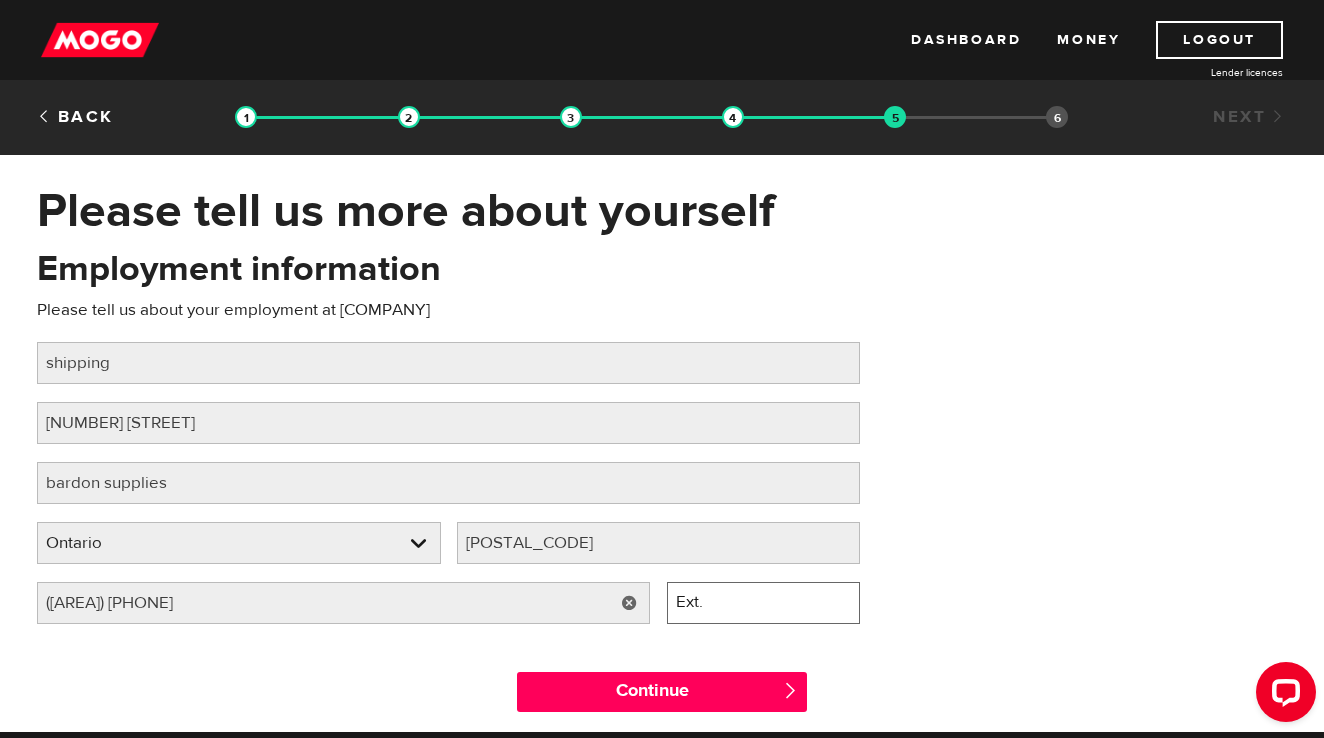 click on "Ext." at bounding box center (764, 603) 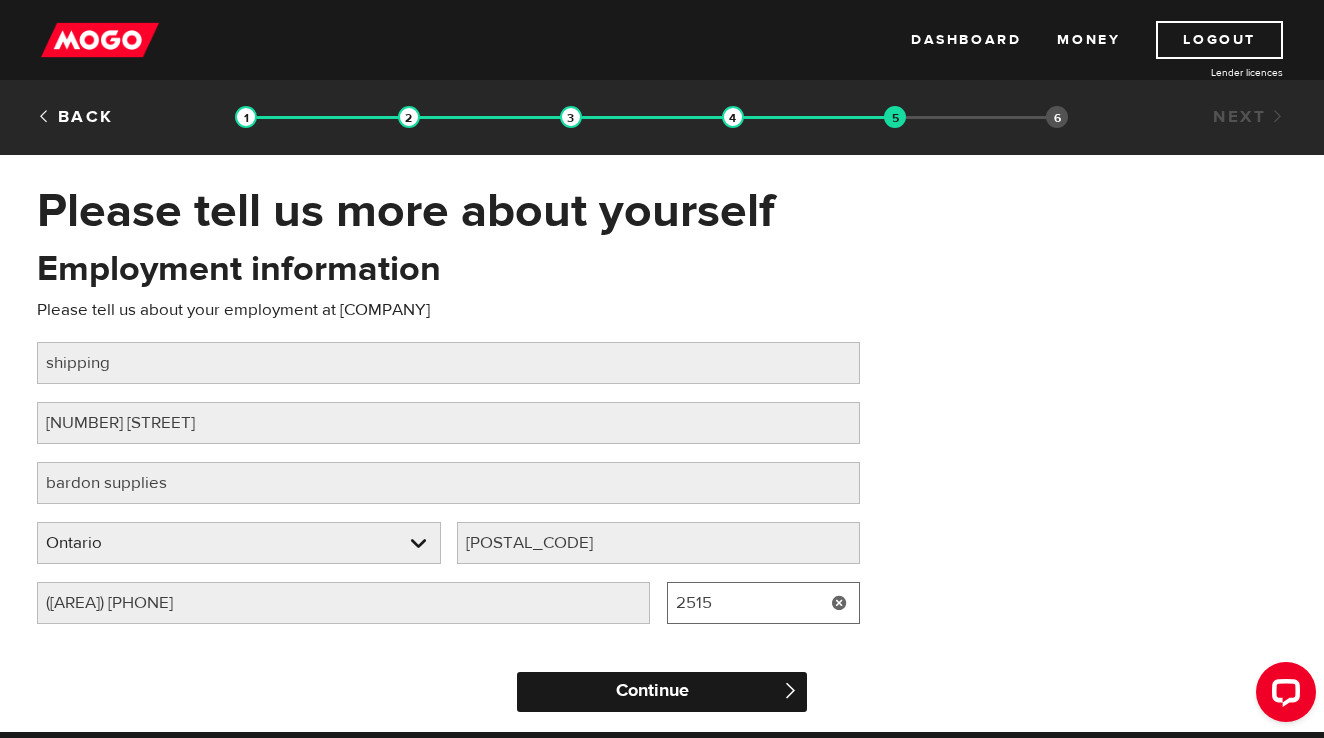 type on "2515" 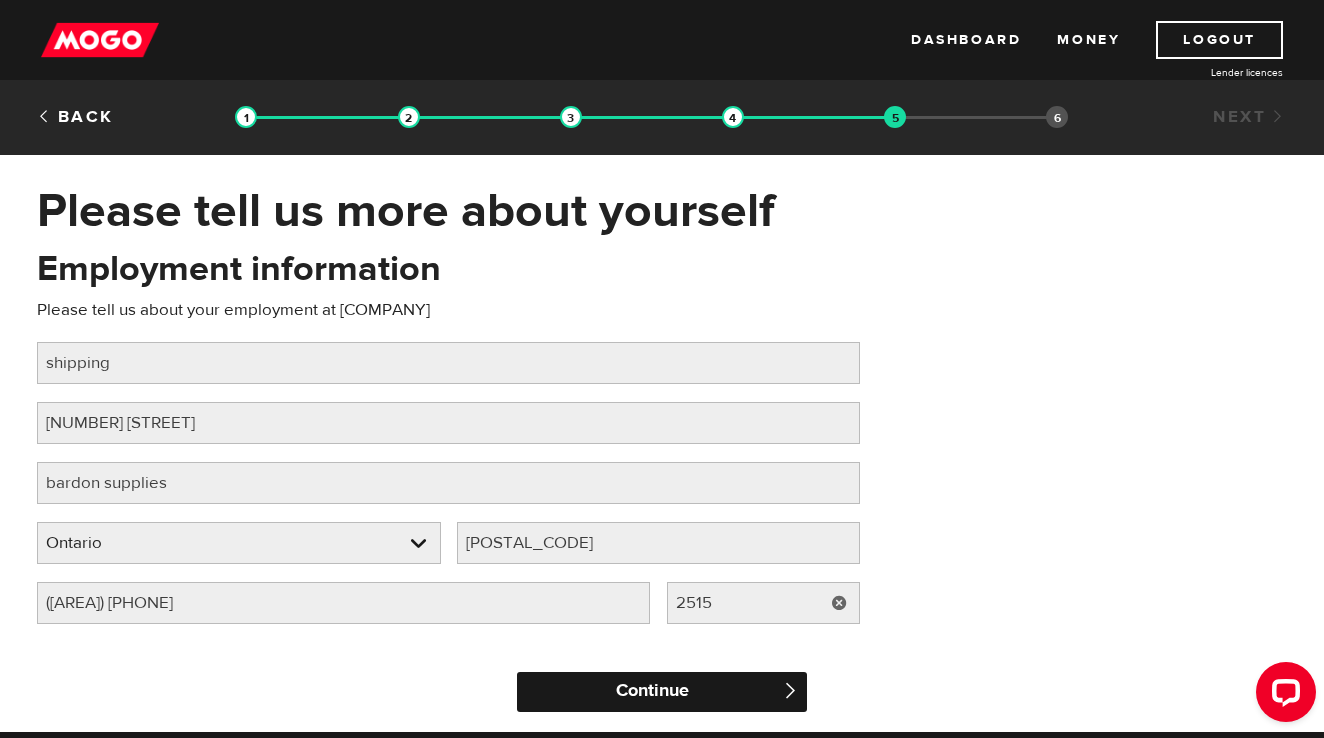 click on "Continue" at bounding box center (662, 692) 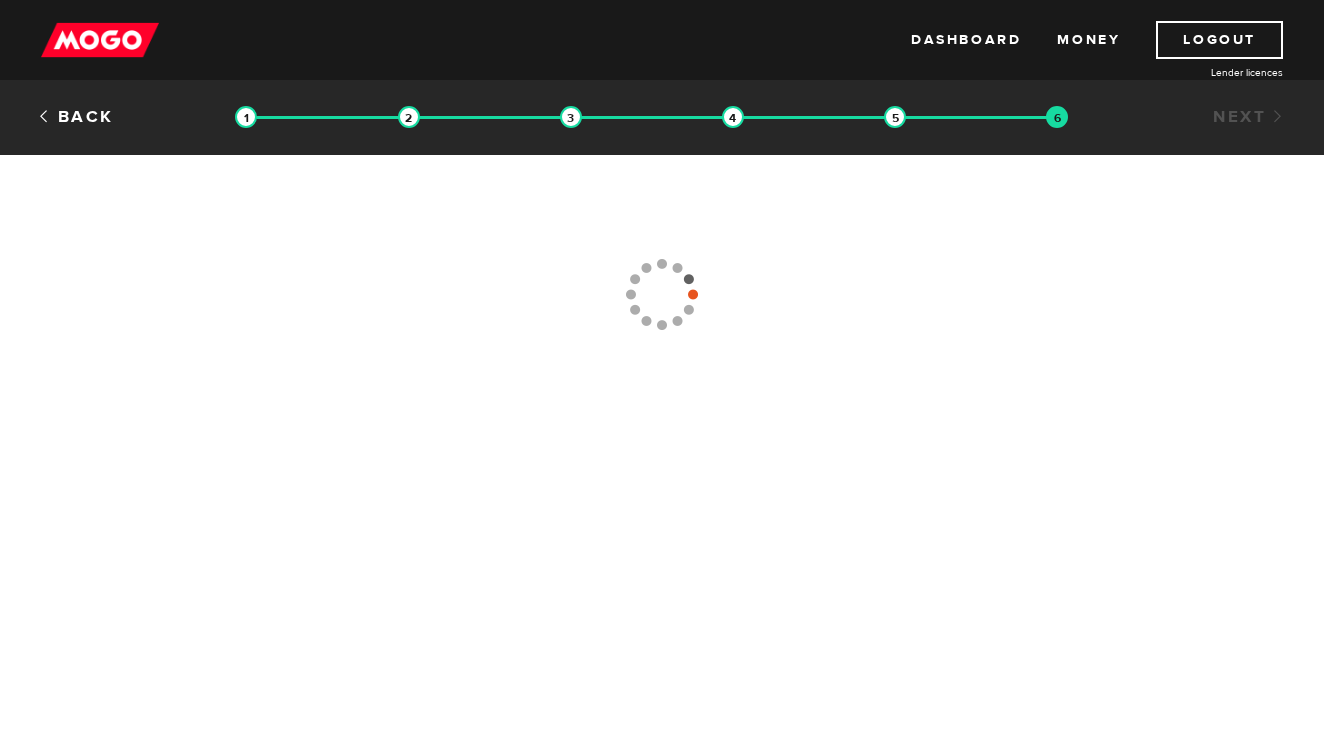 scroll, scrollTop: 0, scrollLeft: 0, axis: both 